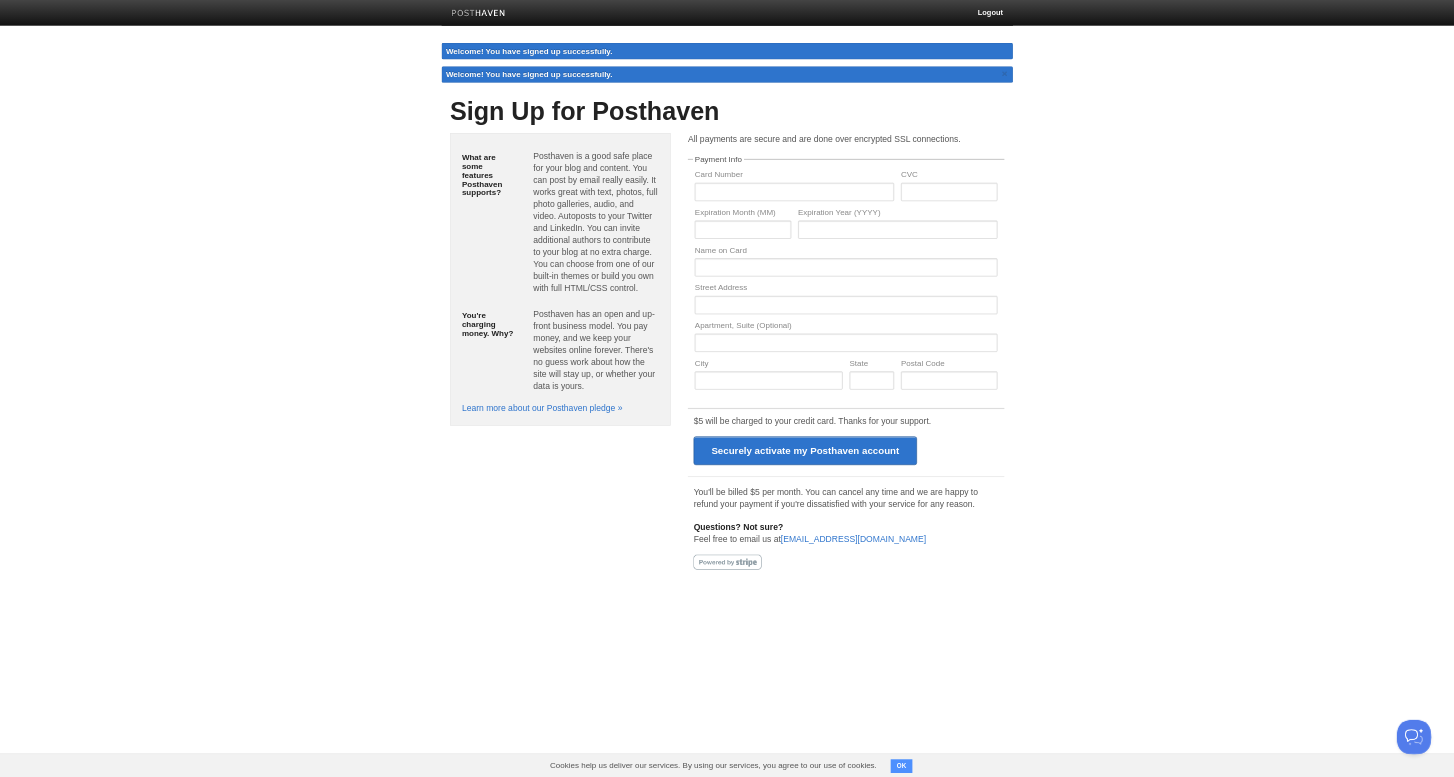 scroll, scrollTop: 0, scrollLeft: 0, axis: both 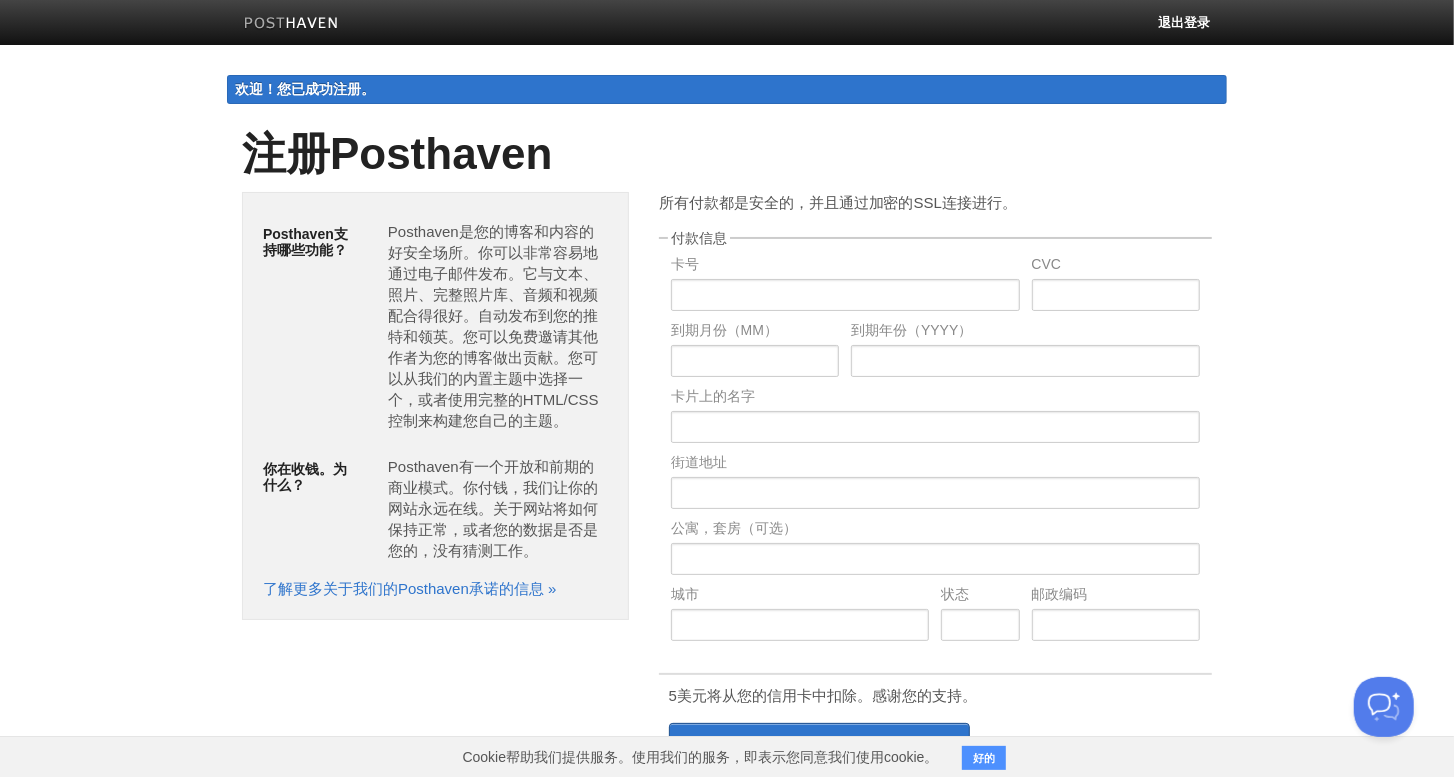click on "Posthaven是您的博客和内容的好安全场所。你可以非常容易地通过电子邮件发布。它与文本、照片、完整照片库、音频和视频配合得很好。自动发布到您的推特和领英。您可以免费邀请其他作者为您的博客做出贡献。您可以从我们的内置主题中选择一个，或者使用完整的HTML/CSS控制来构建您自己的主题。" at bounding box center [498, 326] 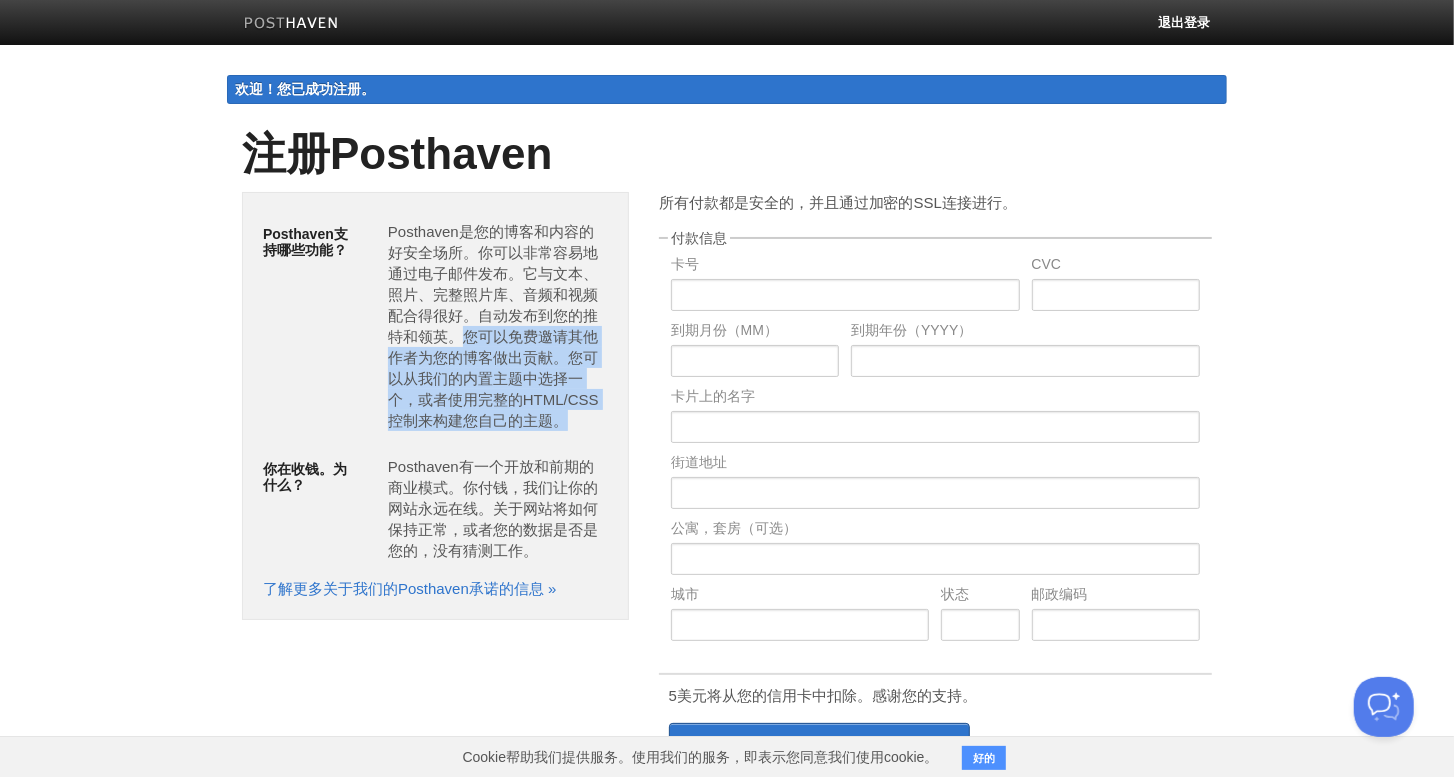 drag, startPoint x: 466, startPoint y: 337, endPoint x: 570, endPoint y: 416, distance: 130.60245 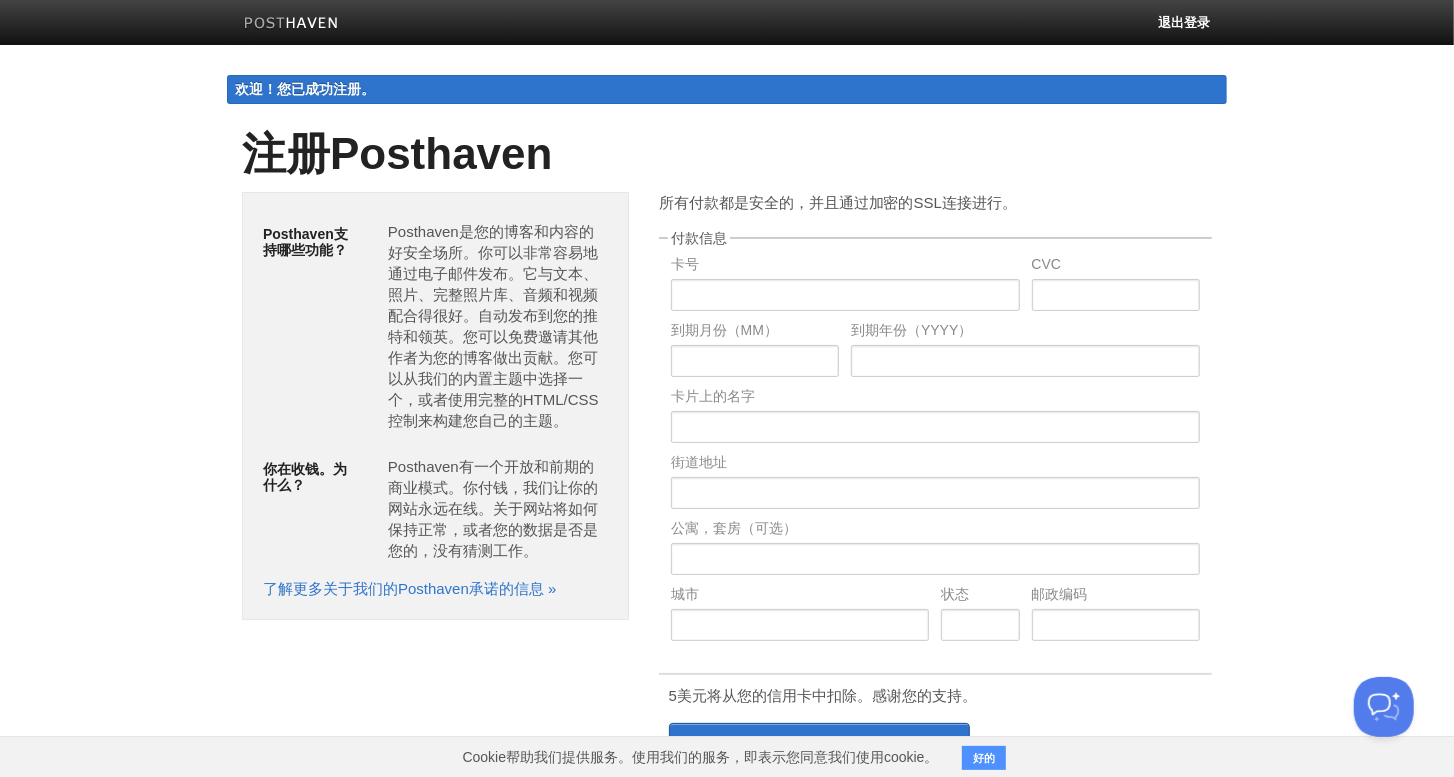 click on "Posthaven有一个开放和前期的商业模式。你付钱，我们让你的网站永远在线。关于网站将如何保持正常，或者您的数据是否是您的，没有猜测工作。" at bounding box center [498, 508] 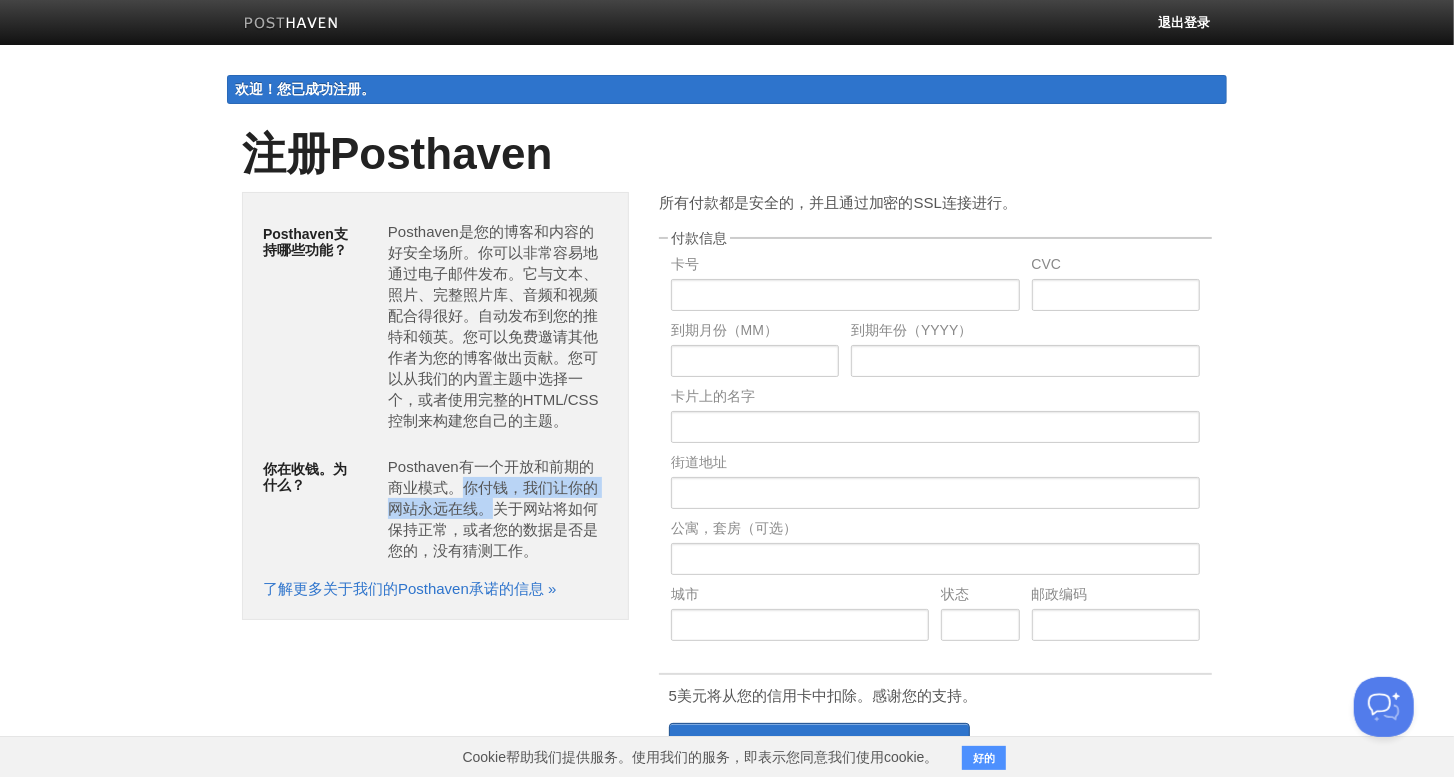 drag, startPoint x: 467, startPoint y: 483, endPoint x: 494, endPoint y: 504, distance: 34.20526 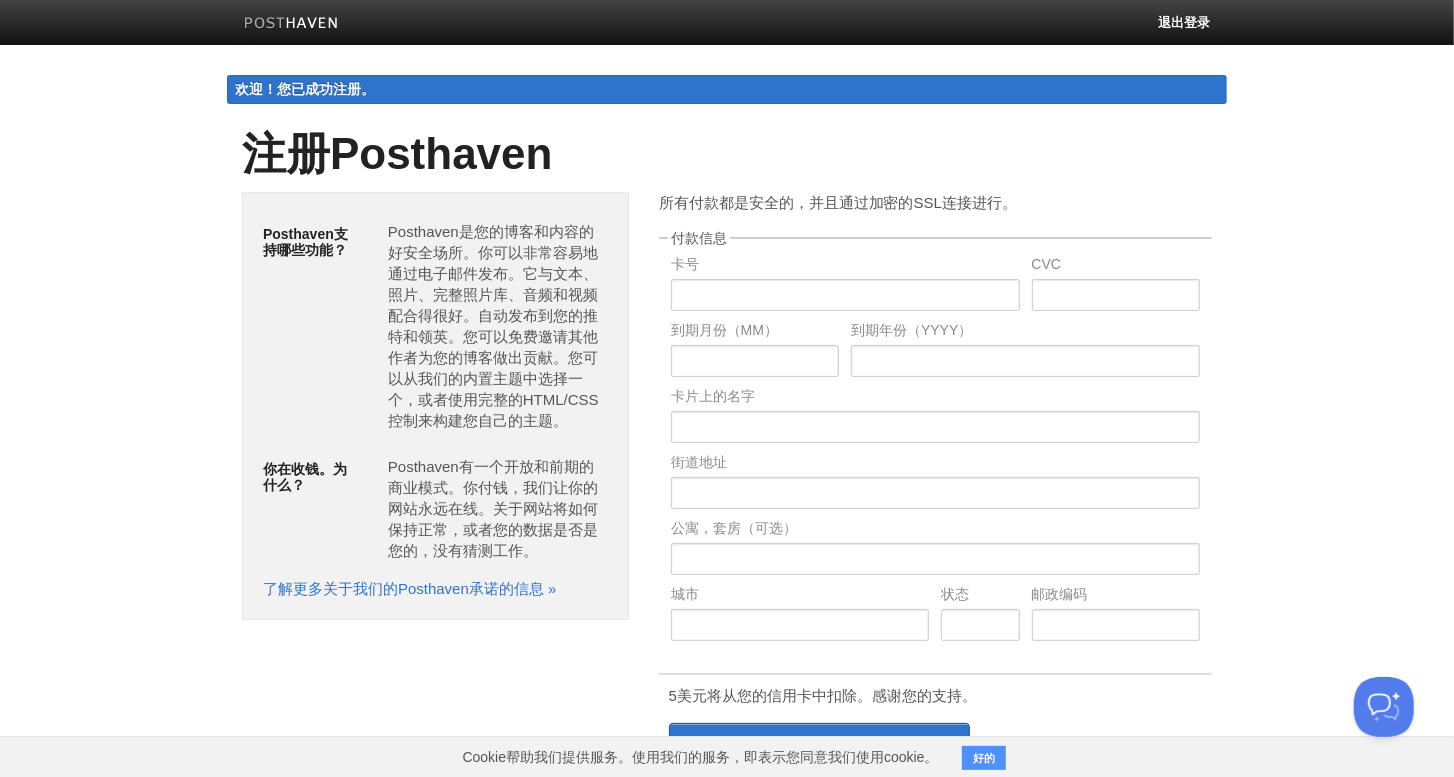 click on "Posthaven有一个开放和前期的商业模式。你付钱，我们让你的网站永远在线。关于网站将如何保持正常，或者您的数据是否是您的，没有猜测工作。" at bounding box center [498, 508] 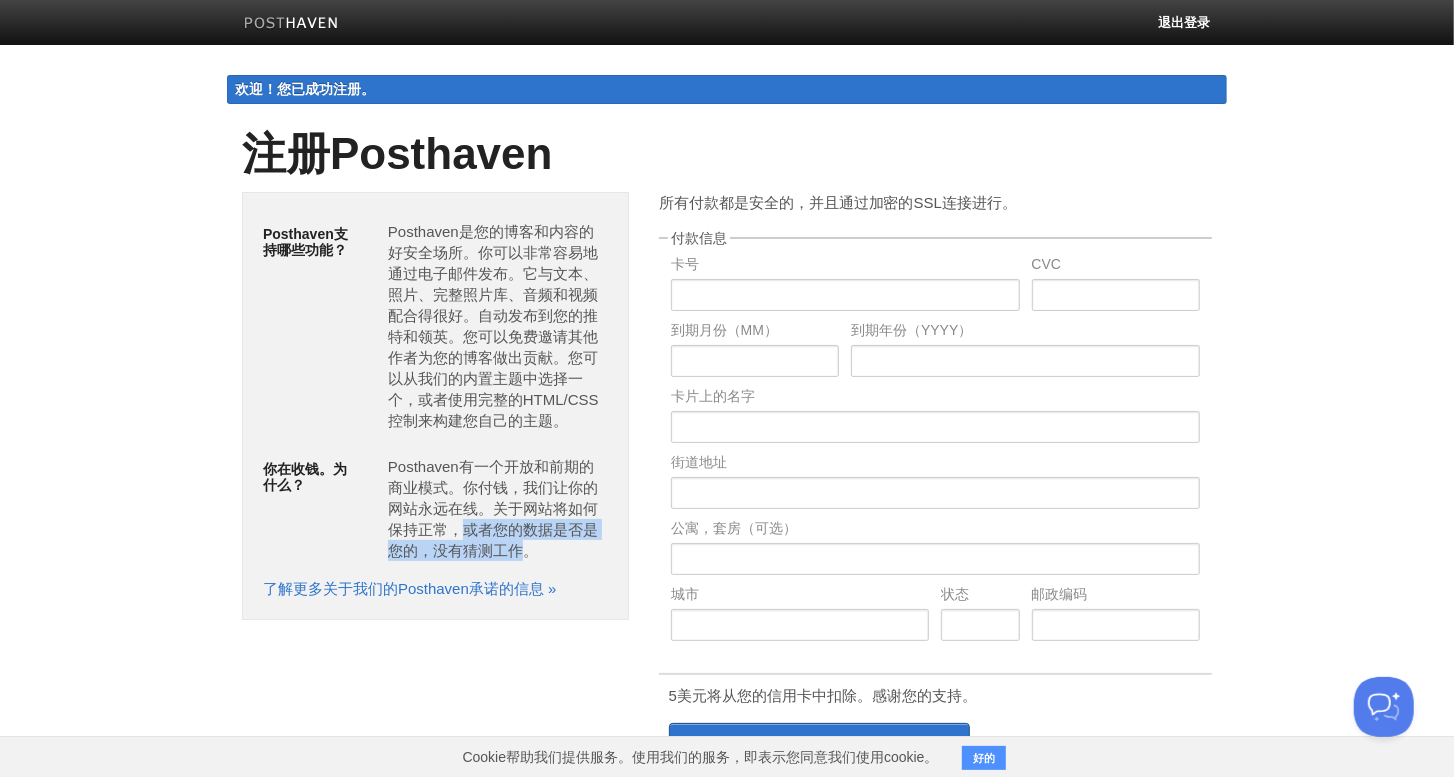 drag, startPoint x: 478, startPoint y: 528, endPoint x: 528, endPoint y: 545, distance: 52.810986 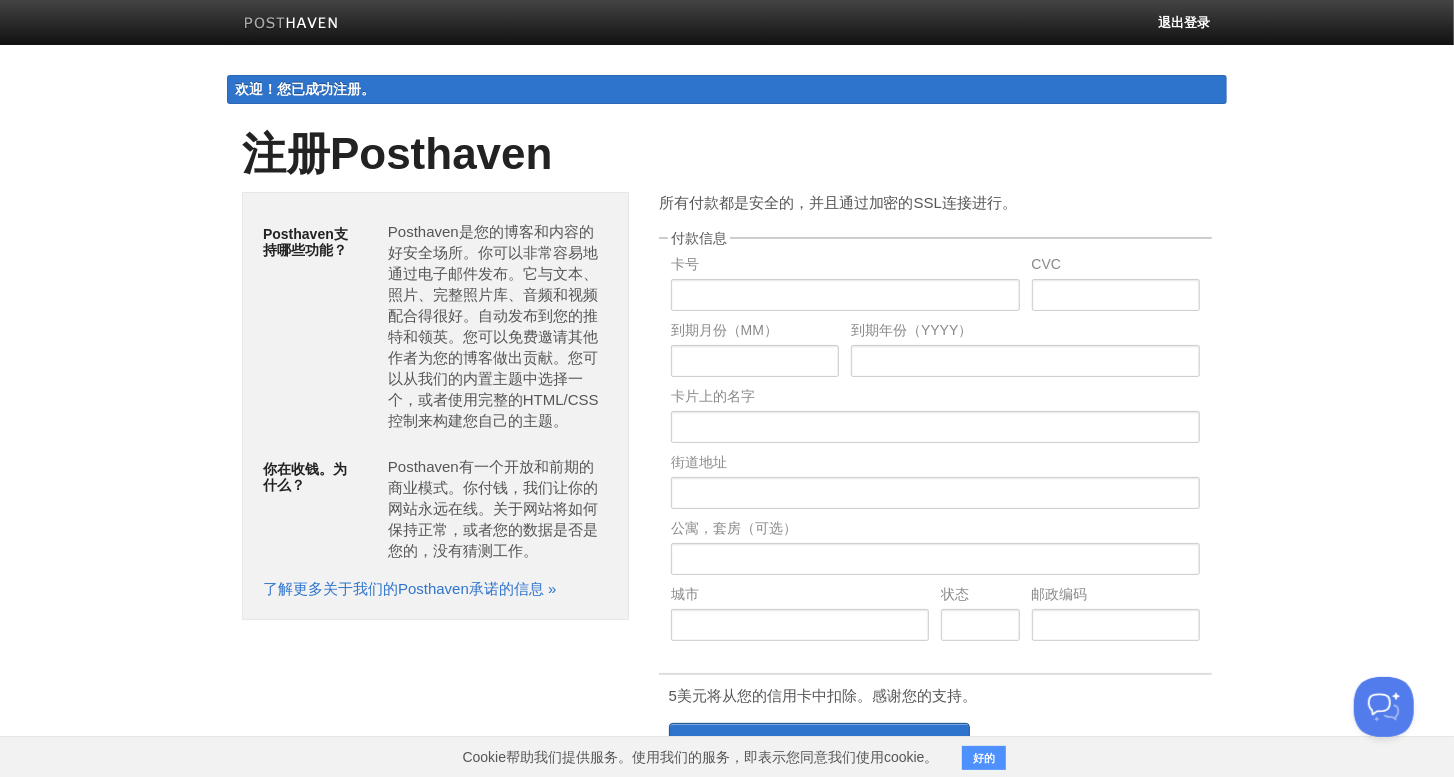 click on "Posthaven有一个开放和前期的商业模式。你付钱，我们让你的网站永远在线。关于网站将如何保持正常，或者您的数据是否是您的，没有猜测工作。" at bounding box center [498, 508] 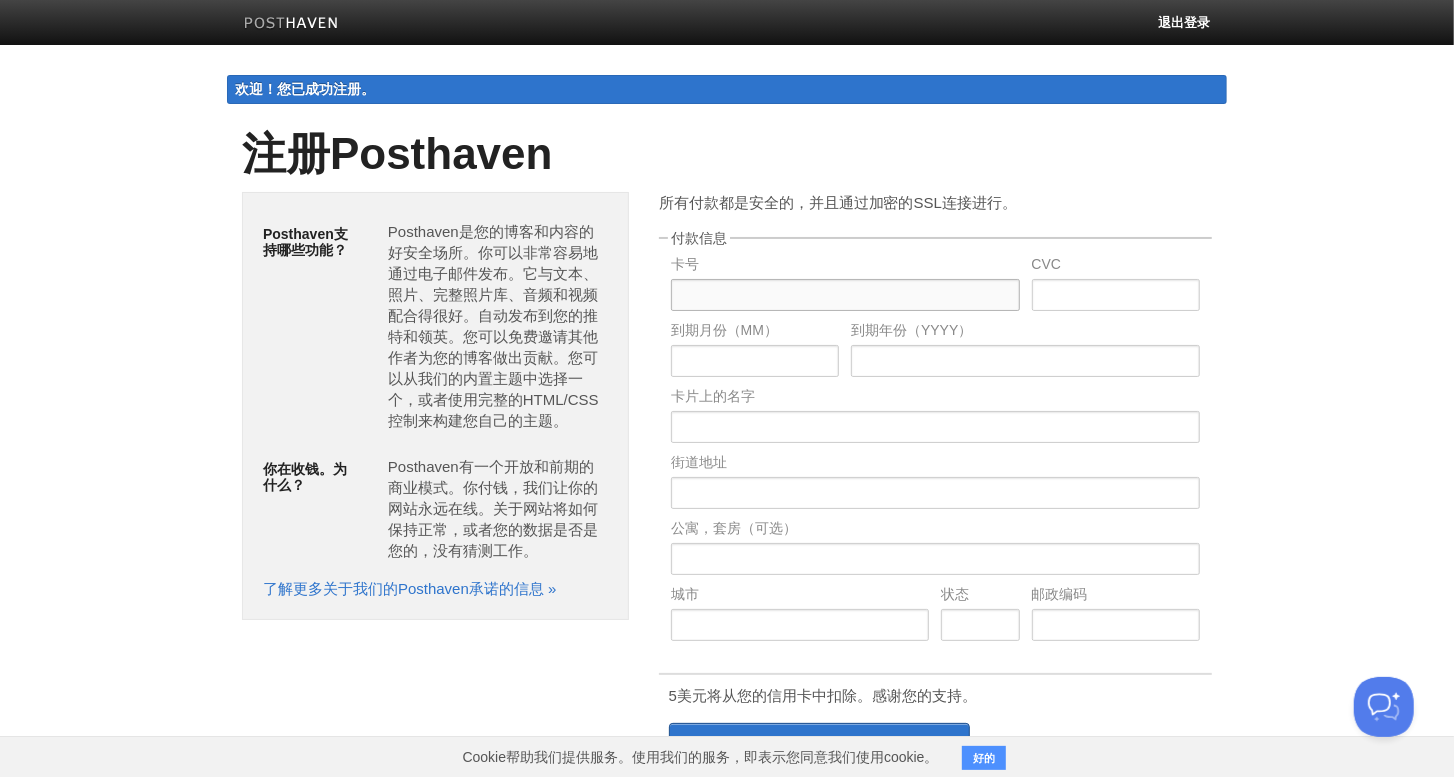 click at bounding box center (845, 295) 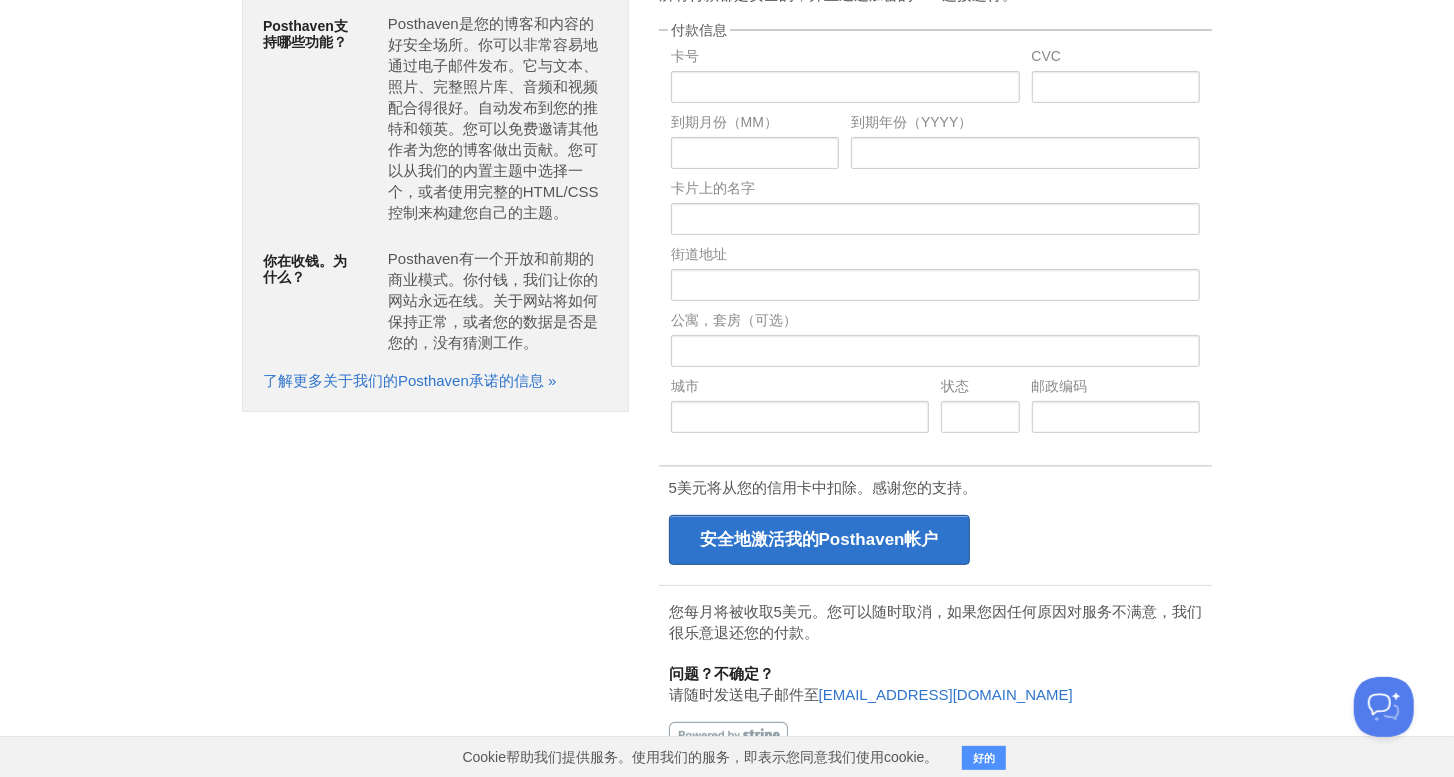 click on "好的" at bounding box center (984, 758) 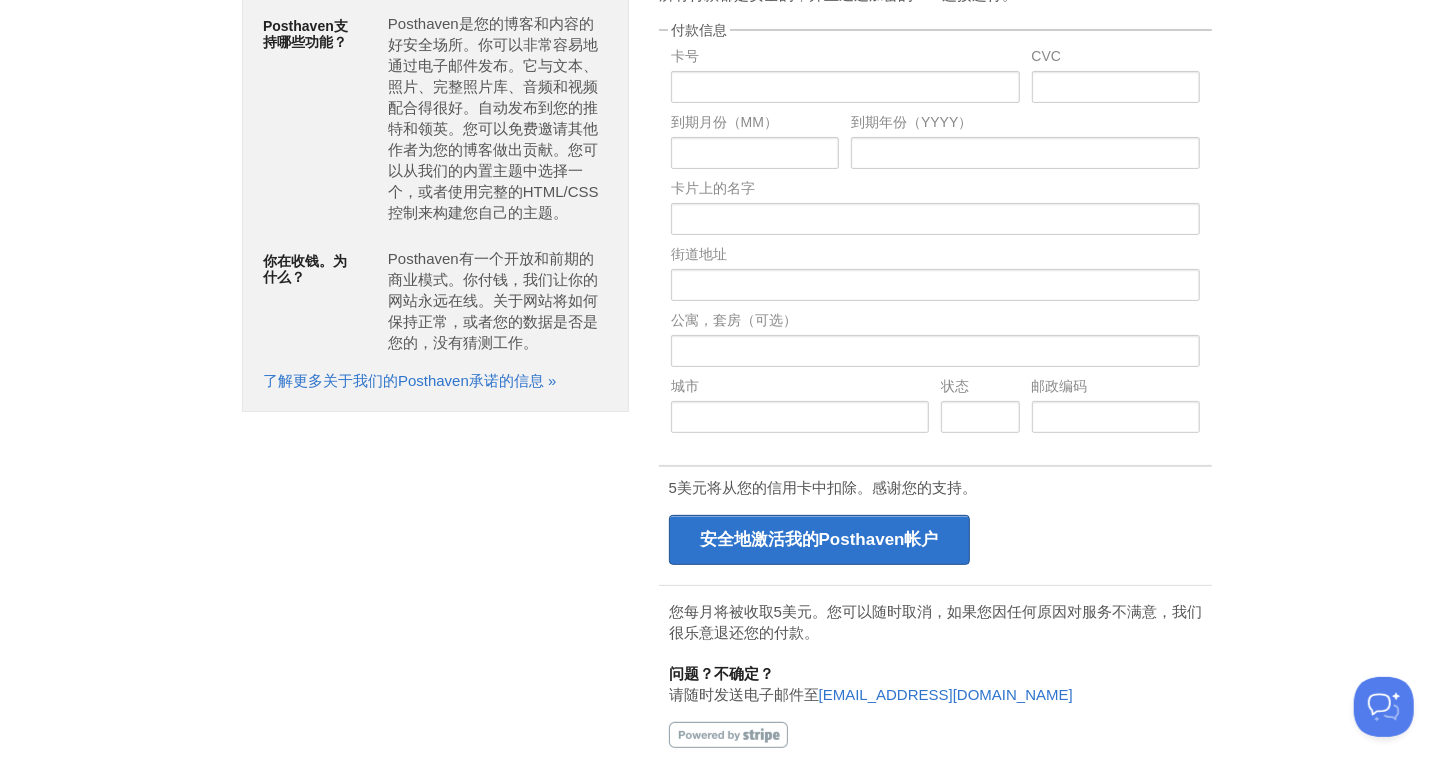 scroll, scrollTop: 0, scrollLeft: 0, axis: both 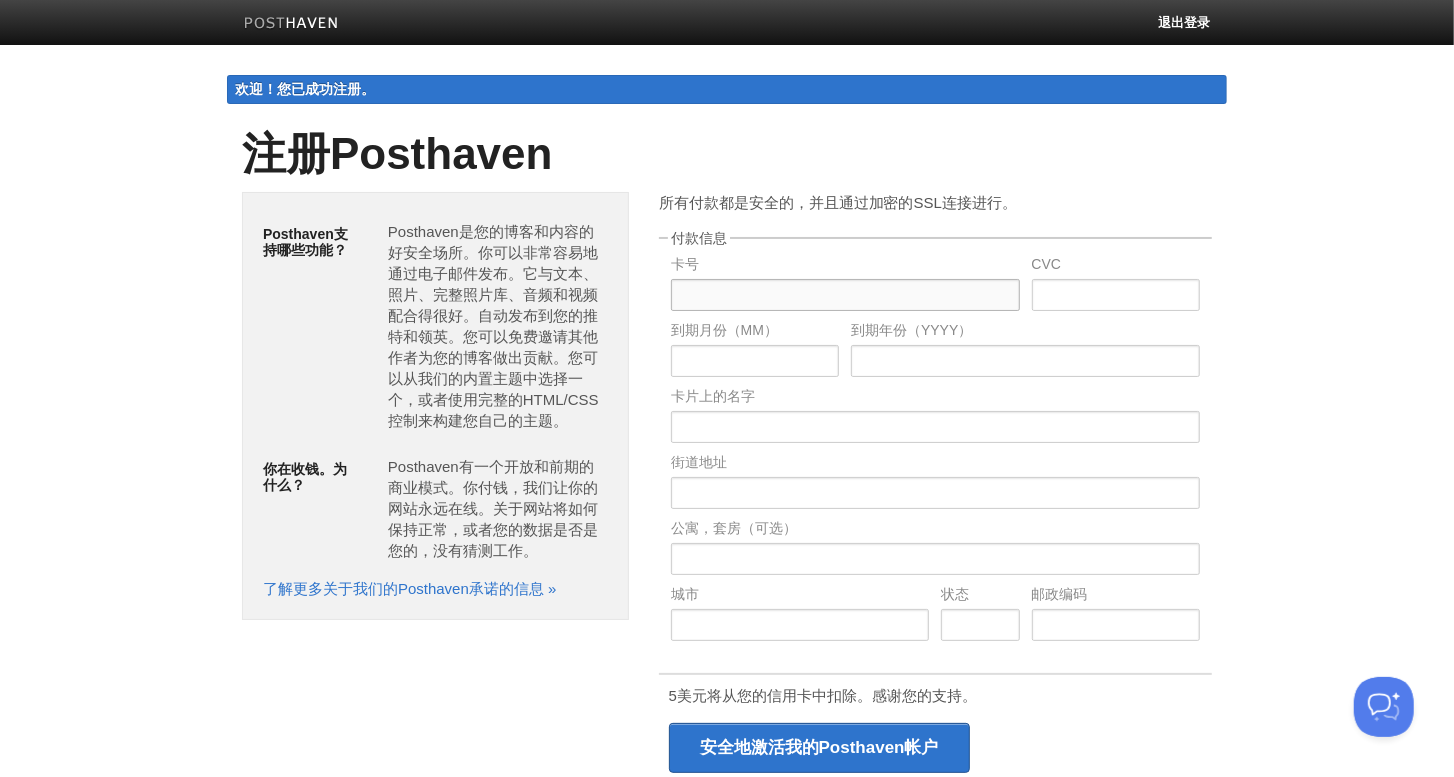 click at bounding box center (845, 295) 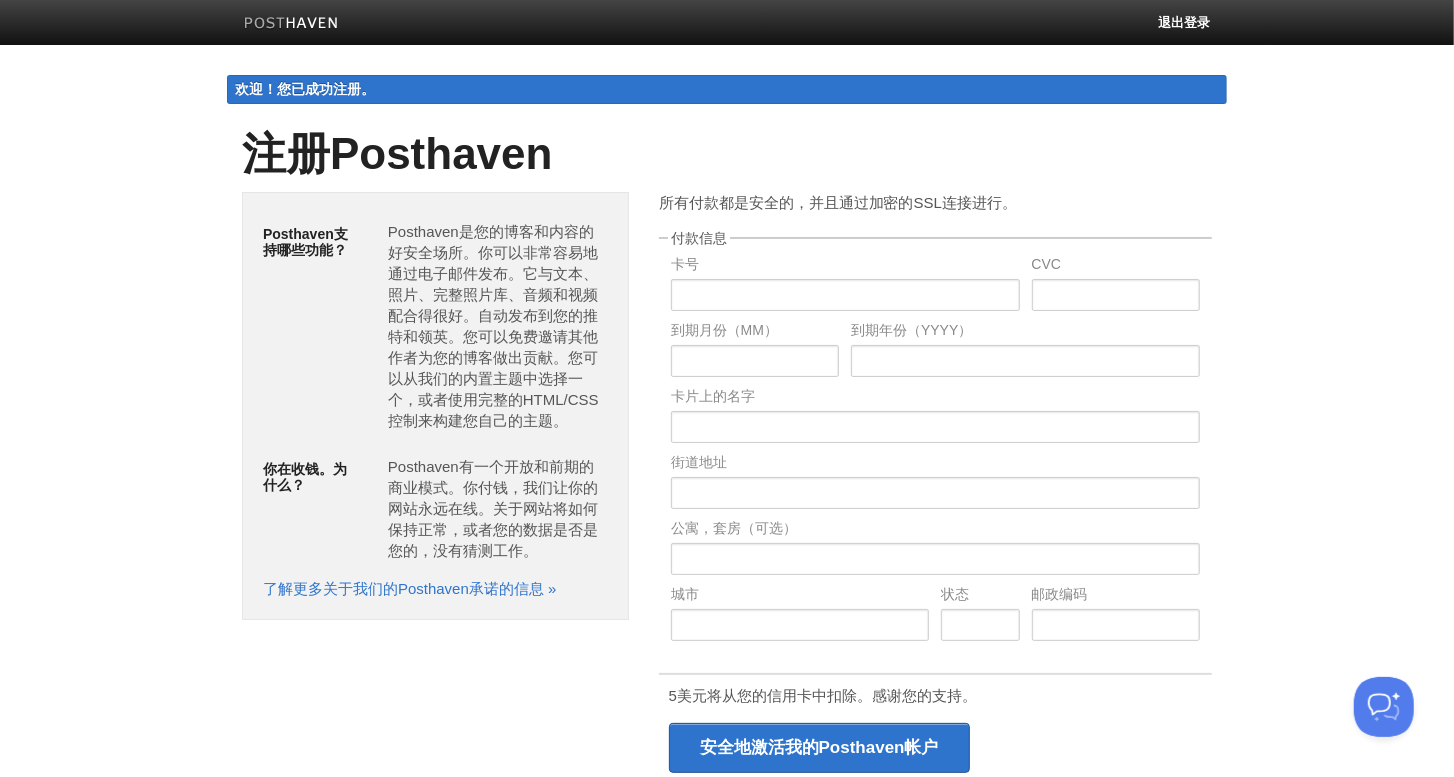 click on "付款信息
卡号
CVC
到期月份（MM）
到期年份（YYYY）
卡片上的名字
街道地址
公寓，套房（可选）
城市
状态
邮政编码" at bounding box center [935, 442] 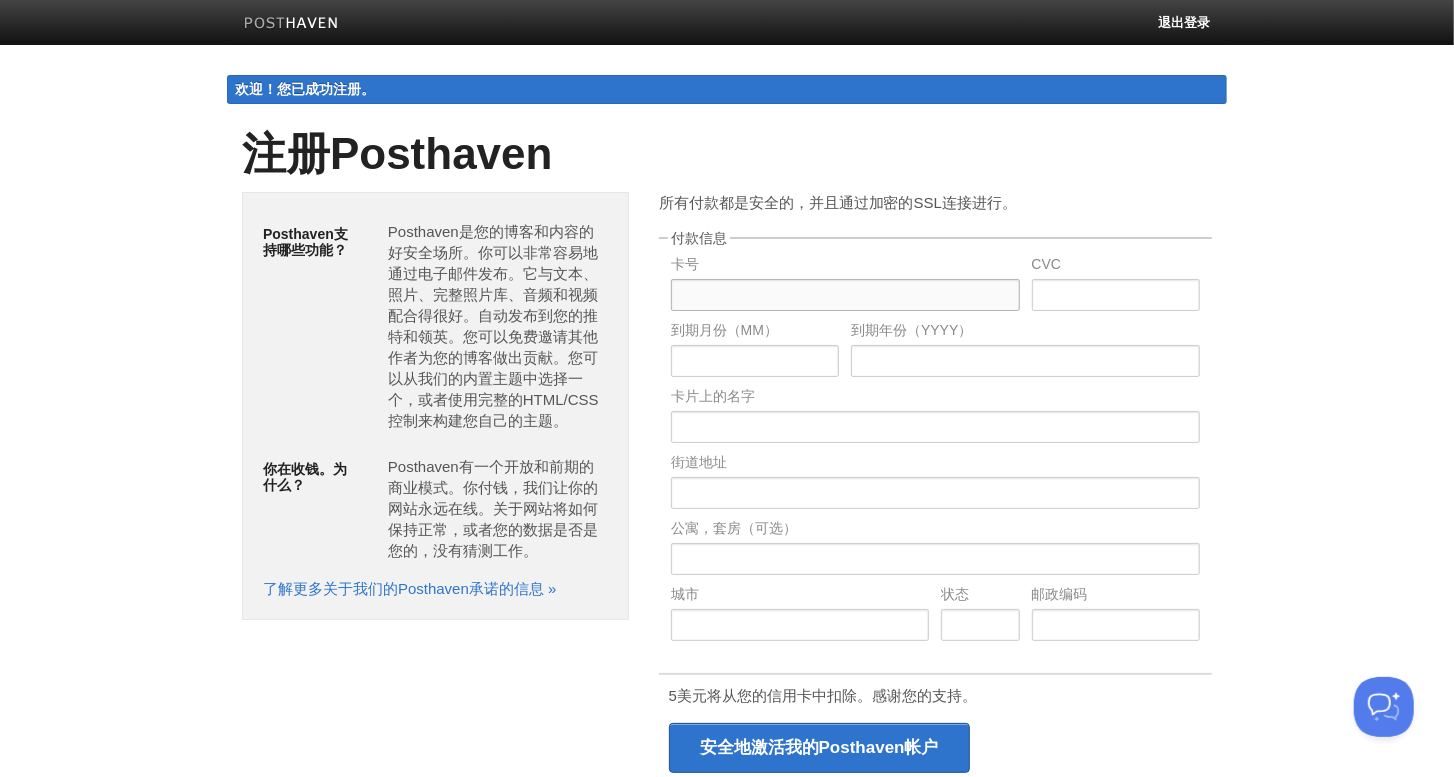 click at bounding box center (845, 295) 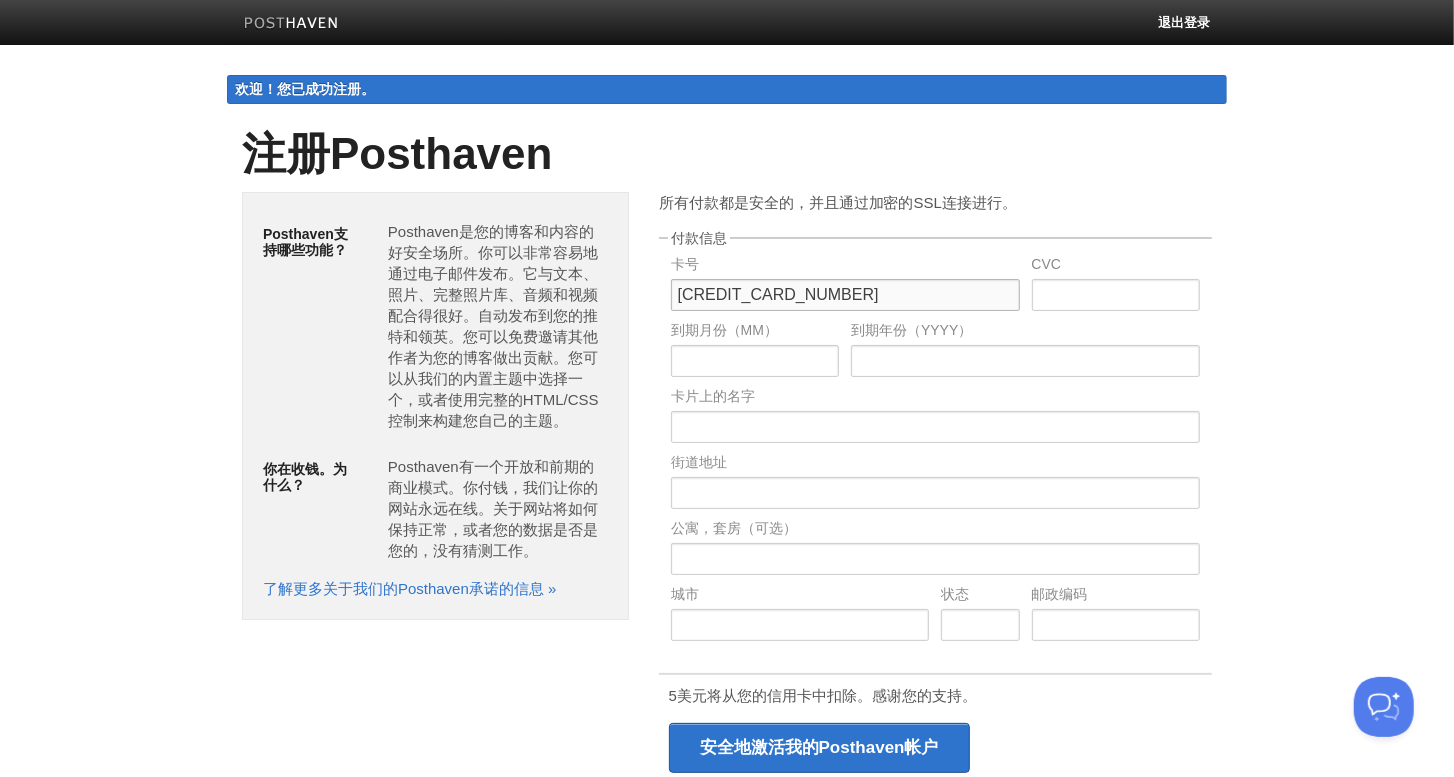 type on "378330813834368" 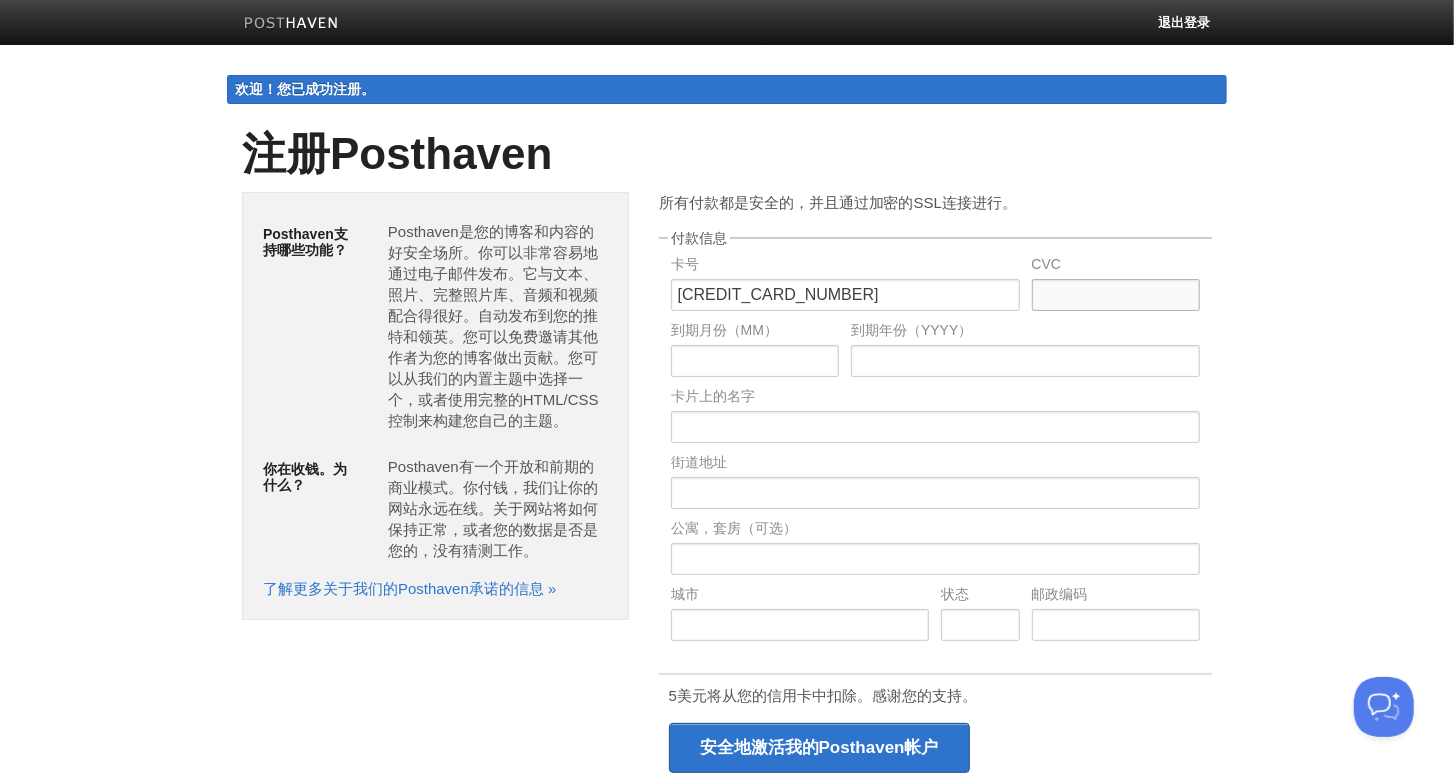 click at bounding box center (1116, 295) 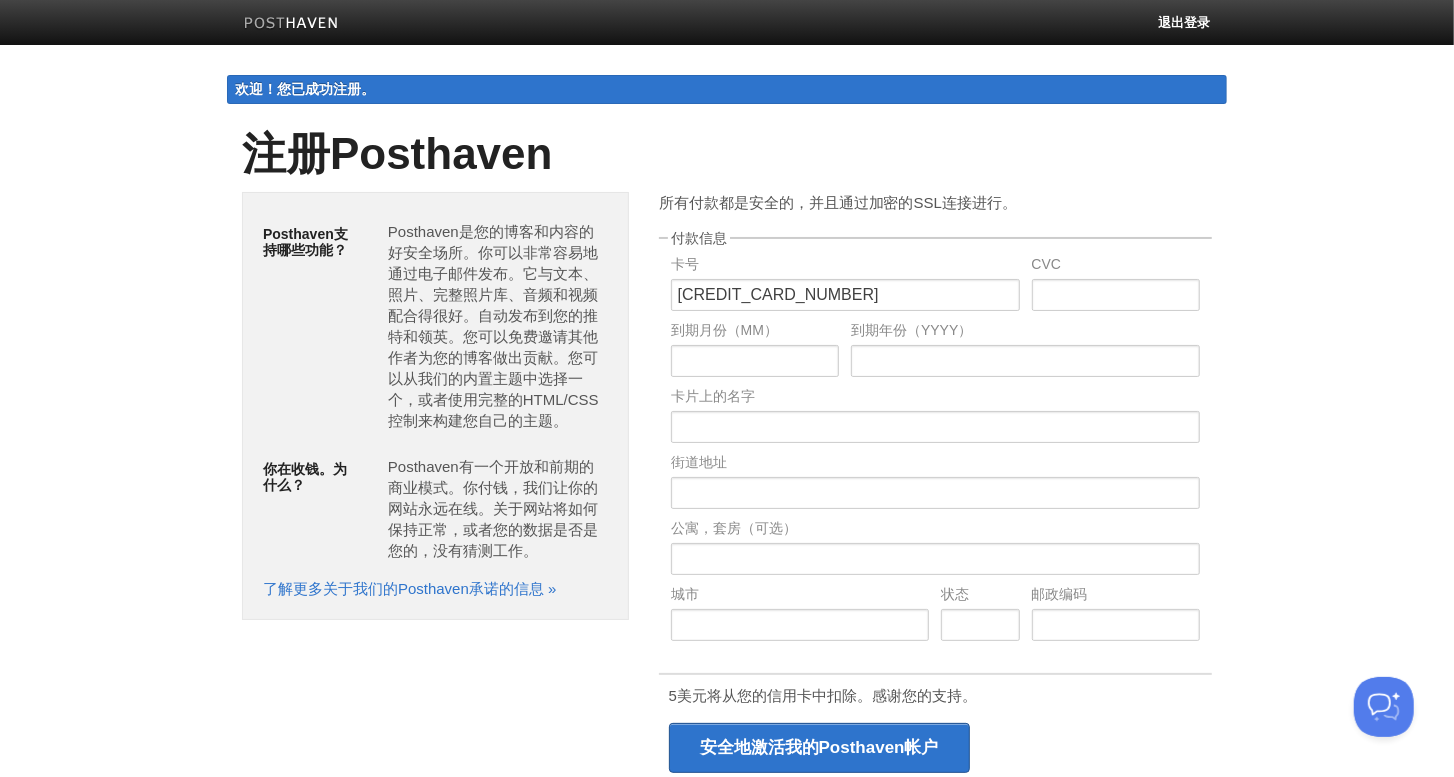 drag, startPoint x: 1130, startPoint y: 260, endPoint x: 1099, endPoint y: 259, distance: 31.016125 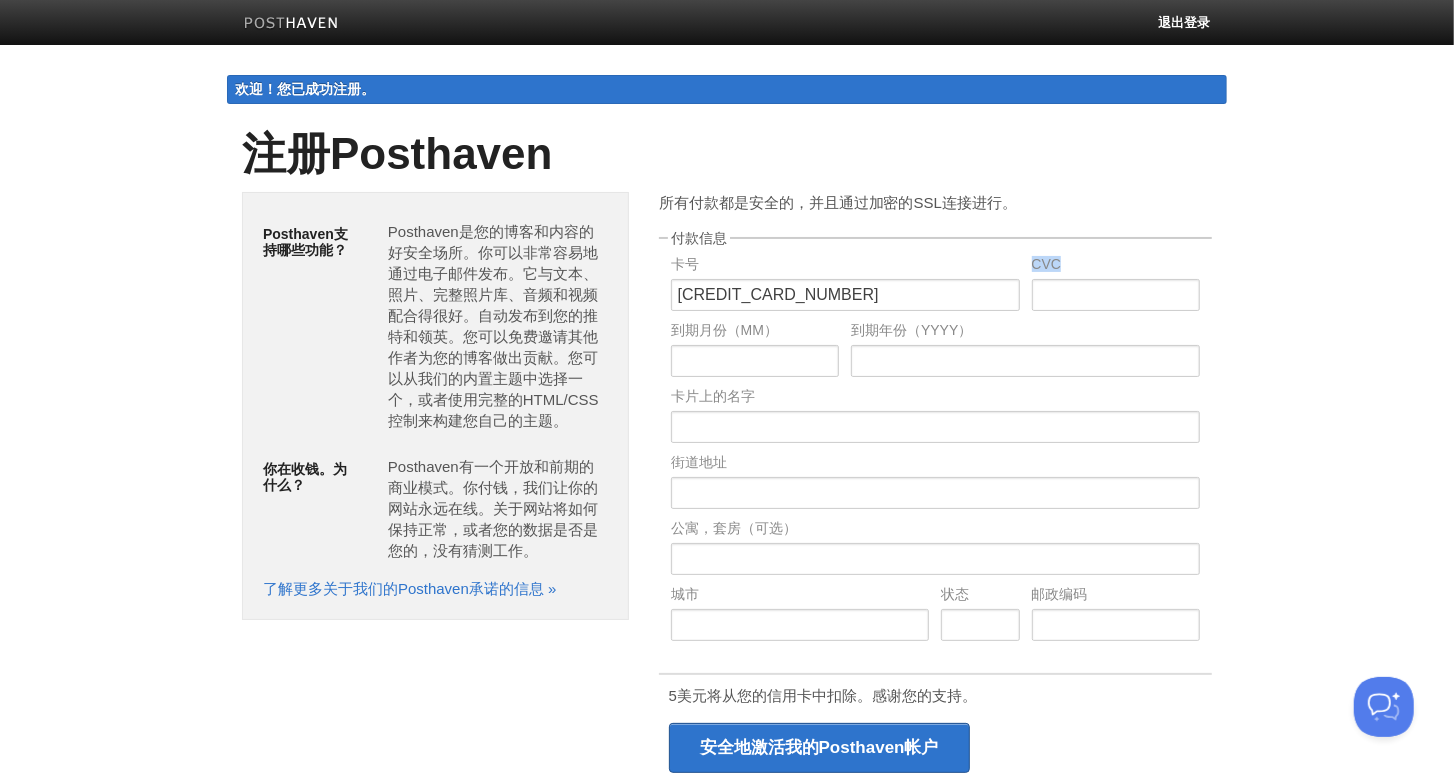 drag, startPoint x: 1098, startPoint y: 259, endPoint x: 1035, endPoint y: 260, distance: 63.007935 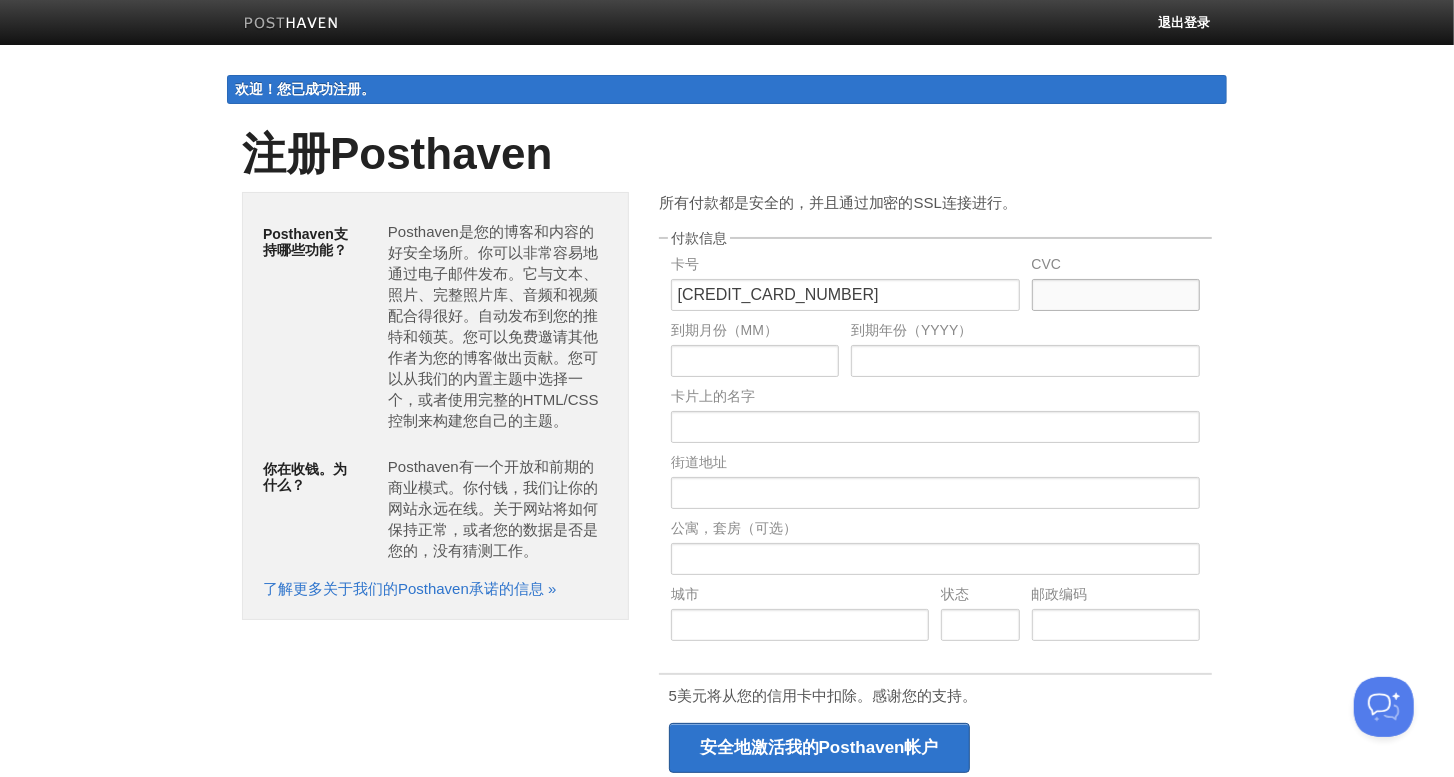 click at bounding box center [1116, 295] 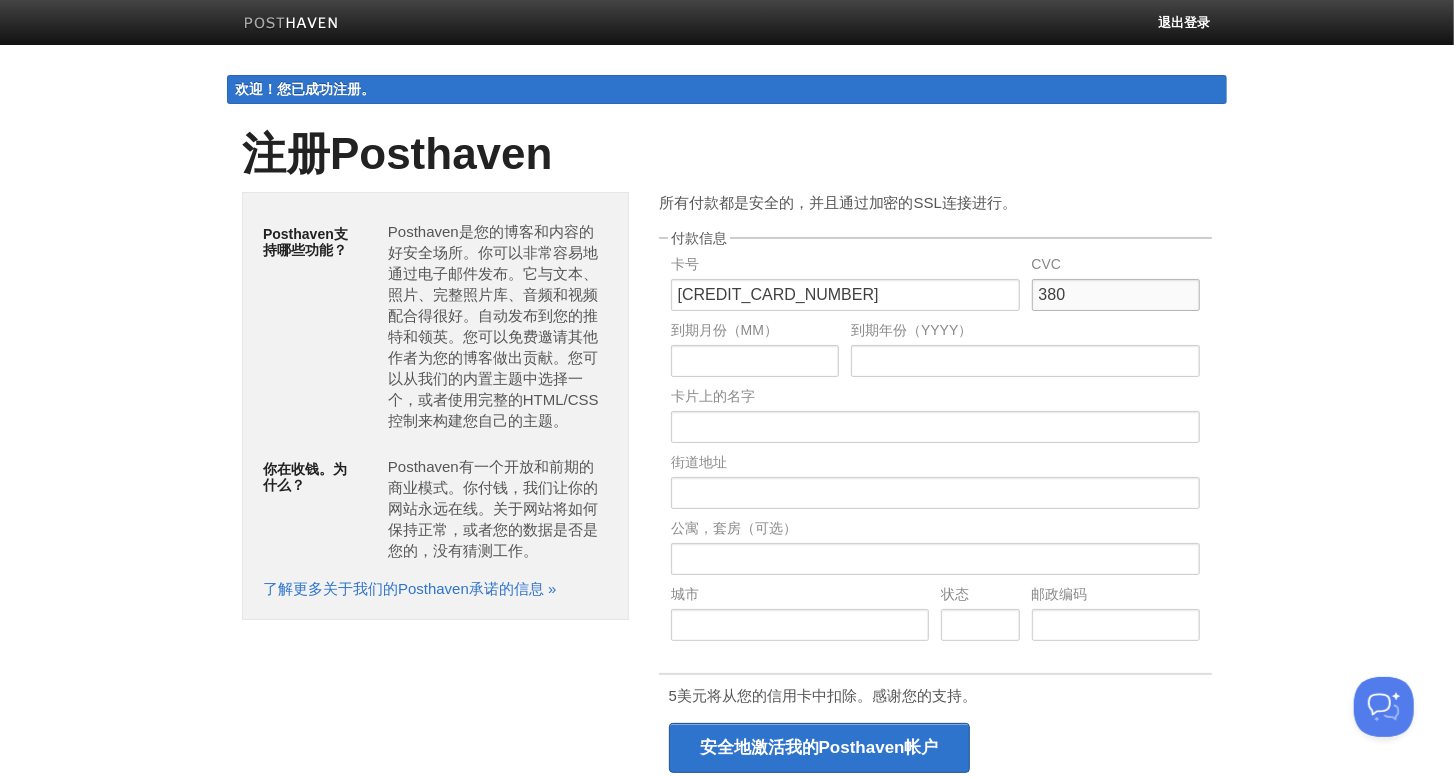 type on "380" 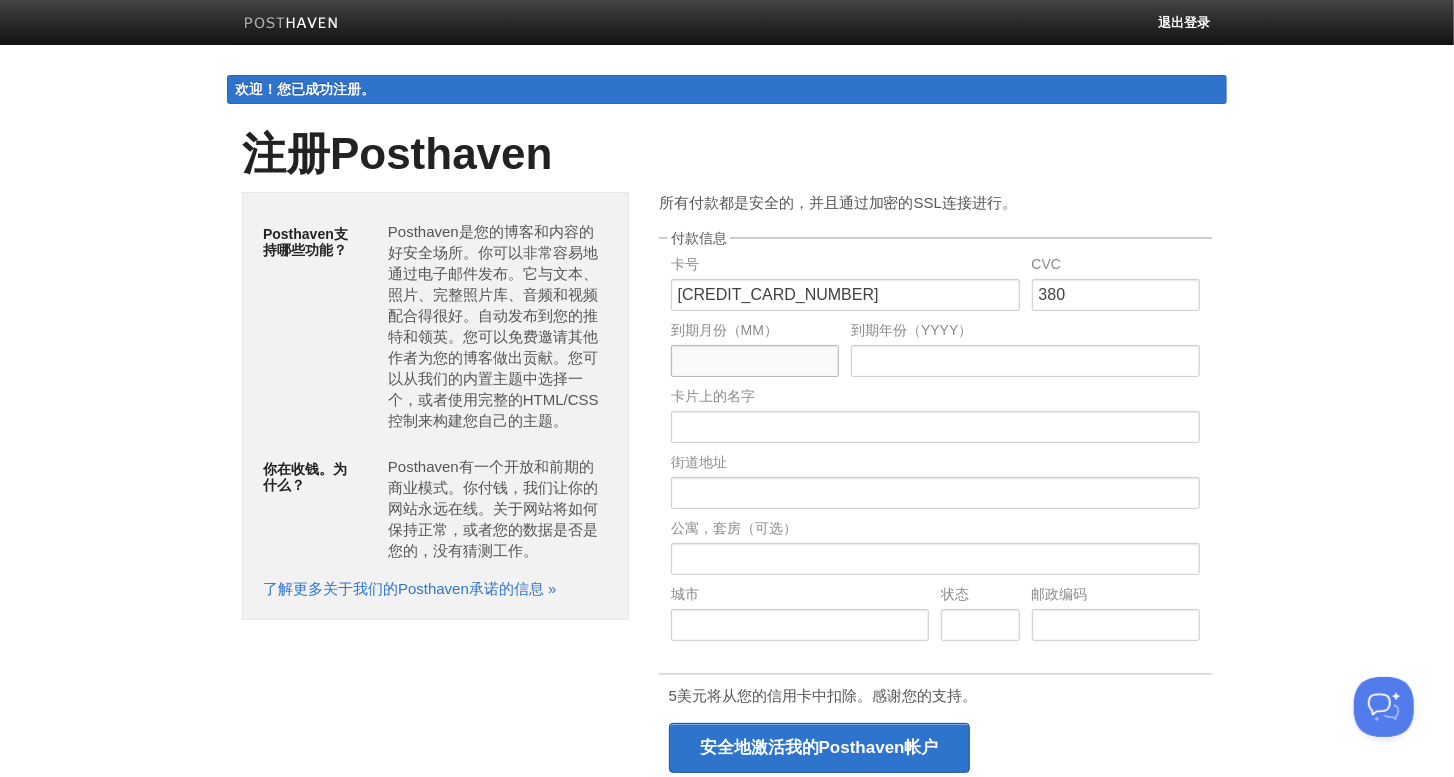 click at bounding box center [755, 361] 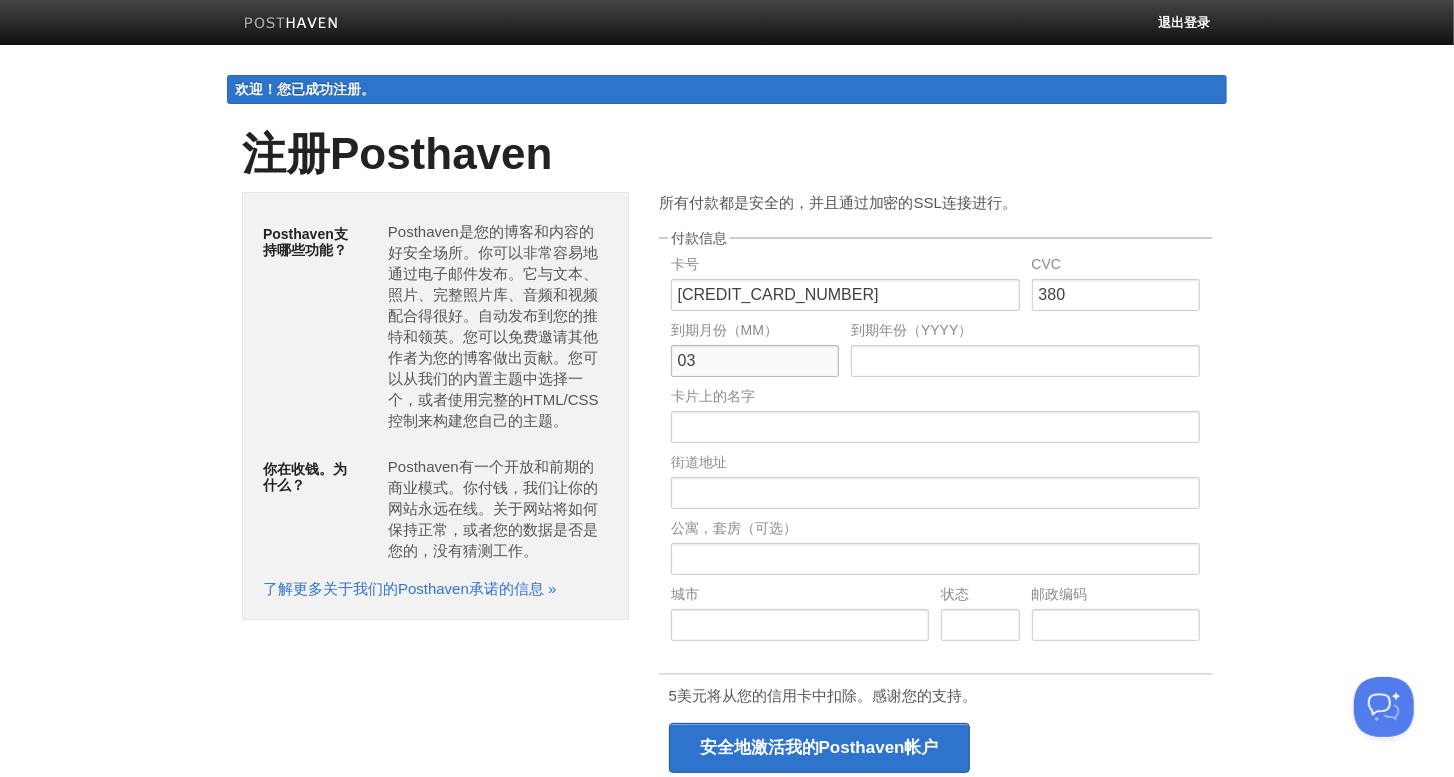 type on "03" 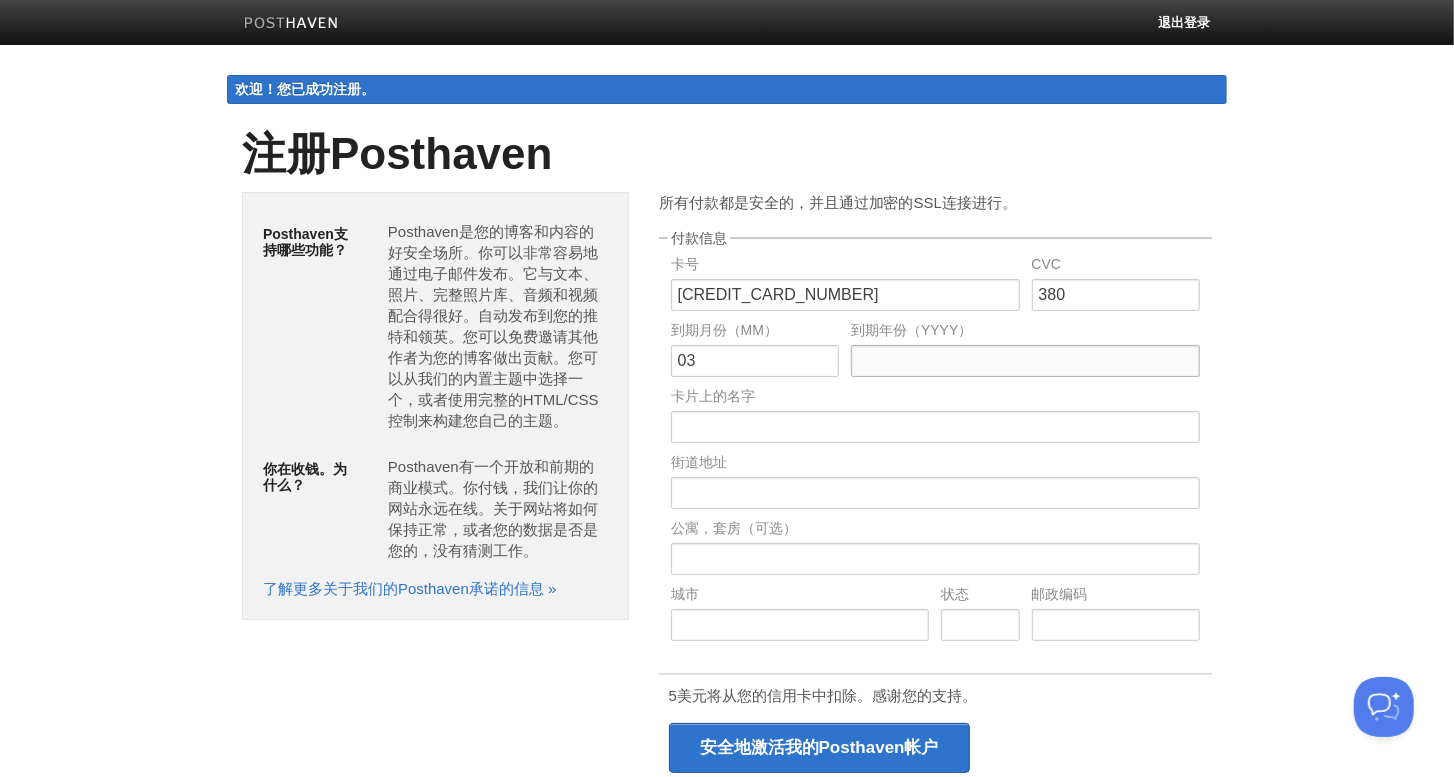 click at bounding box center (1025, 361) 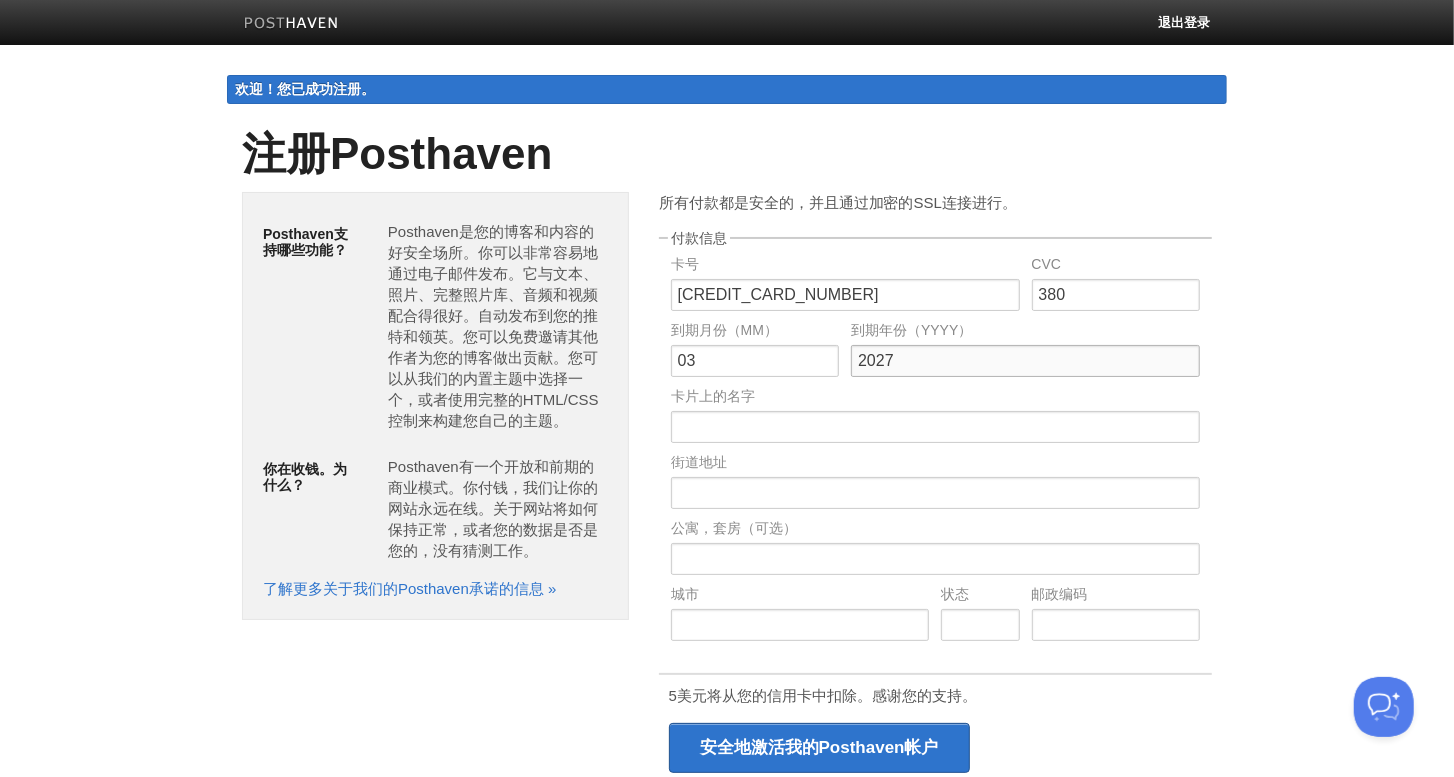 type on "2027" 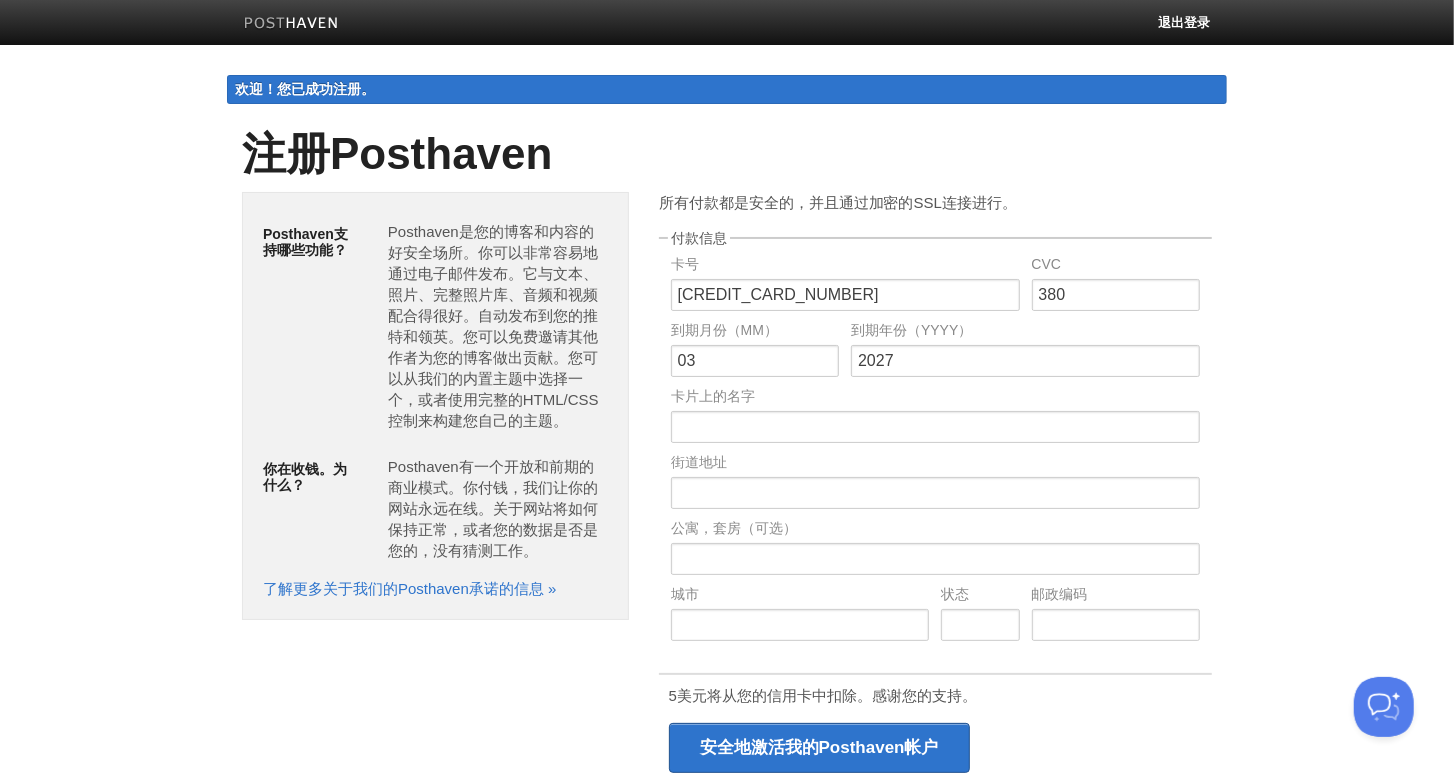 click on "卡片上的名字" at bounding box center (935, 422) 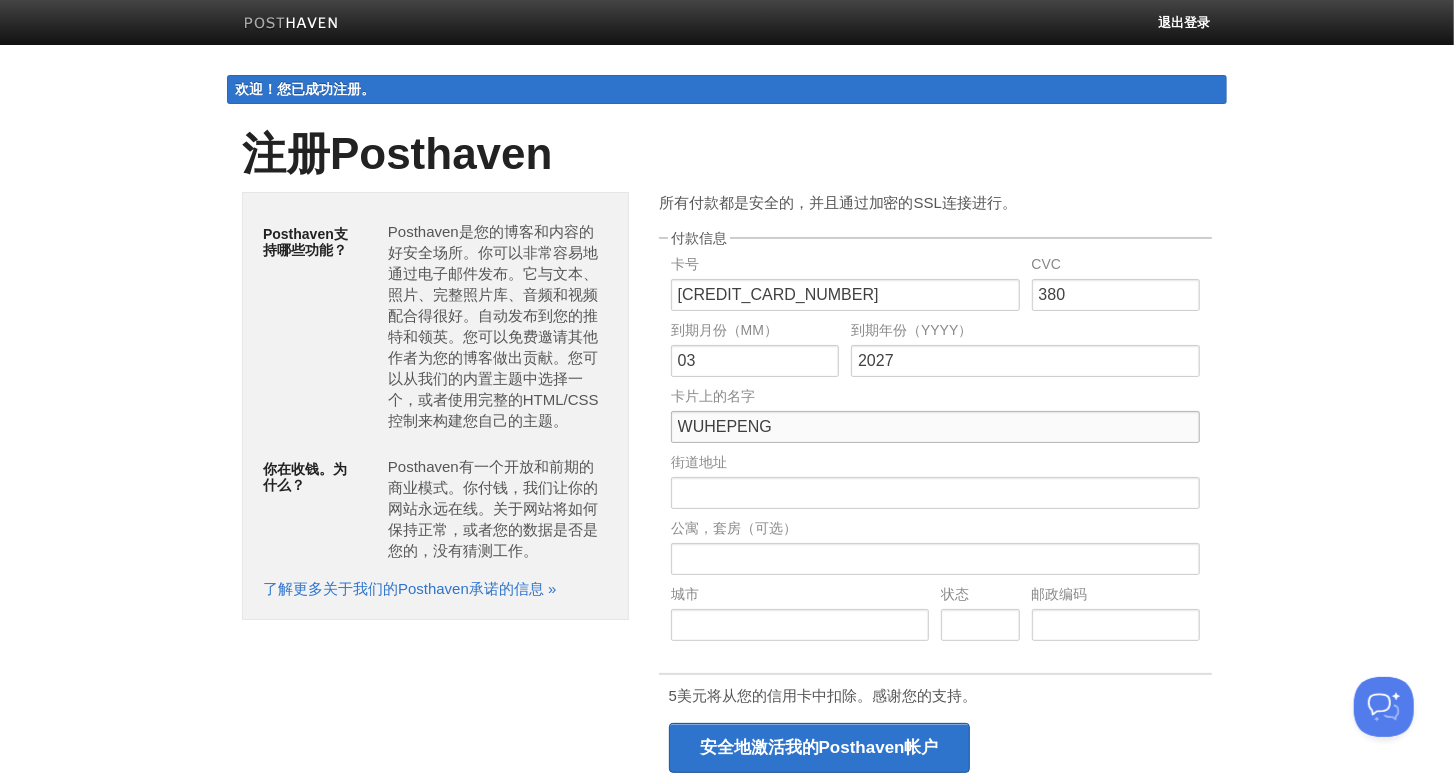 type on "WUHEPENG" 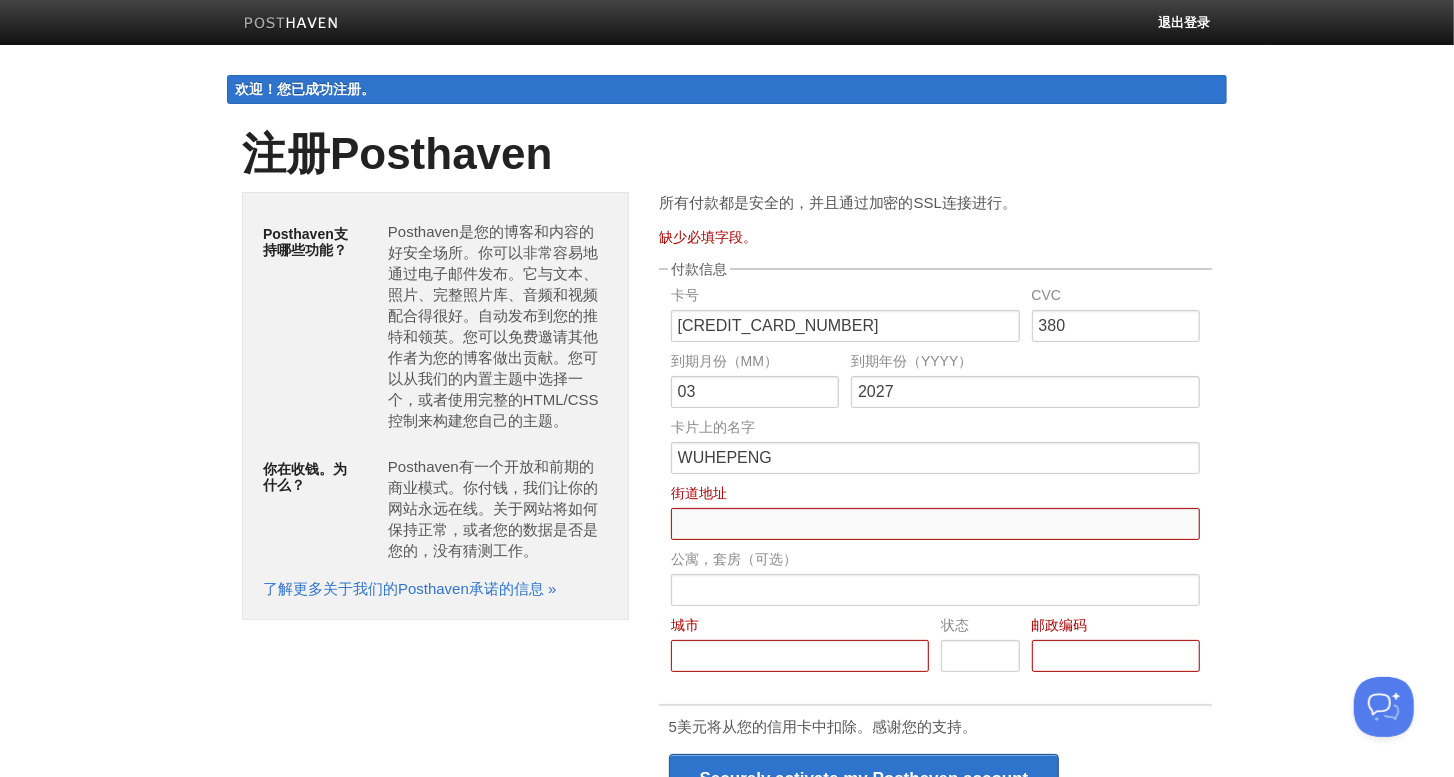 click on "卡号" at bounding box center (935, 524) 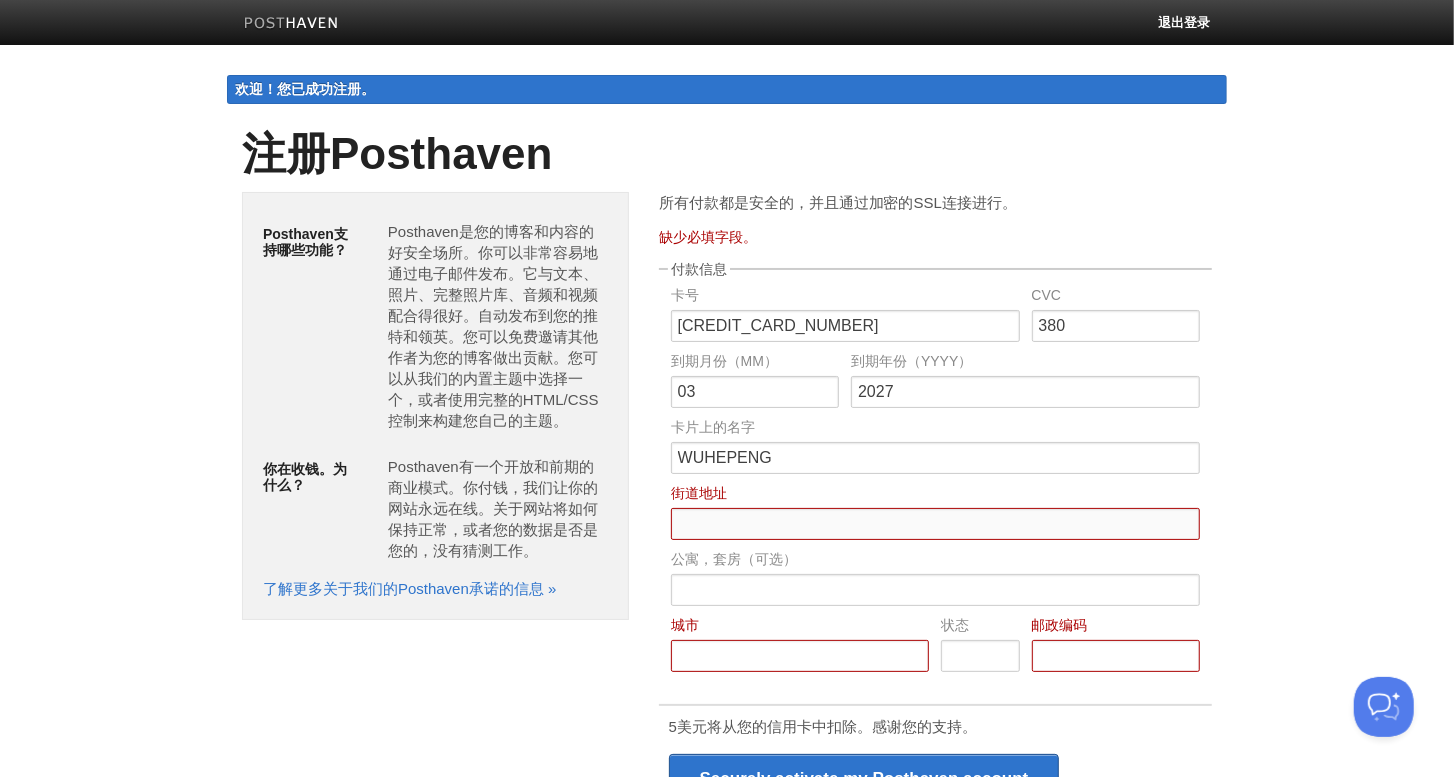 click on "卡号" at bounding box center [935, 524] 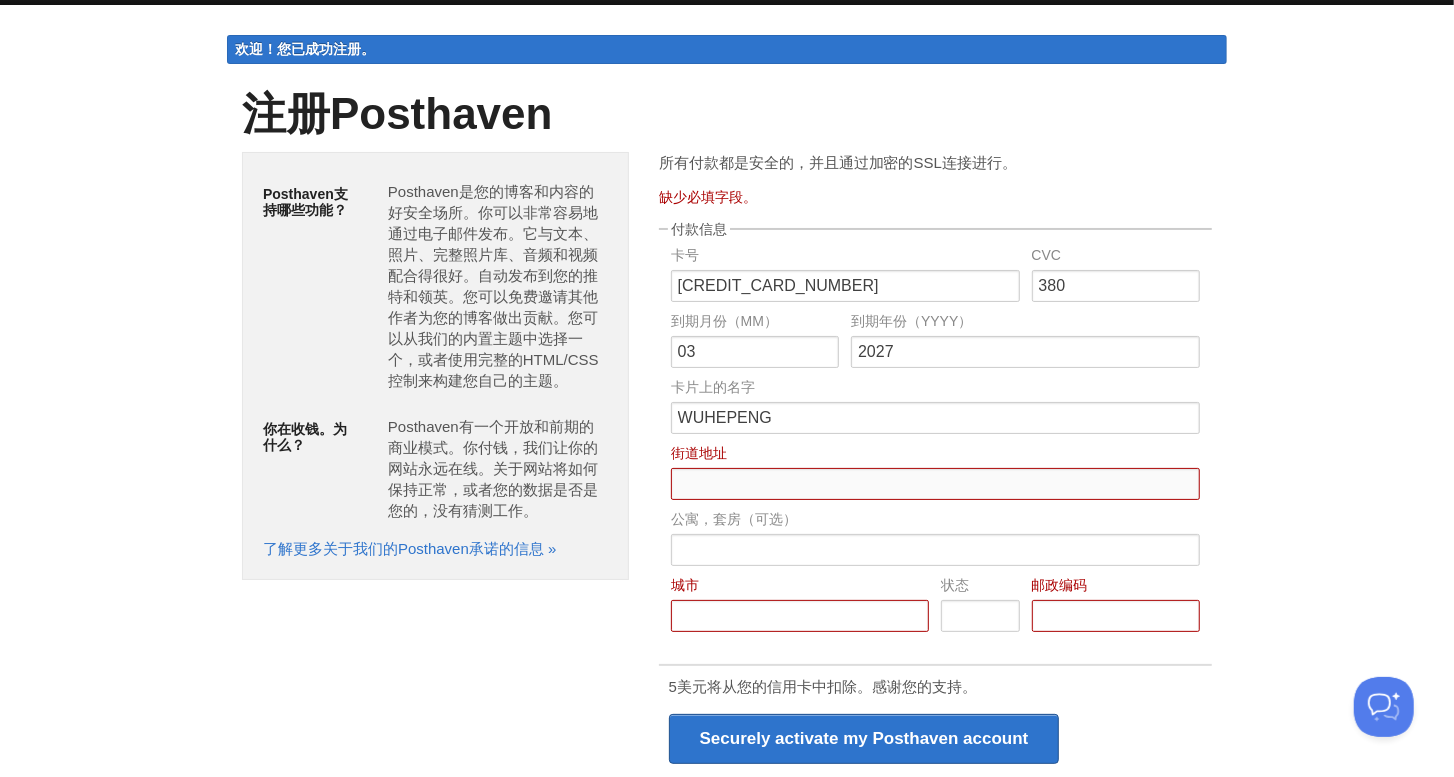 scroll, scrollTop: 128, scrollLeft: 0, axis: vertical 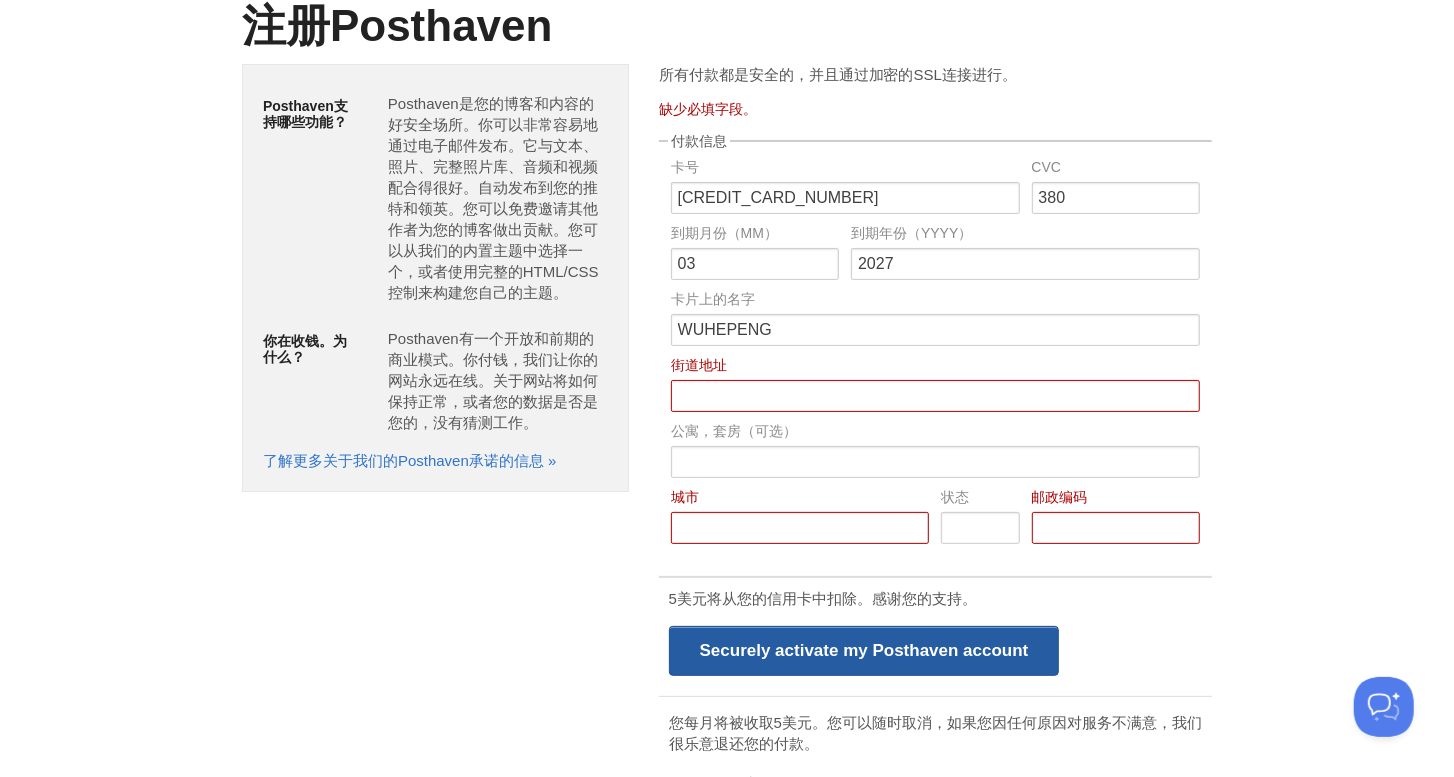 click on "Securely activate my Posthaven account" at bounding box center (864, 651) 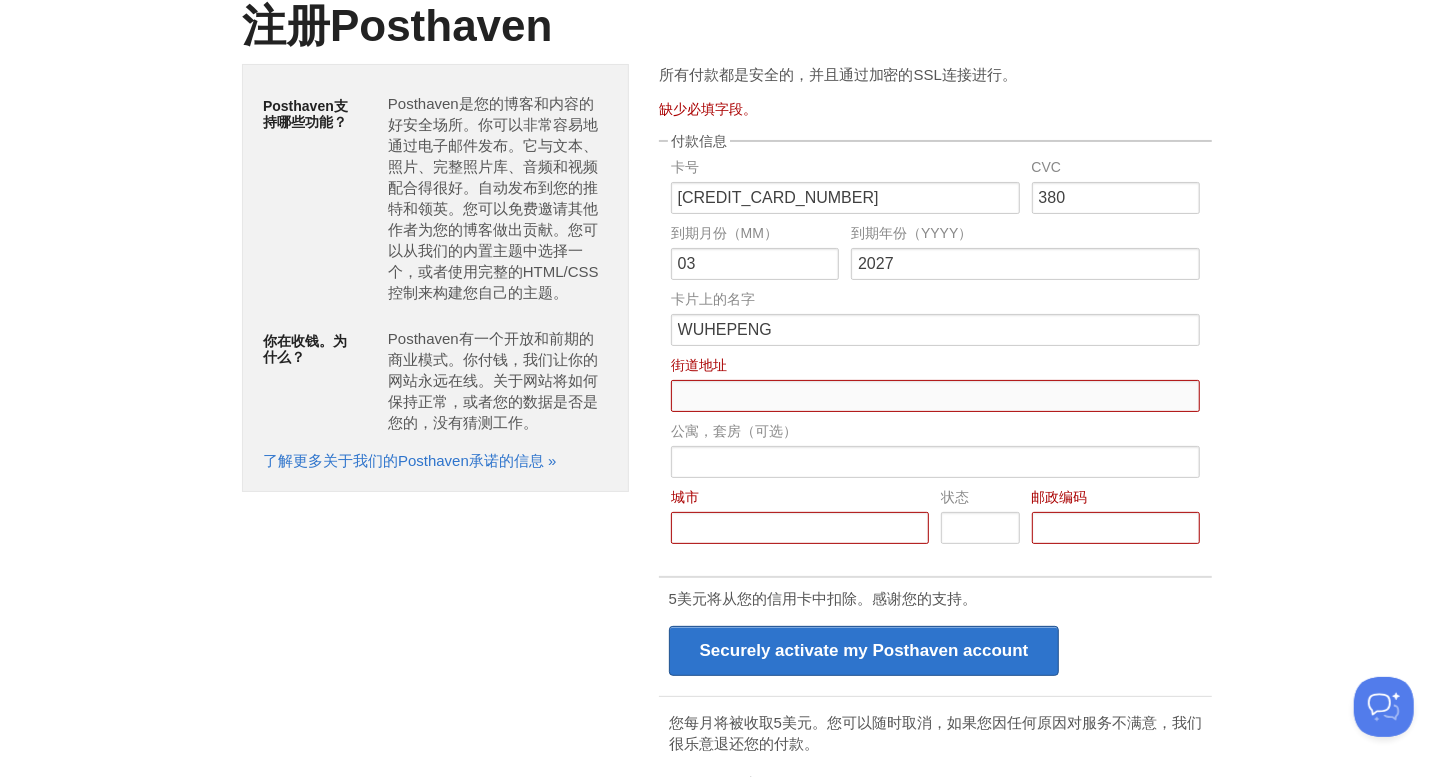 click on "卡号" at bounding box center [935, 396] 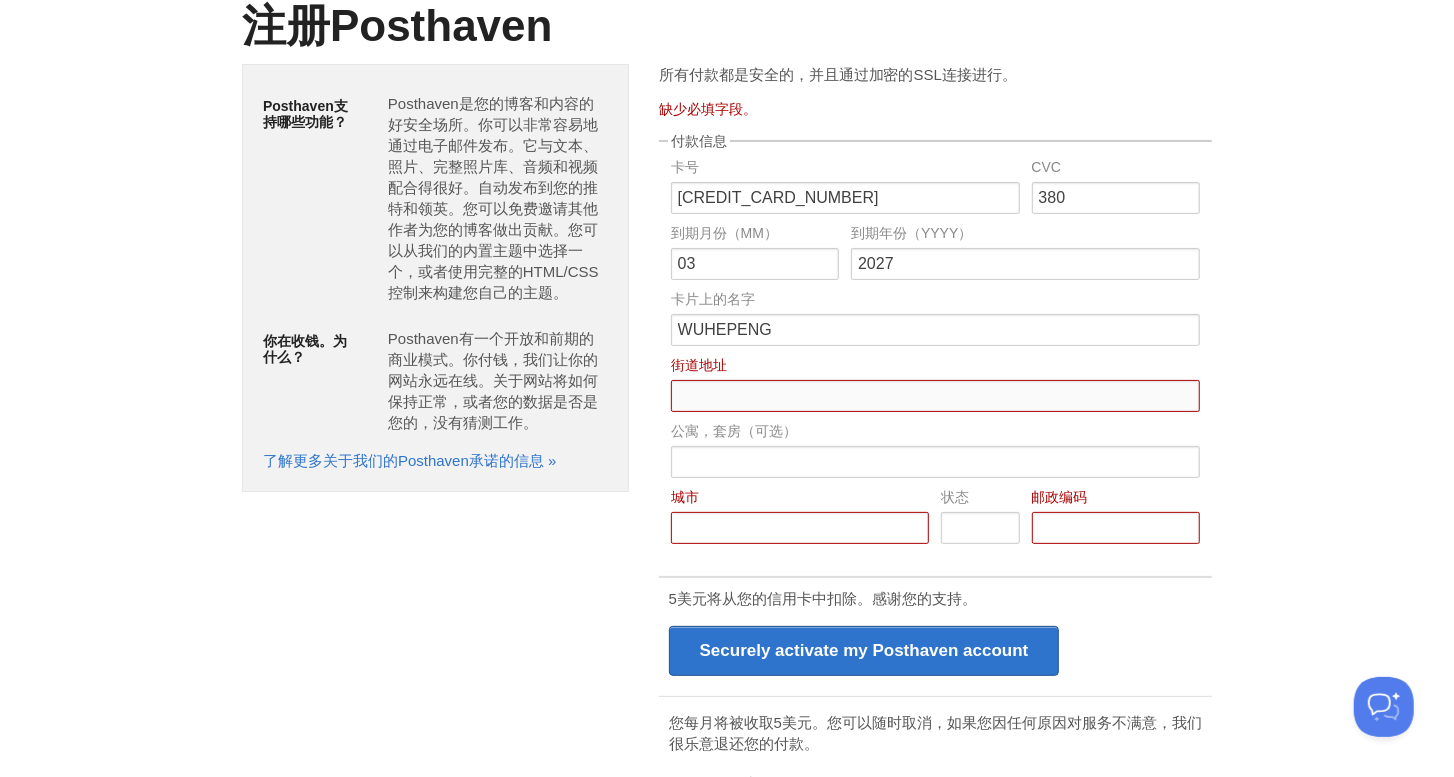click on "卡号" at bounding box center [935, 396] 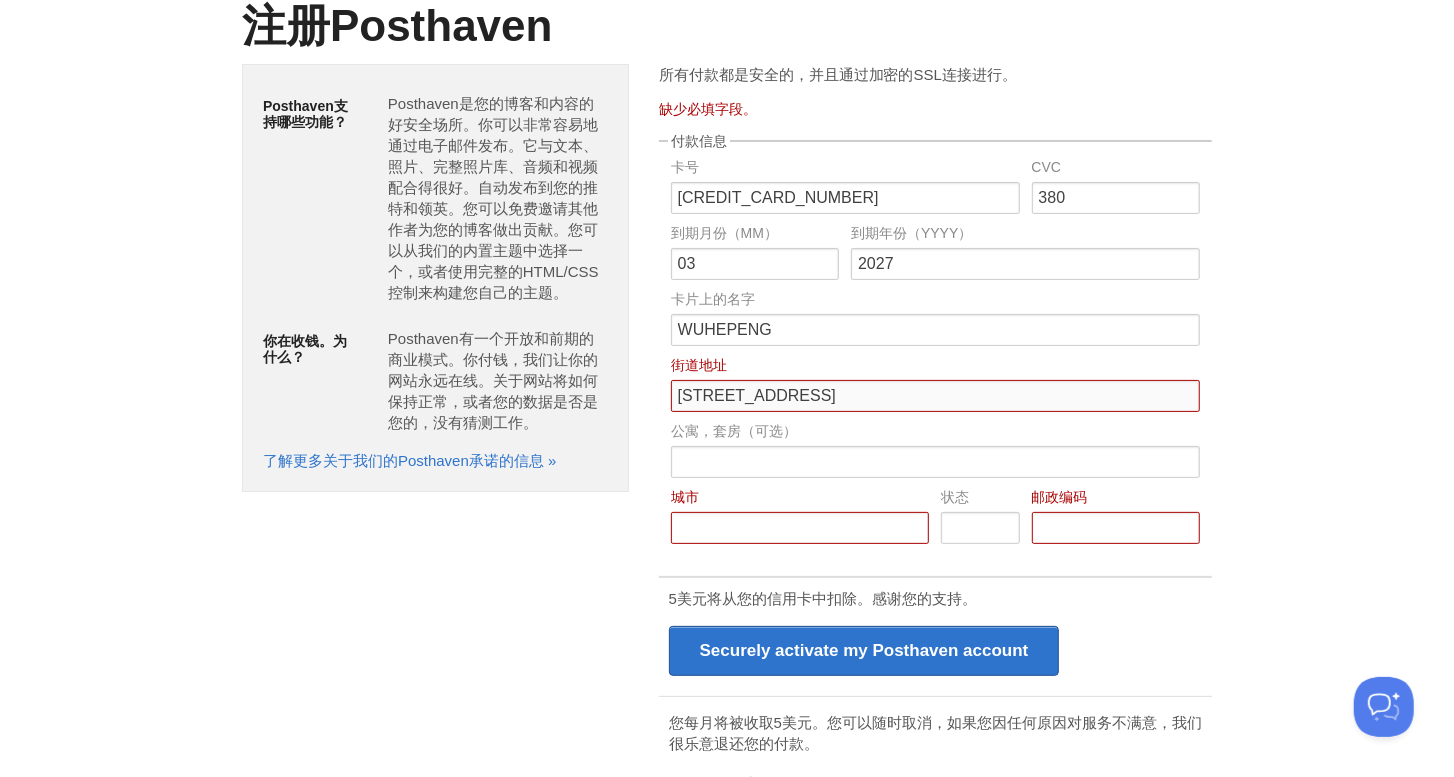 type on "5702 CREW AVE" 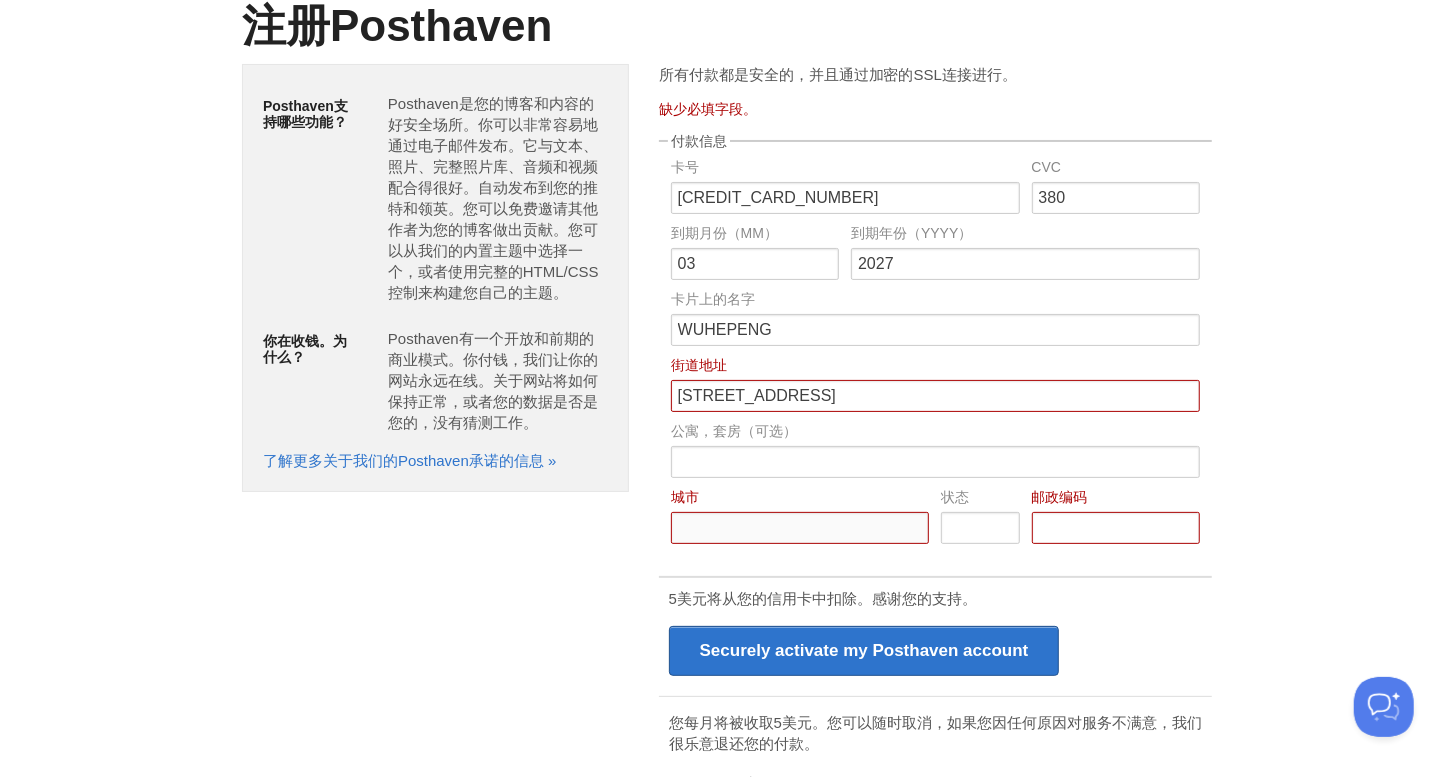 click on "卡号" at bounding box center (800, 528) 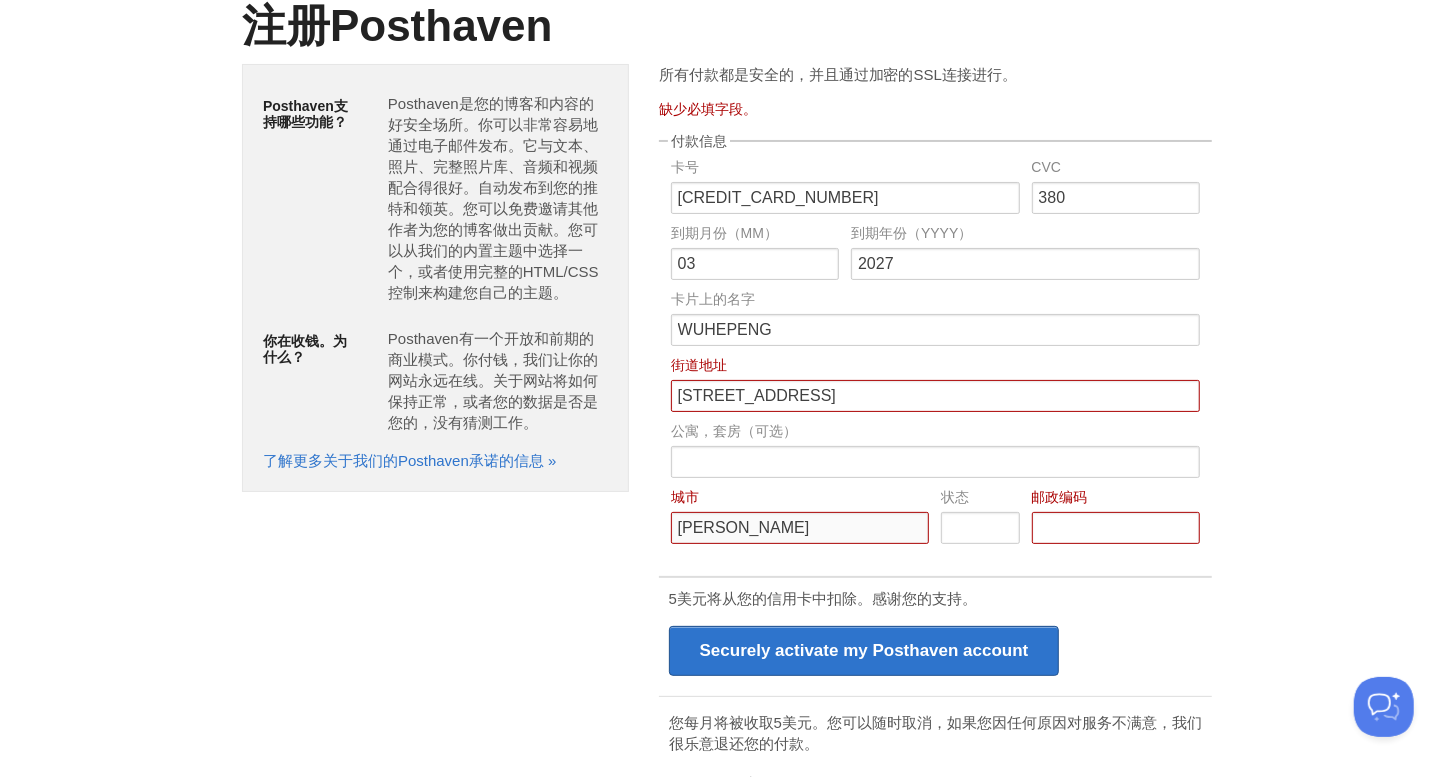 type on "ROCHELLE" 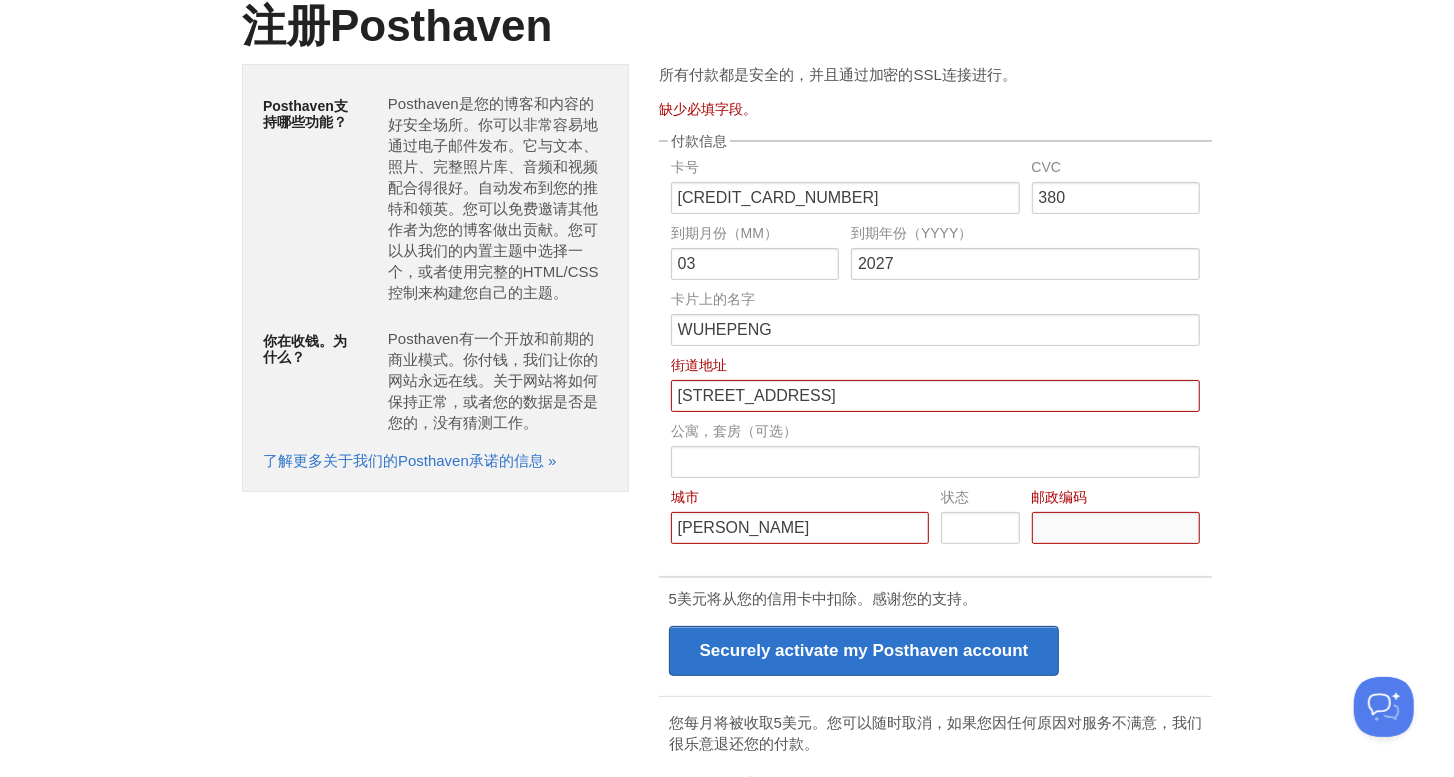 click on "卡号" at bounding box center (1116, 528) 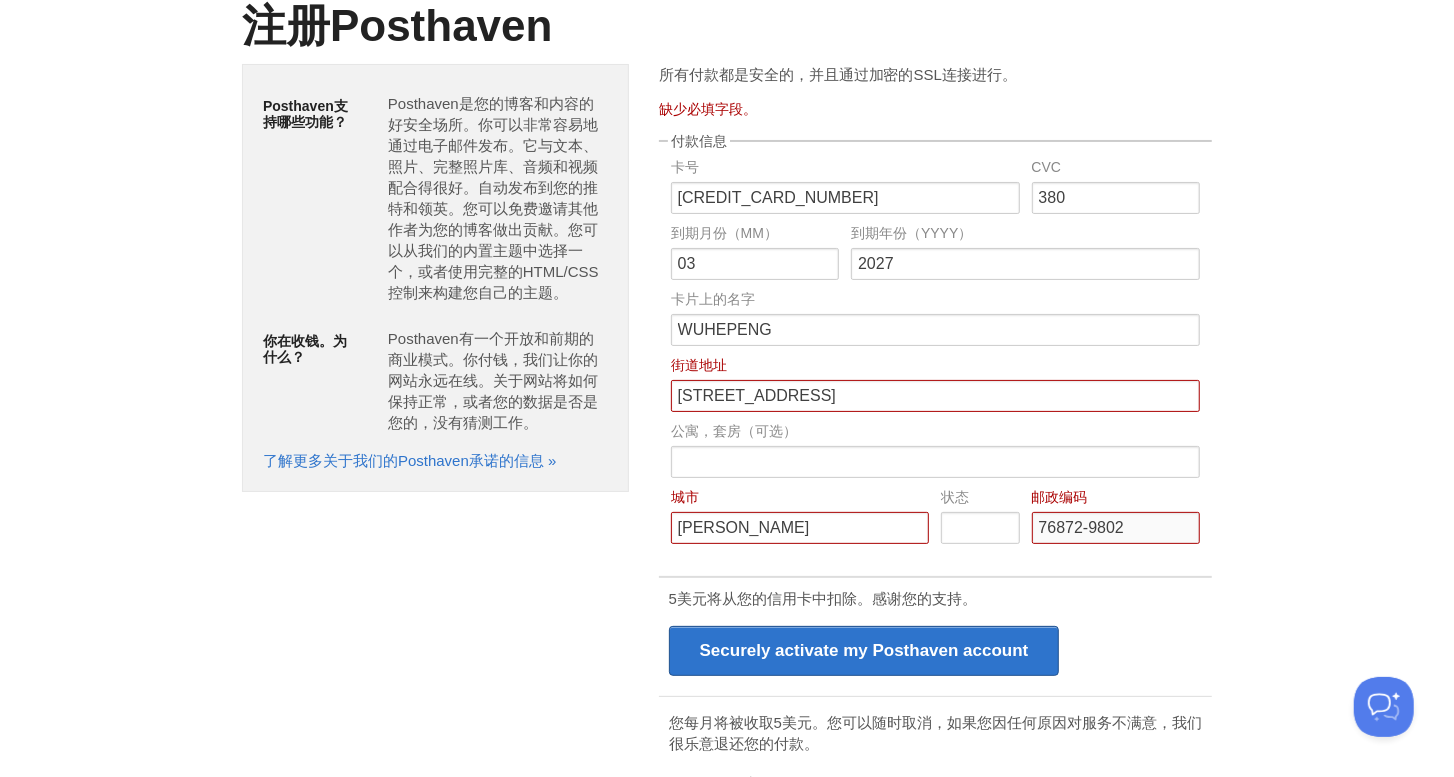 type on "76872-9802" 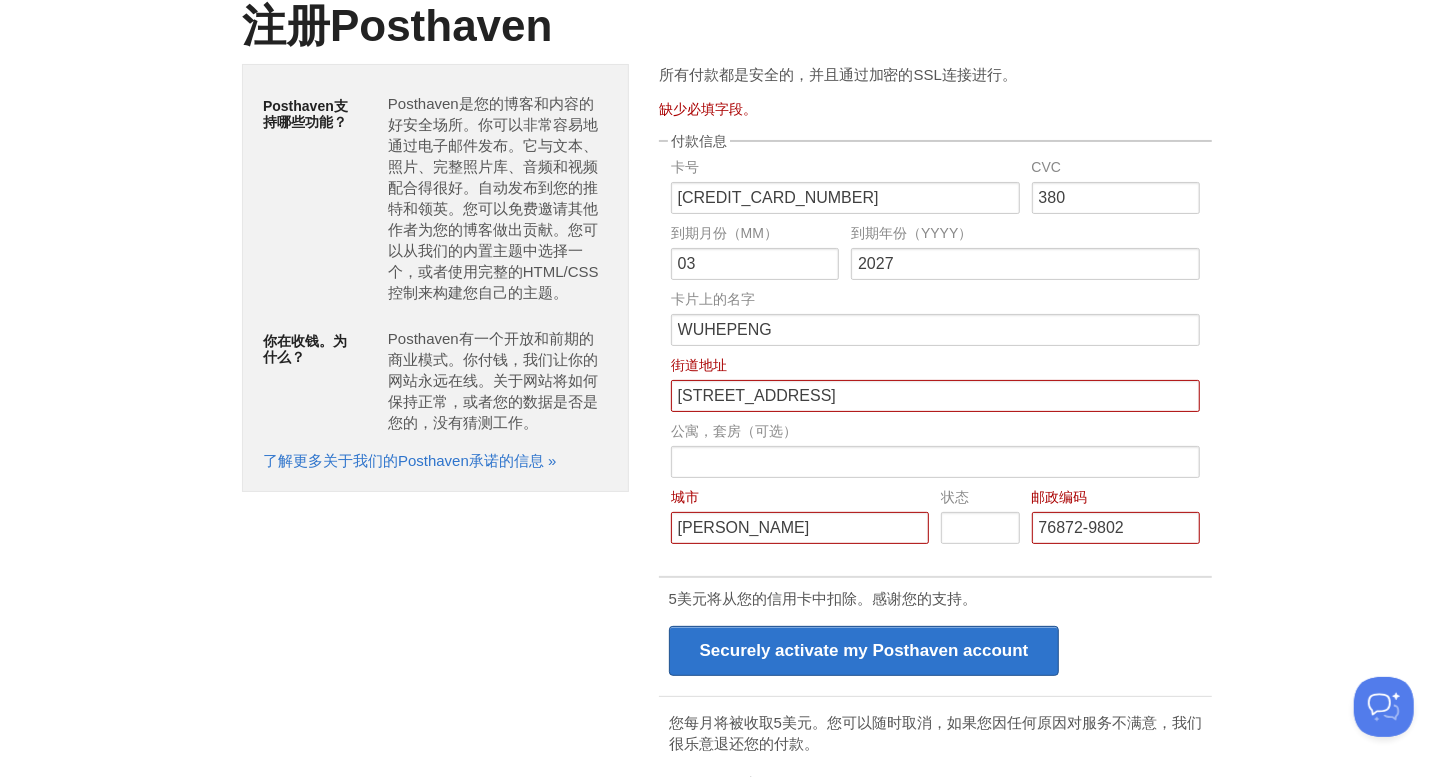click on "所有付款都是安全的，并且通过加密的SSL连接进行。
缺少必填字段。
付款信息
卡号
378330813834368
CVC
380
到期月份（MM）
03
到期年份（YYYY）
2027
卡片上的名字
WUHEPENG
街道地址
5702 CREW AVE
公寓，套房（可选）
城市
ROCHELLE
状态
邮政编码
76872-9802
5美元将从您的信用卡中扣除。感谢您的支持。
Securely activate my Posthaven account
您每月将被收取5美元。您可以随时取消，如果您因任何原因对服务不满意，我们很乐意退还您的付款。
问题？不确定？
请随时发送电子邮件至 help@posthaven.com" at bounding box center [935, 478] 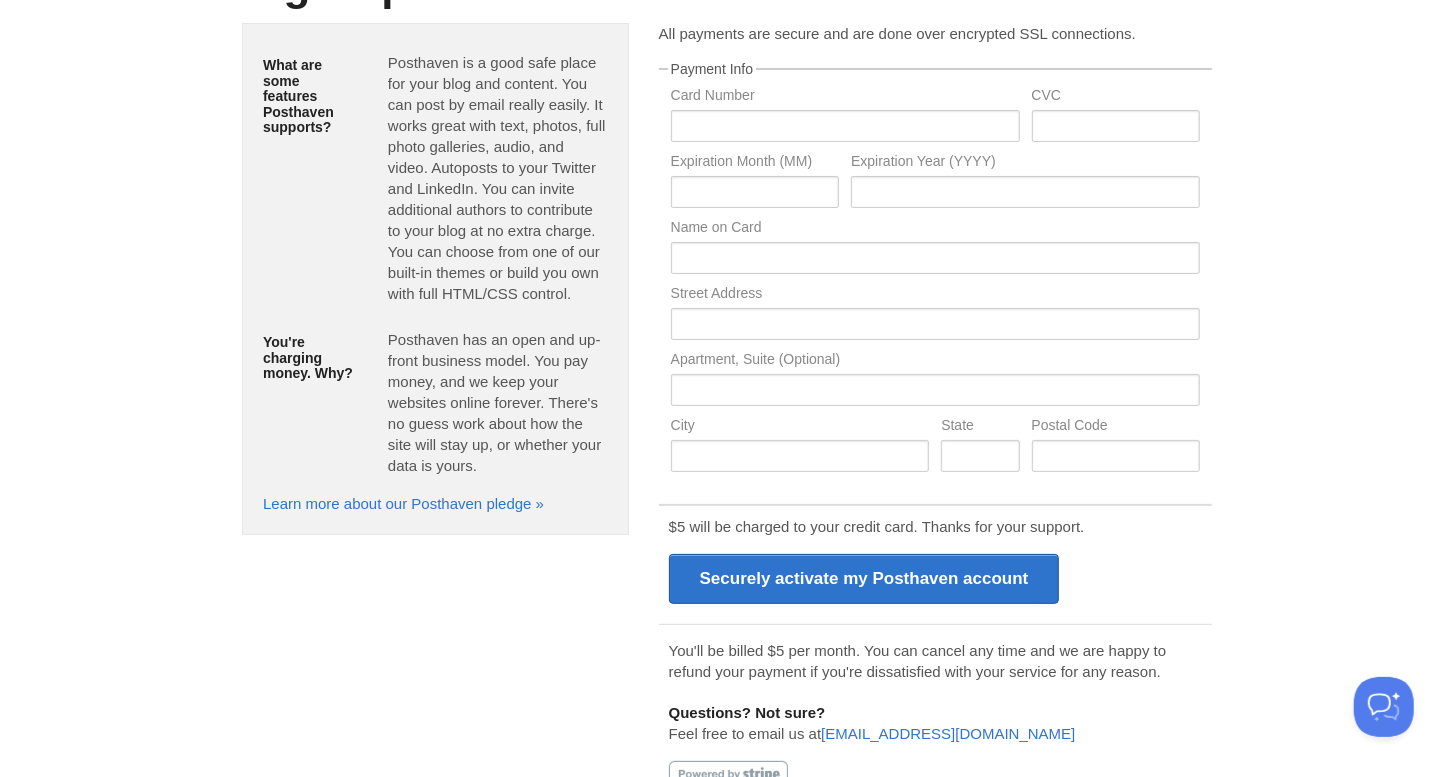 scroll, scrollTop: 0, scrollLeft: 0, axis: both 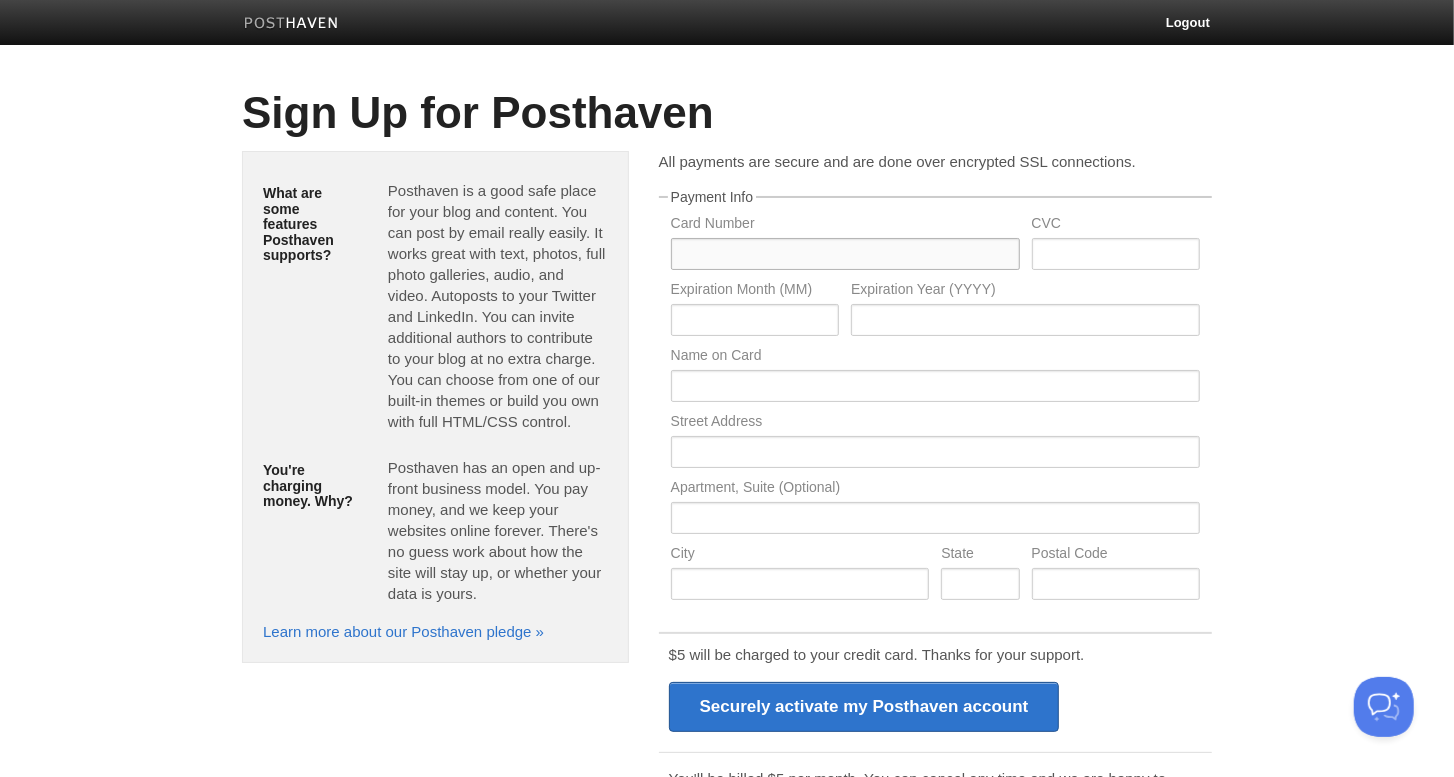 click at bounding box center (845, 254) 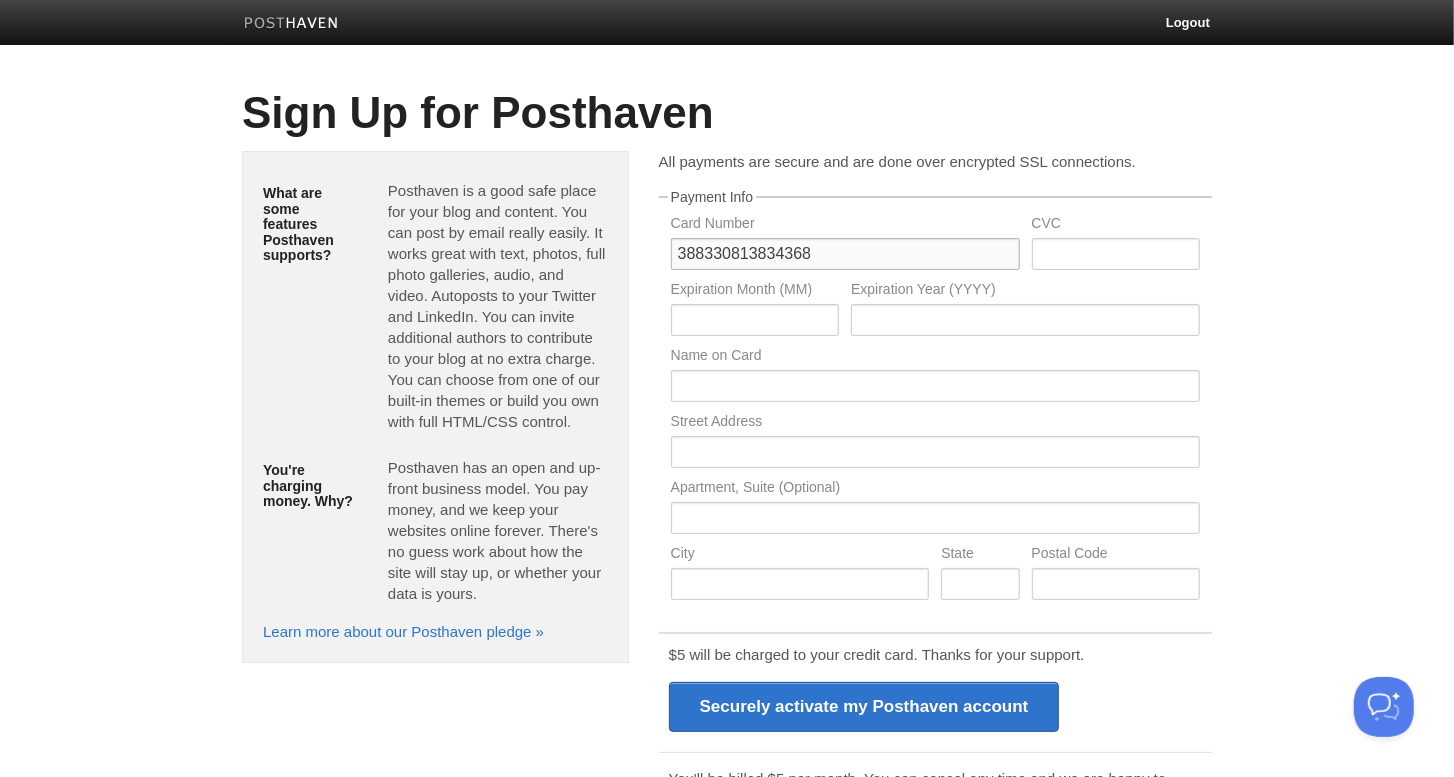 type on "388330813834368" 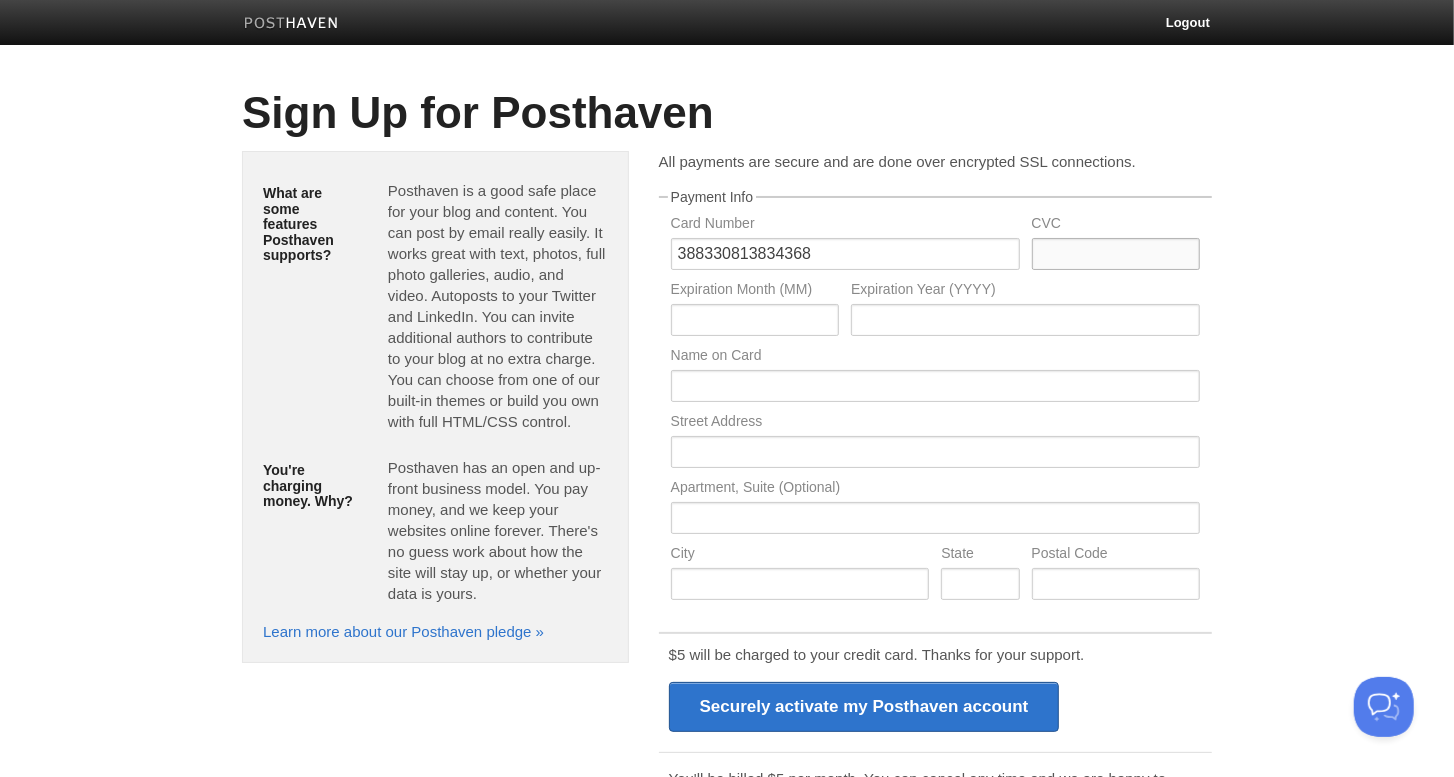 click at bounding box center [1116, 254] 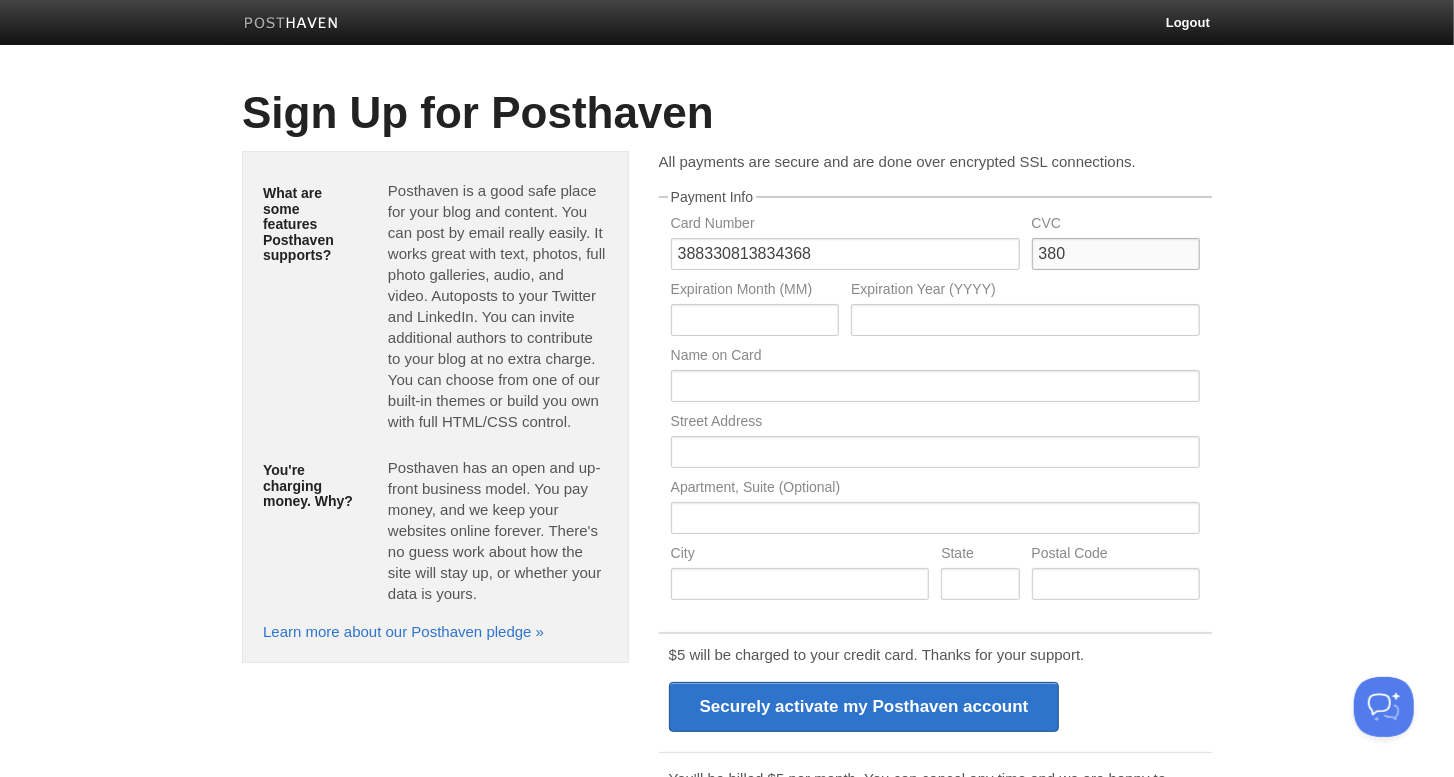 type on "380" 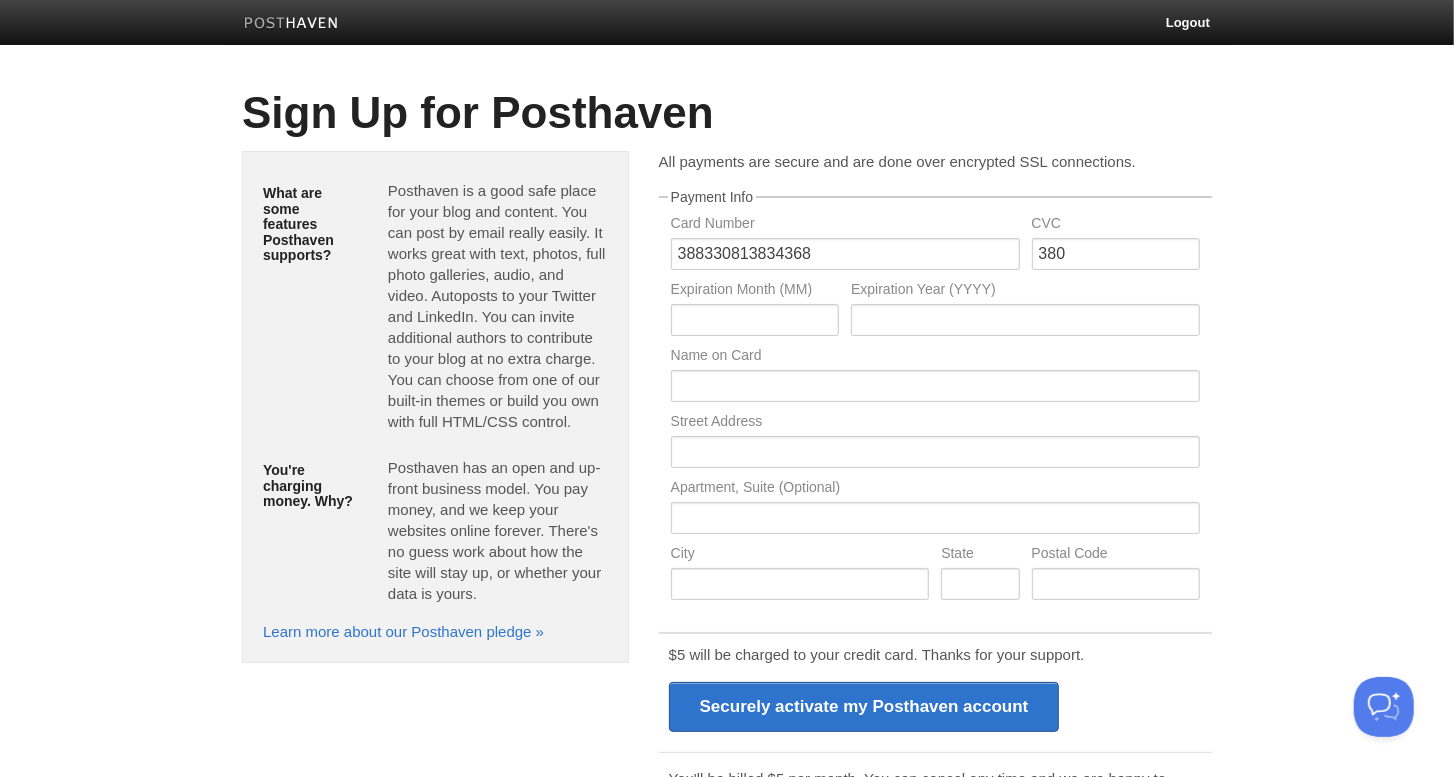 click on "Expiration Month (MM)" at bounding box center [755, 315] 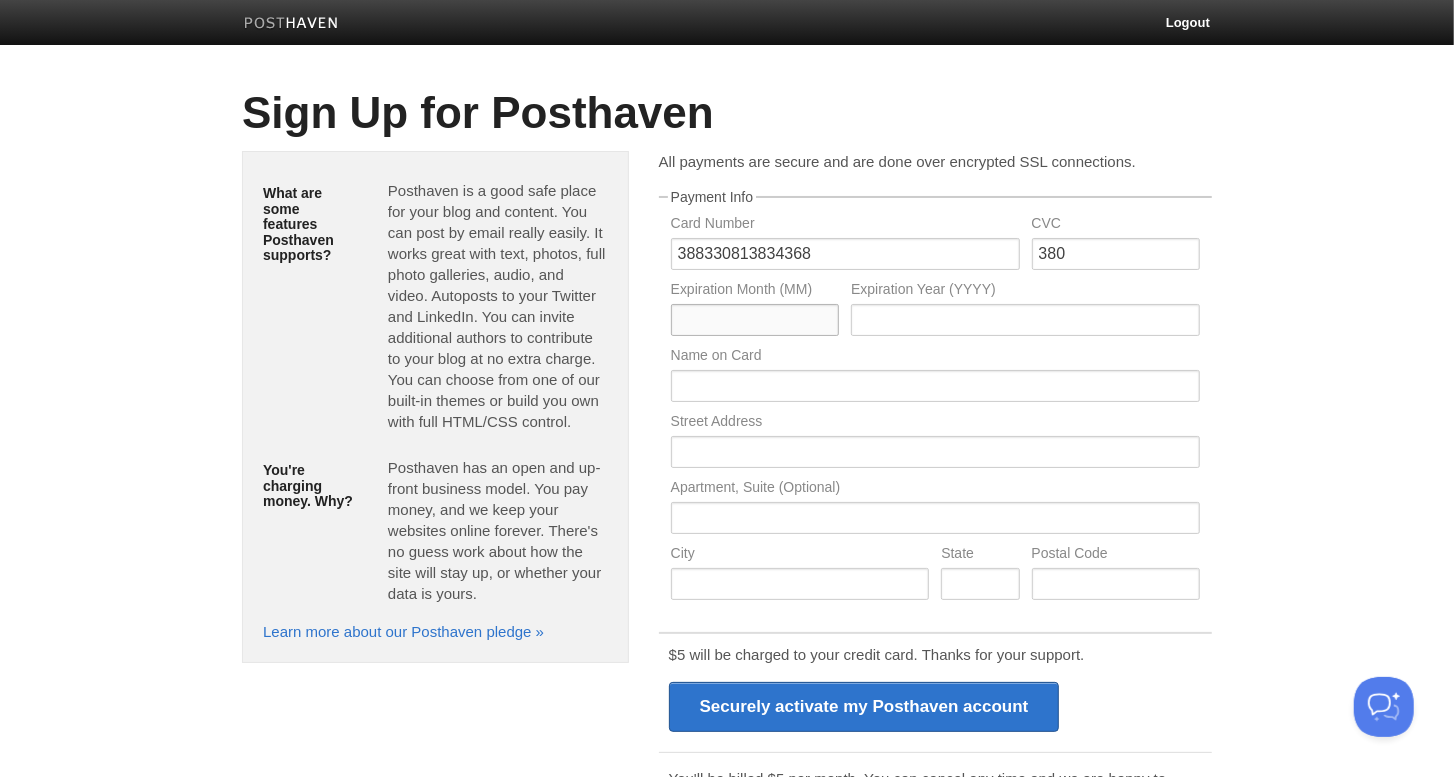 click at bounding box center (755, 320) 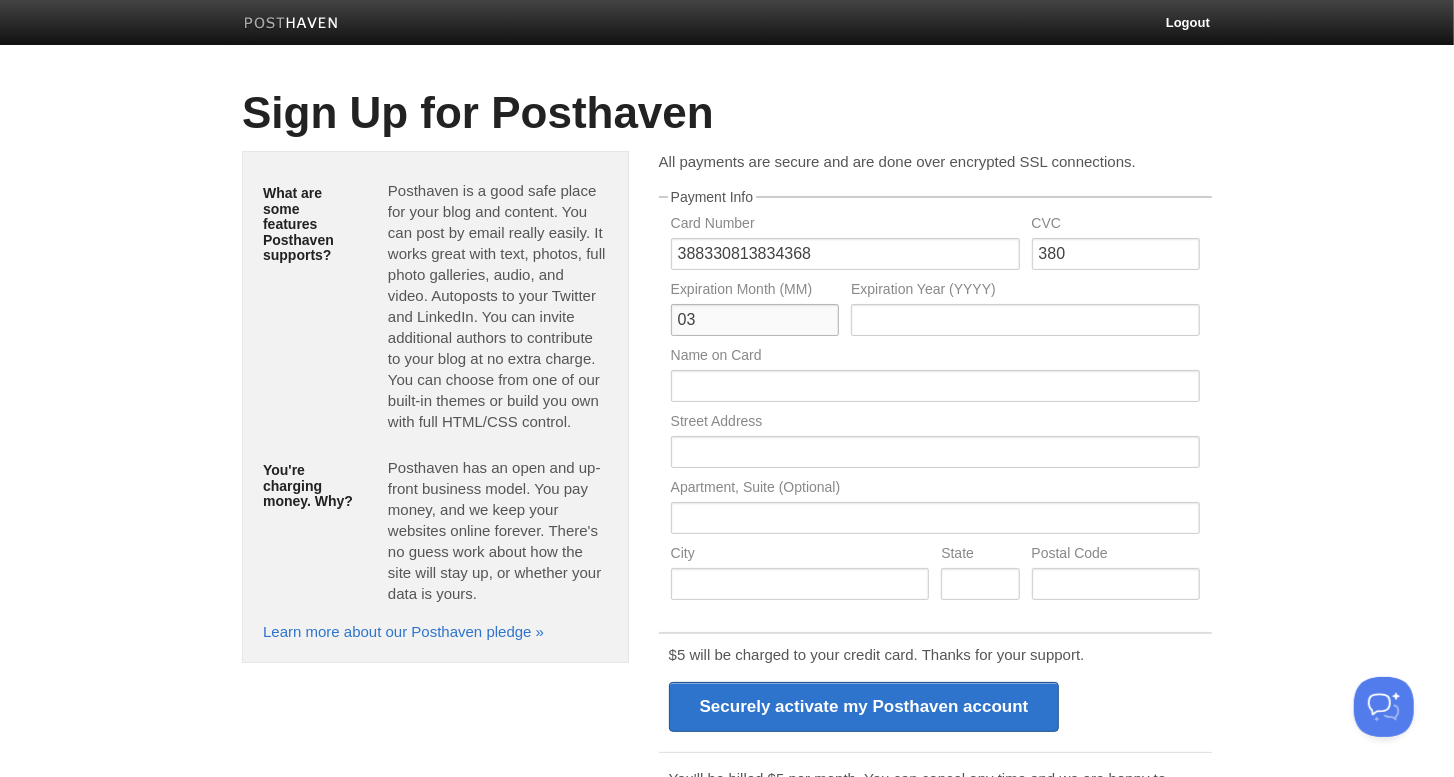 type on "03" 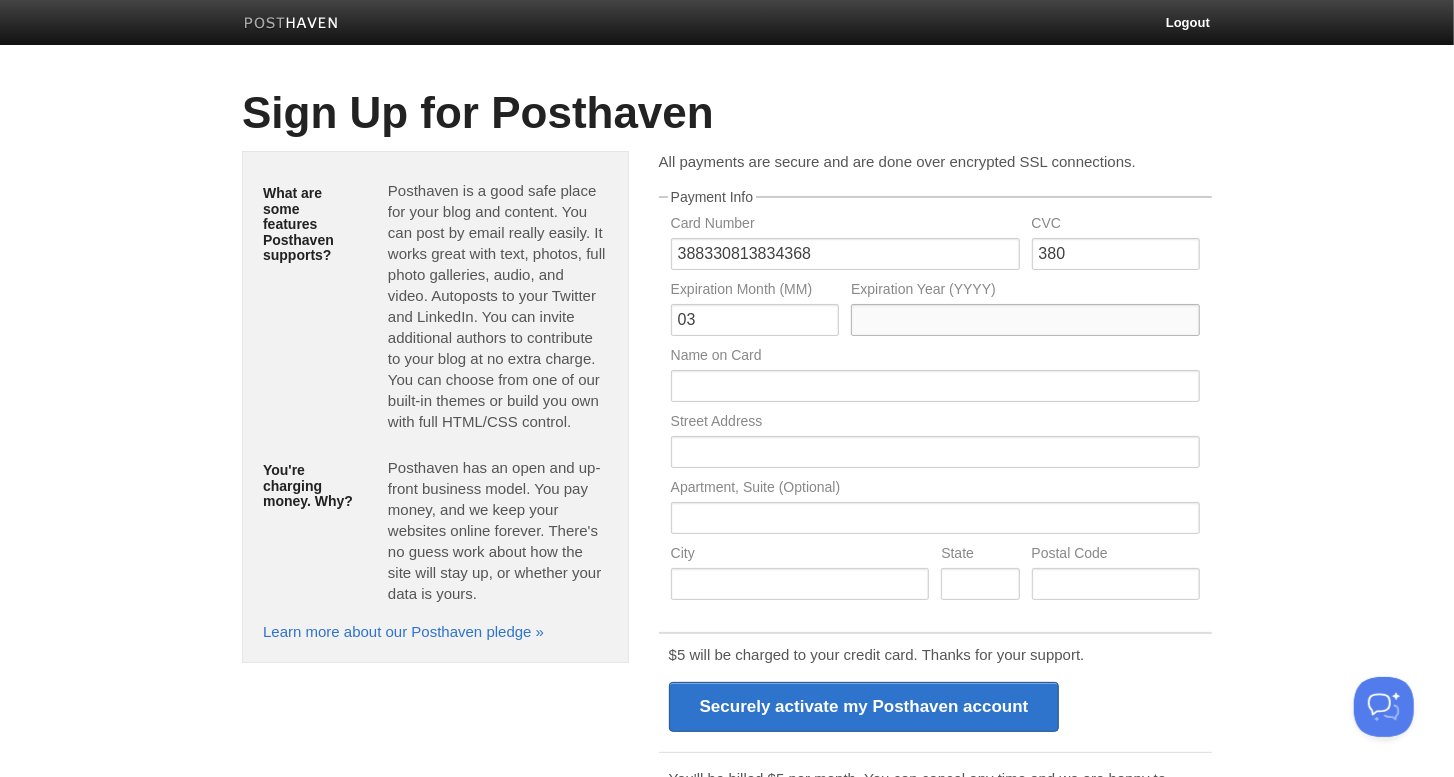 click at bounding box center [1025, 320] 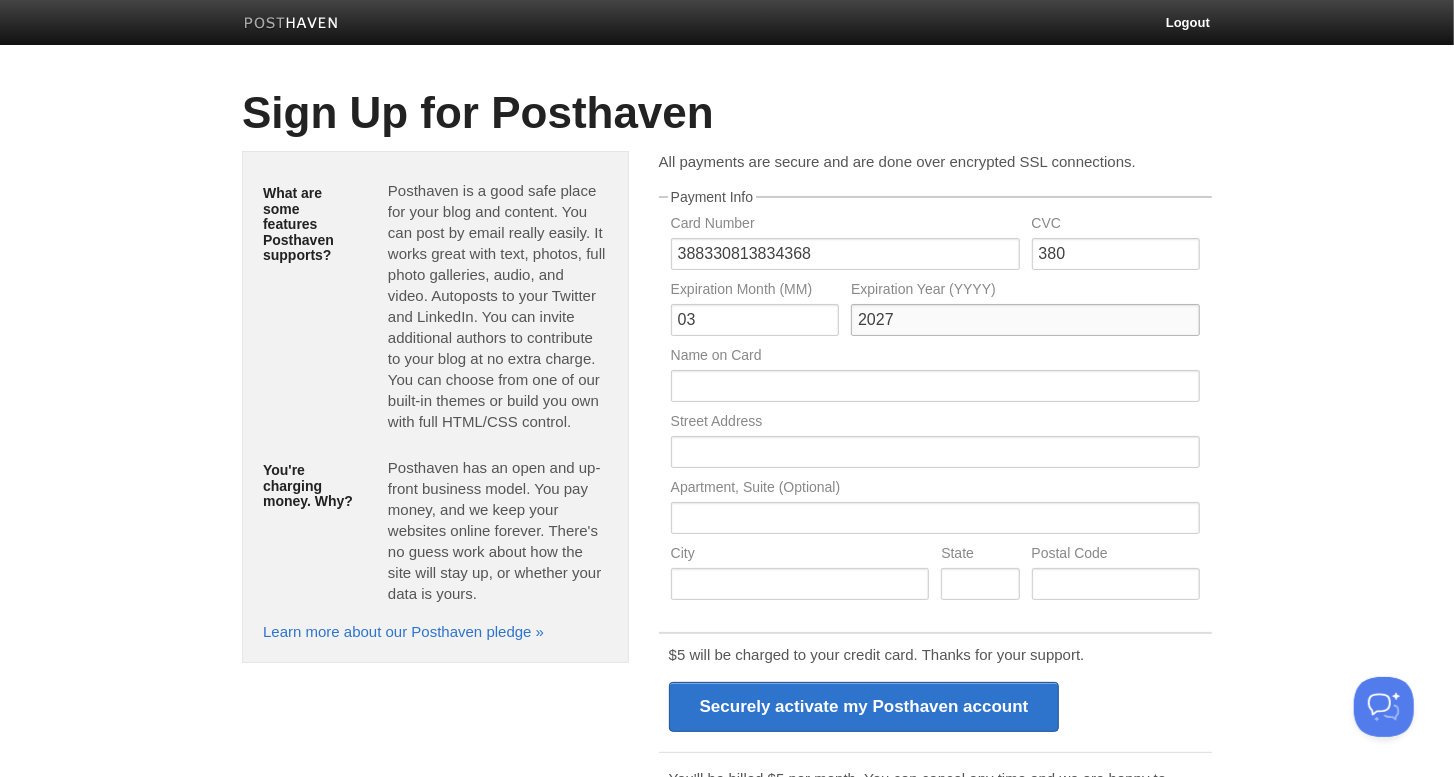 type on "2027" 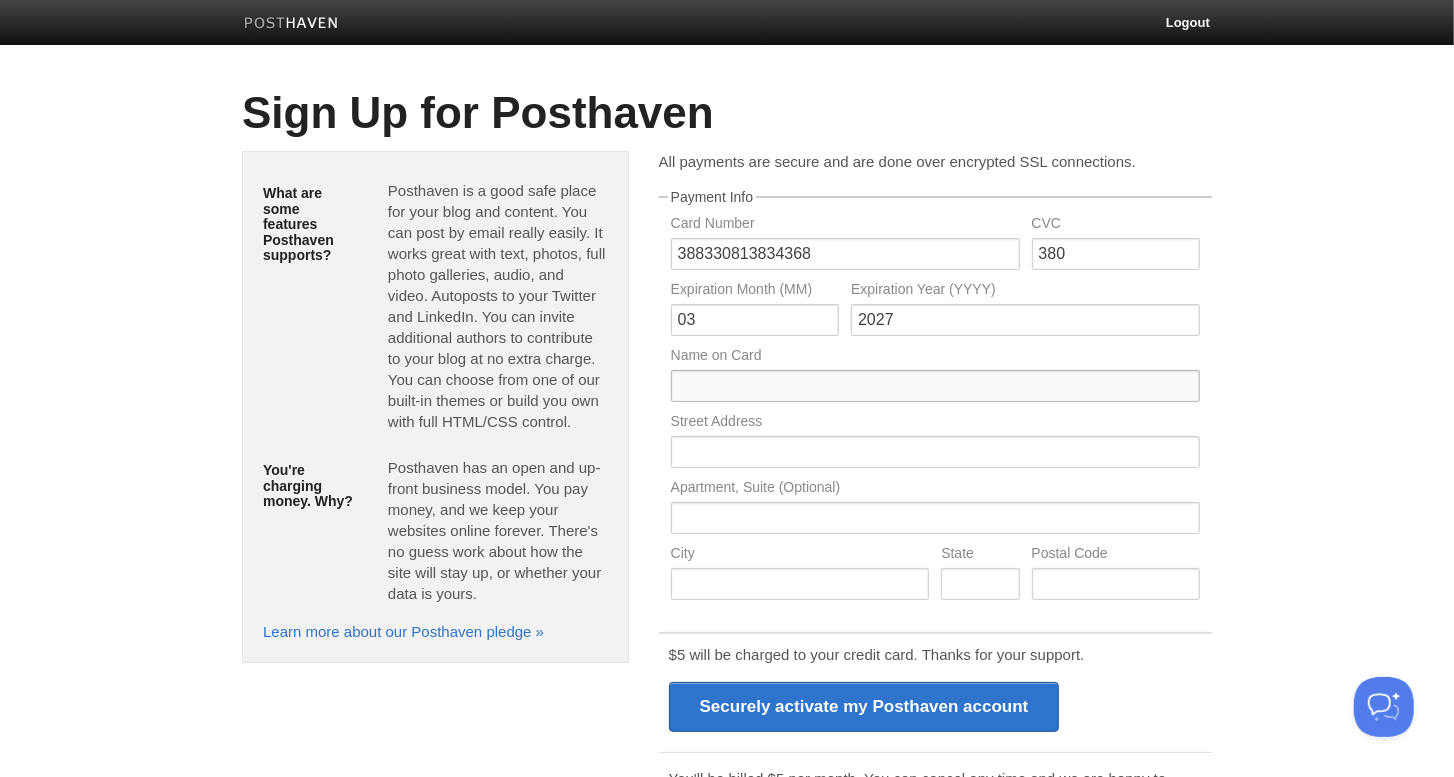 click at bounding box center (935, 386) 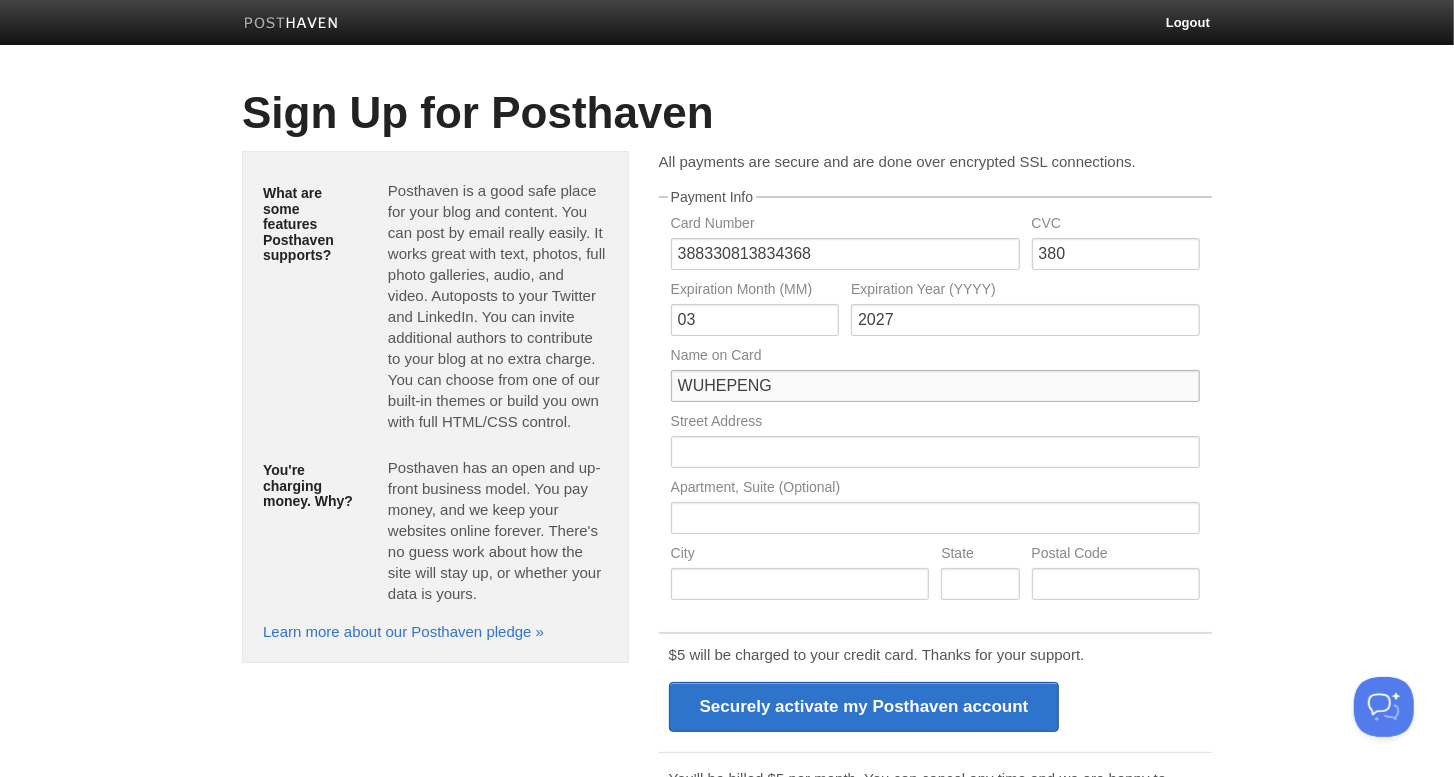 type on "WUHEPENG" 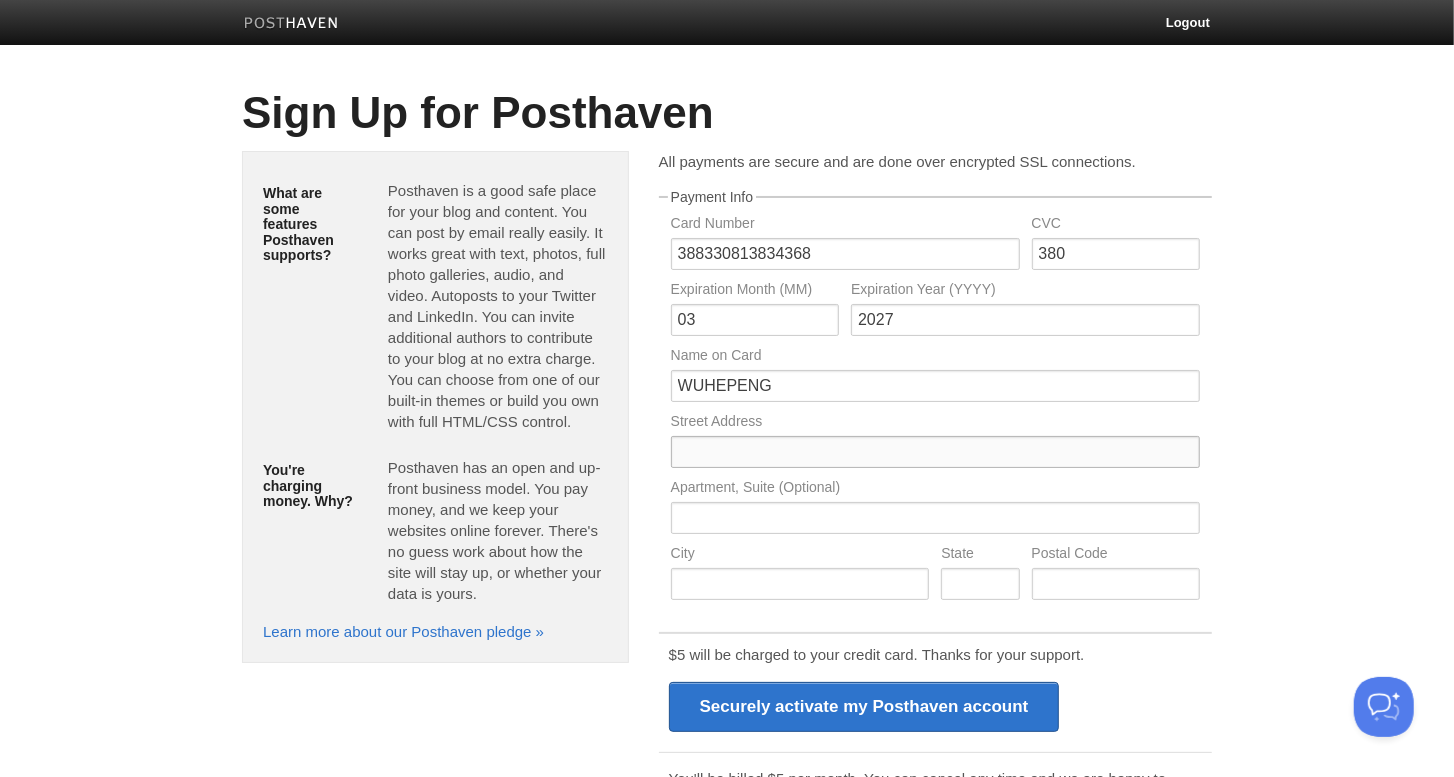 click at bounding box center (935, 452) 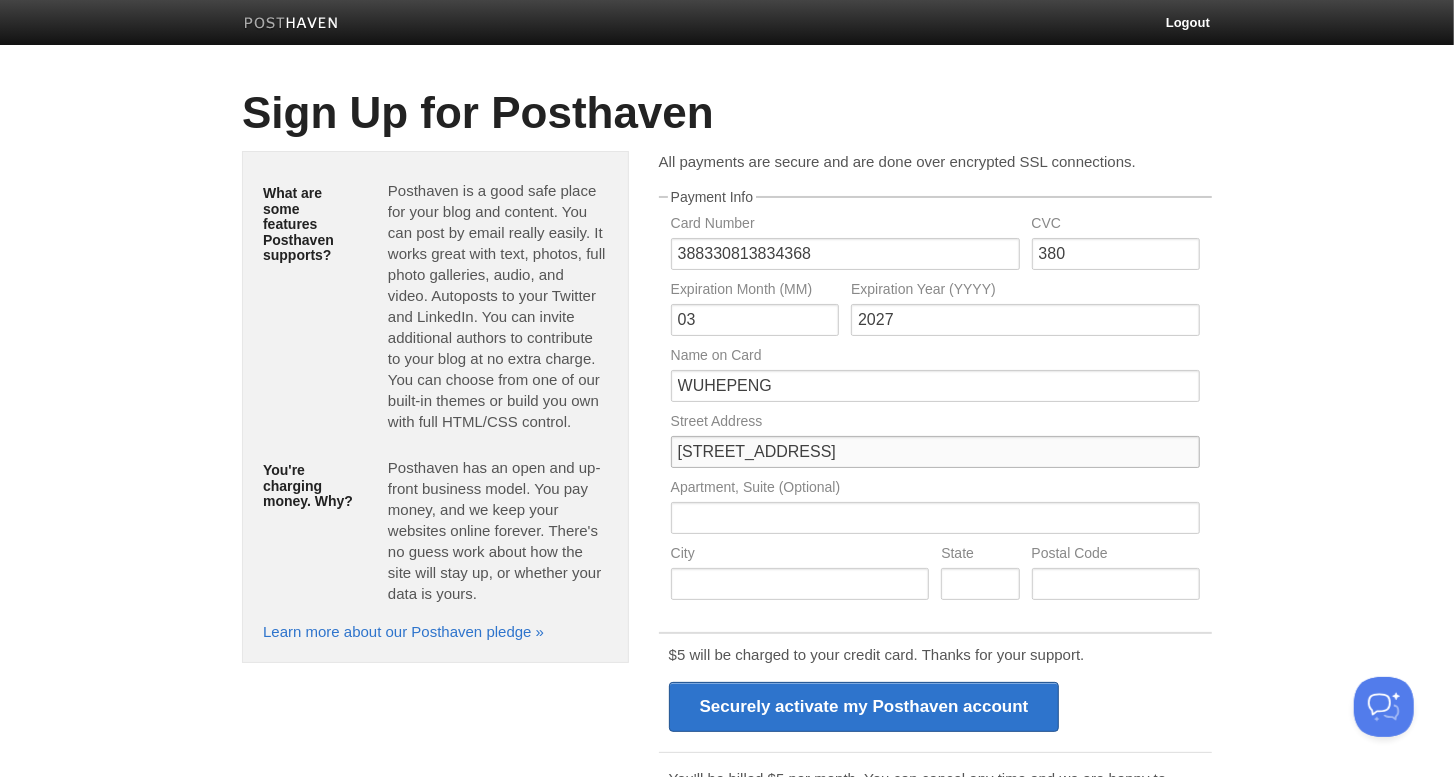 type on "5702 CREW AVE" 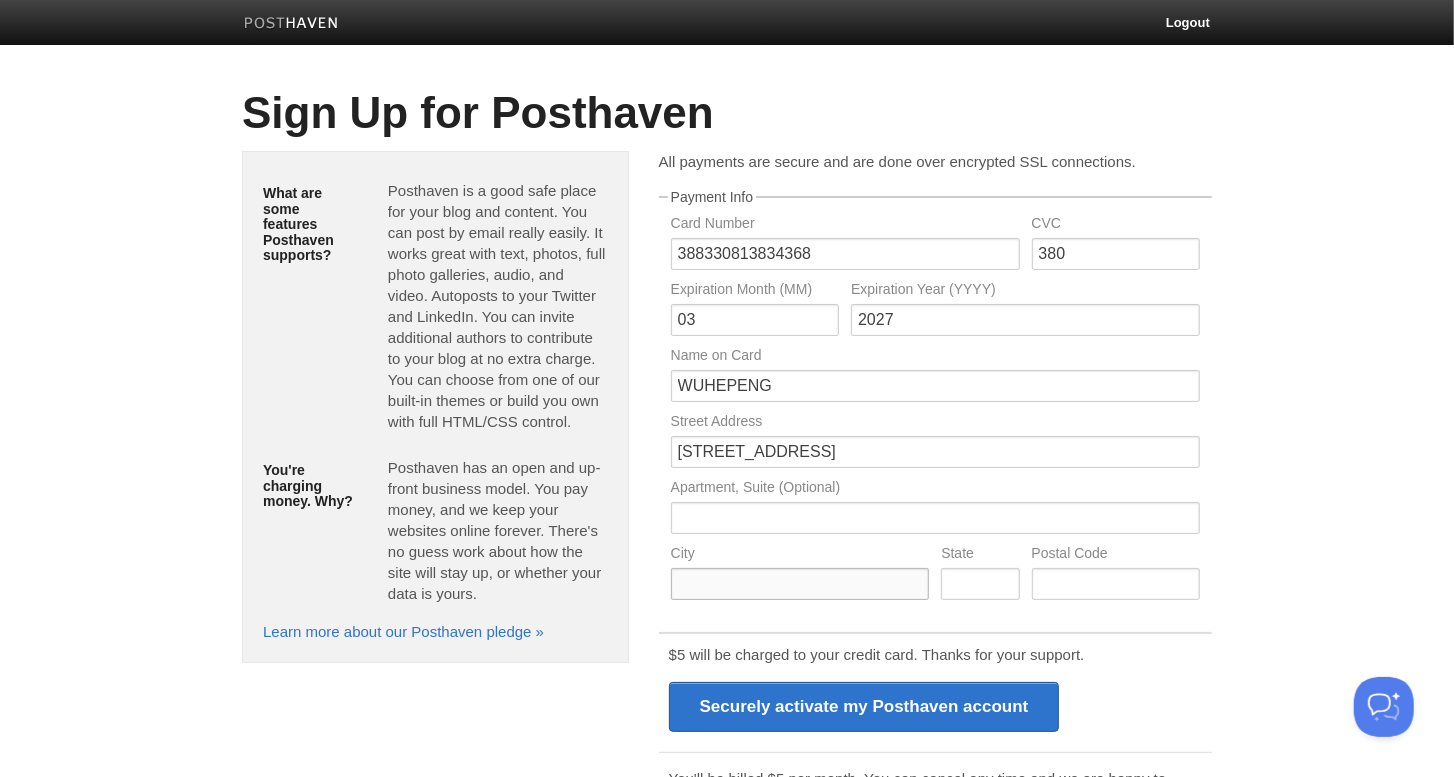paste on "ROCHELLE" 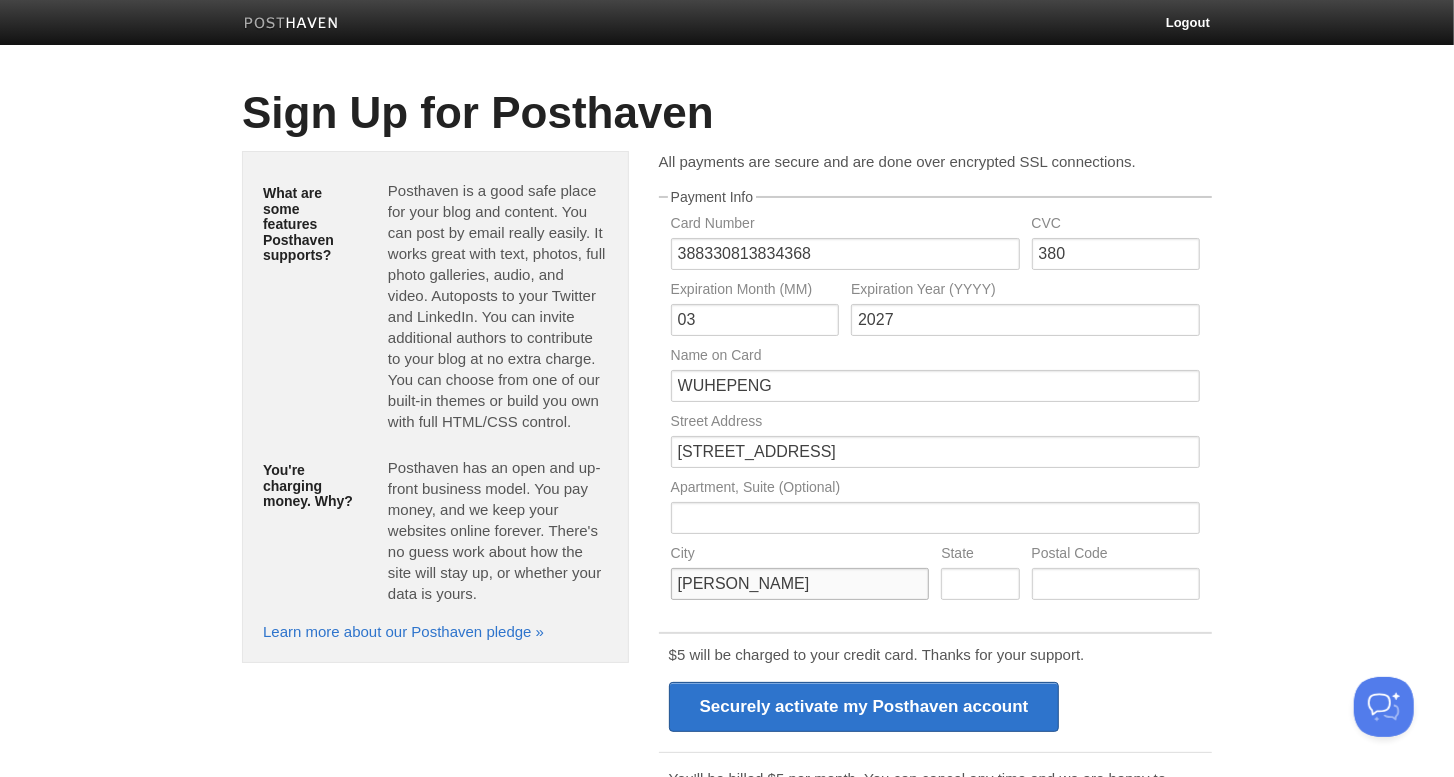 type on "ROCHELLE" 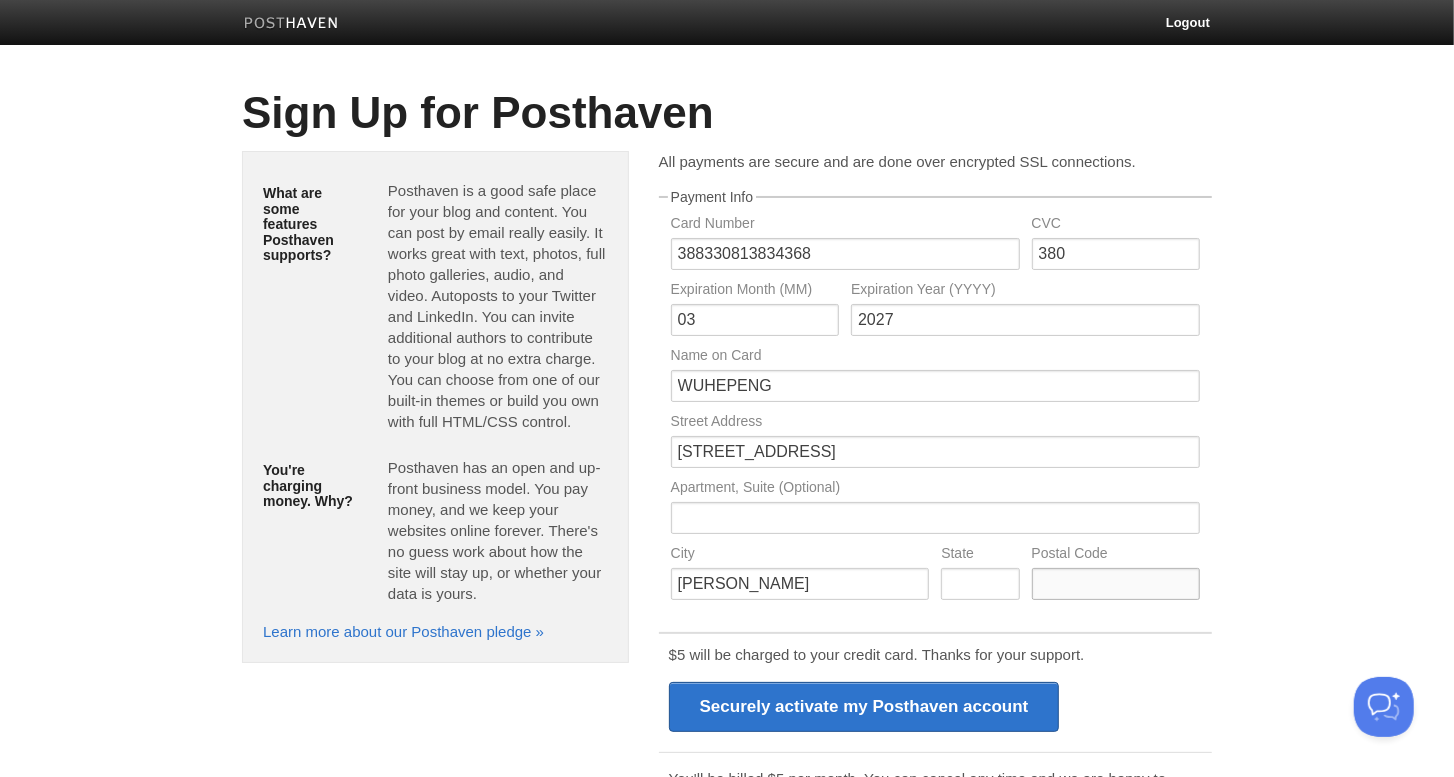 paste on "76872-9802" 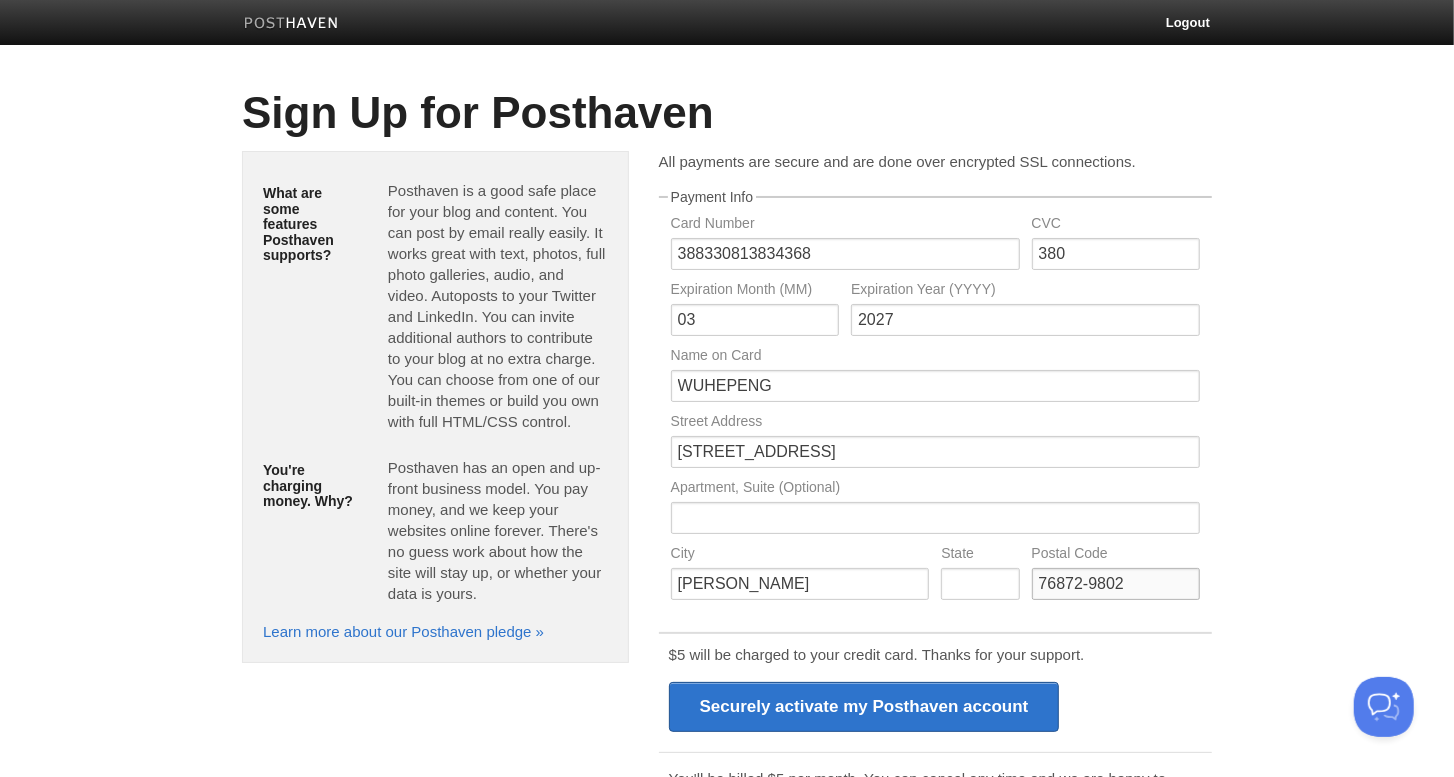 type on "76872-9802" 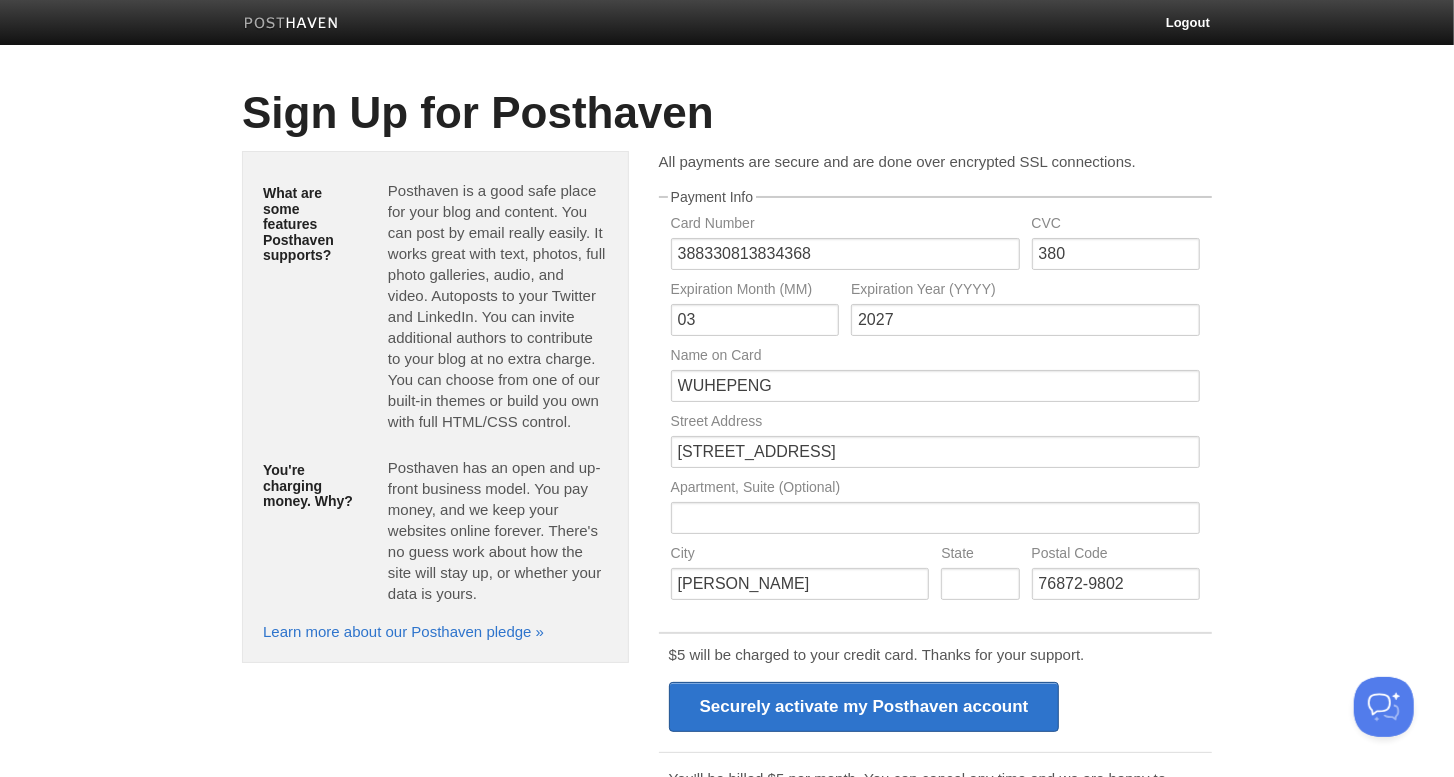 click on "Securely activate my Posthaven account" at bounding box center (864, 707) 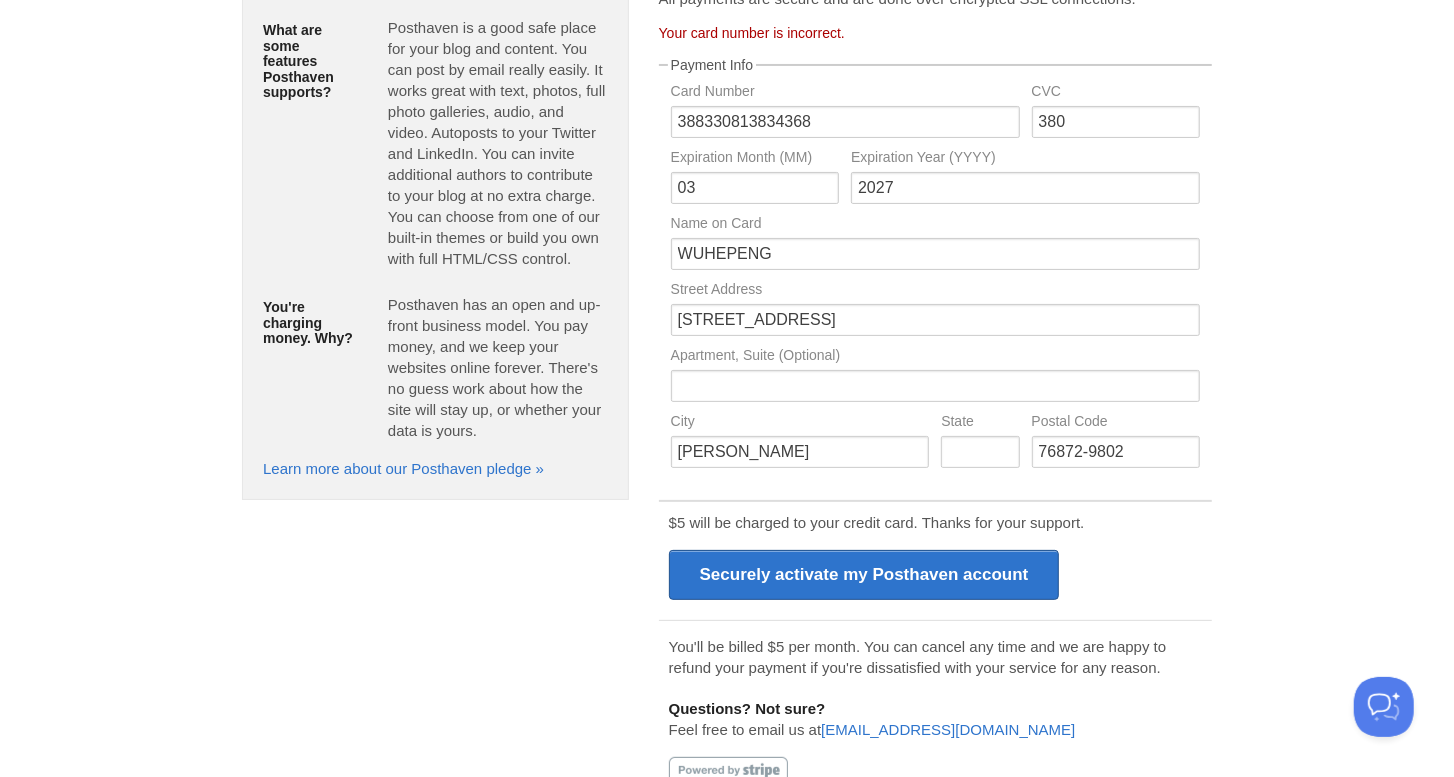 scroll, scrollTop: 0, scrollLeft: 0, axis: both 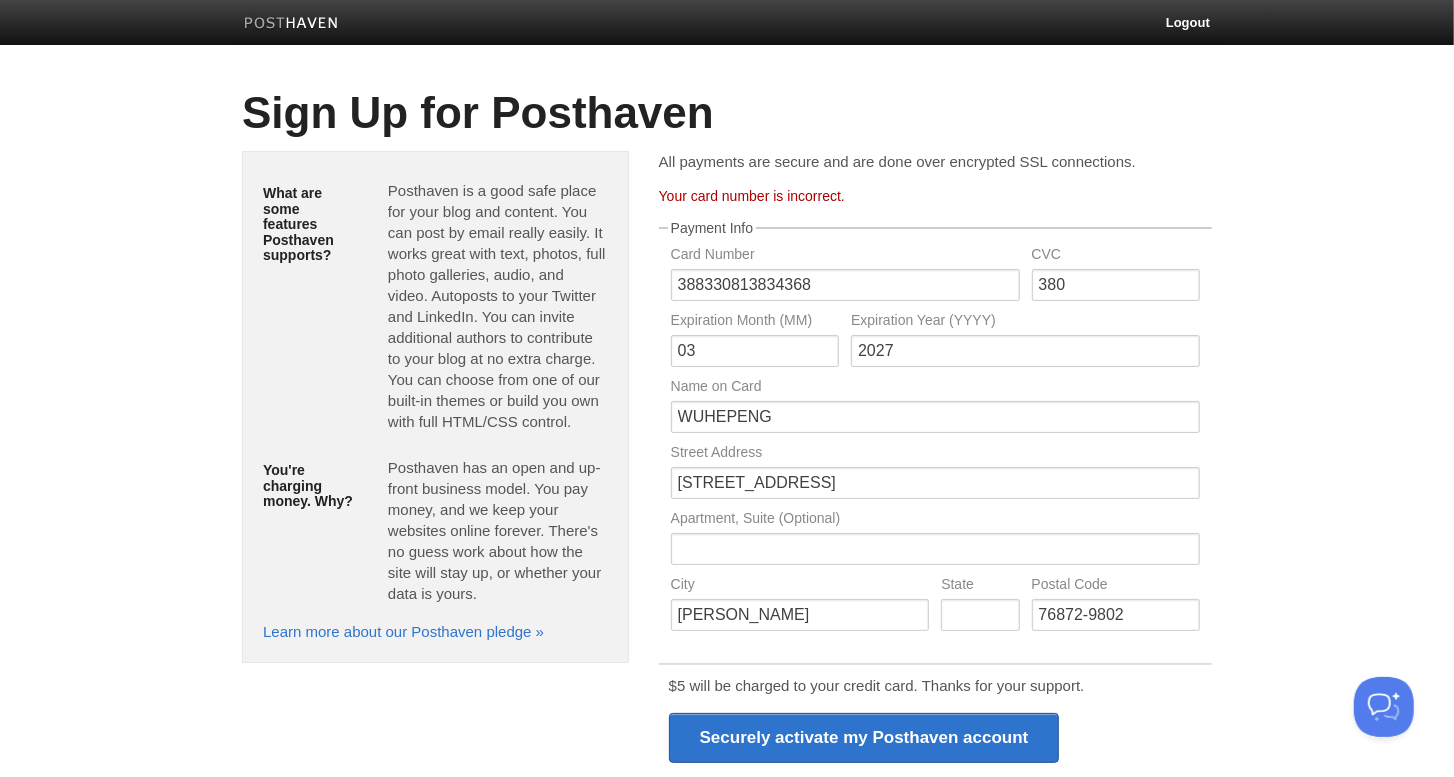 click on "All payments are secure and are done over encrypted SSL connections.
Your card number is incorrect.
Payment Info
Card Number
388330813834368
CVC
380
Expiration Month (MM)
03
Expiration Year (YYYY)
2027
Name on Card
WUHEPENG
Street Address
5702 CREW AVE
Apartment, Suite (Optional)
City
ROCHELLE
State
Postal Code
76872-9802
$5 will be charged to your credit card. Thanks for your support.
Securely activate my Posthaven account
You'll be billed $5 per month. You can cancel any time and we are happy to refund your
payment if you're dissatisfied with your service for any reason.
Questions? Not sure?
Feel free to email us at
help@posthaven.com" at bounding box center [935, 565] 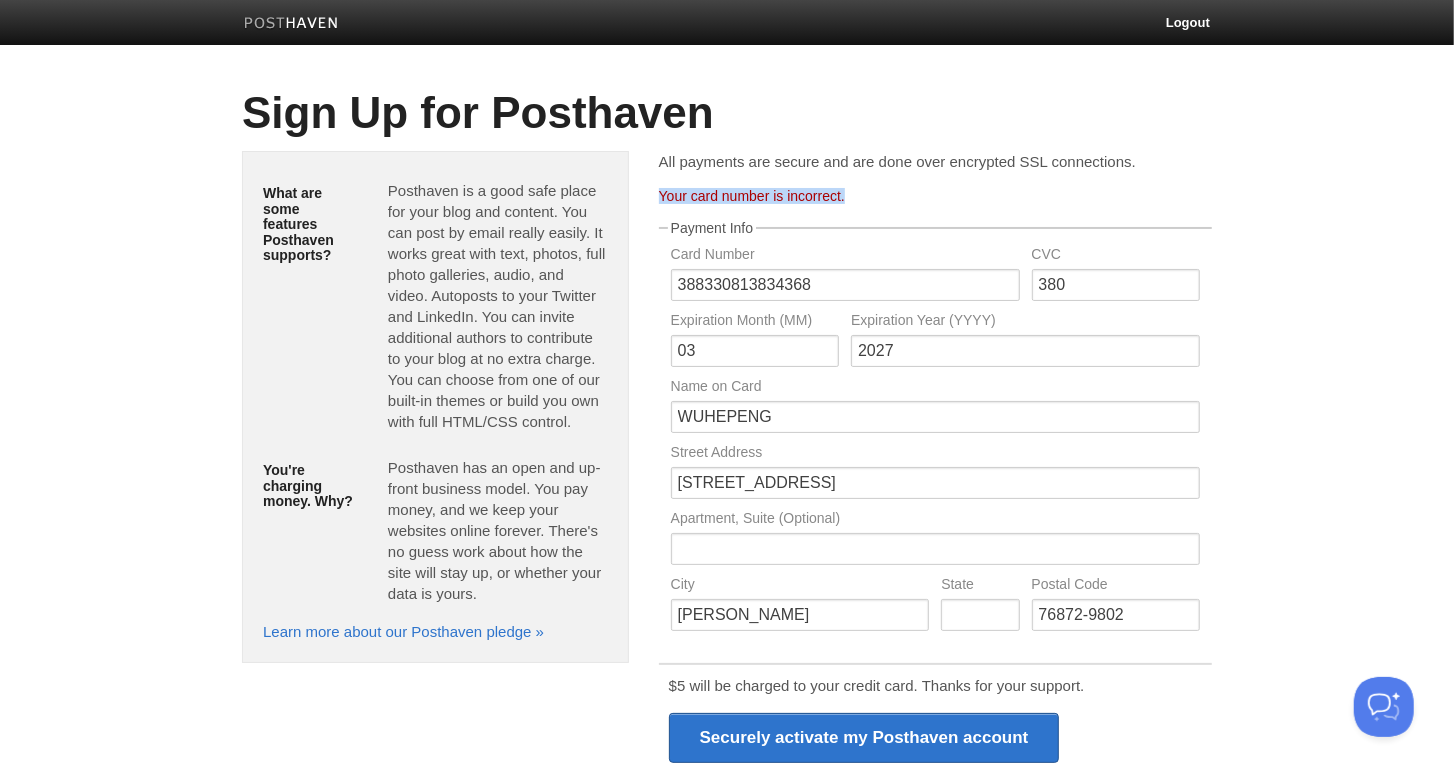 drag, startPoint x: 856, startPoint y: 200, endPoint x: 660, endPoint y: 190, distance: 196.25494 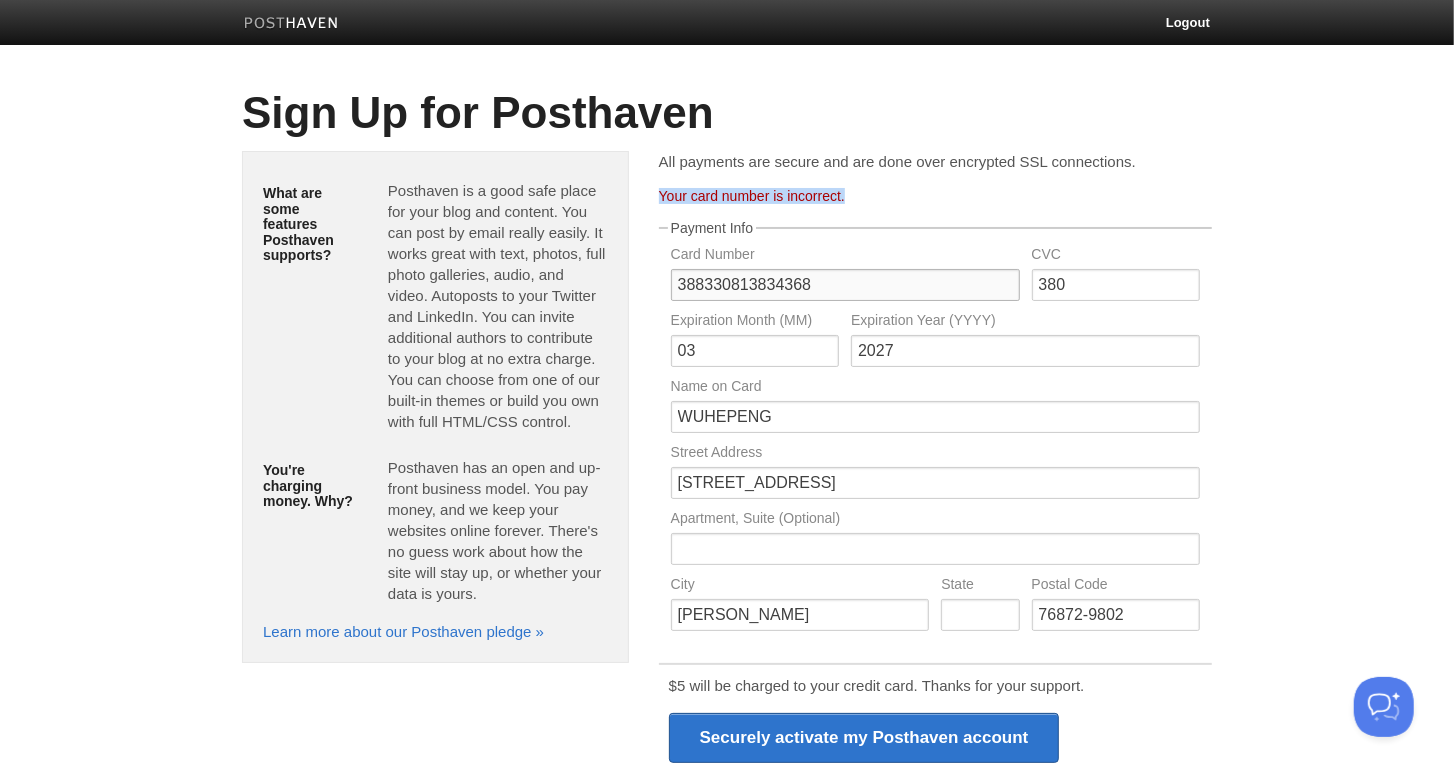 click on "388330813834368" at bounding box center [845, 285] 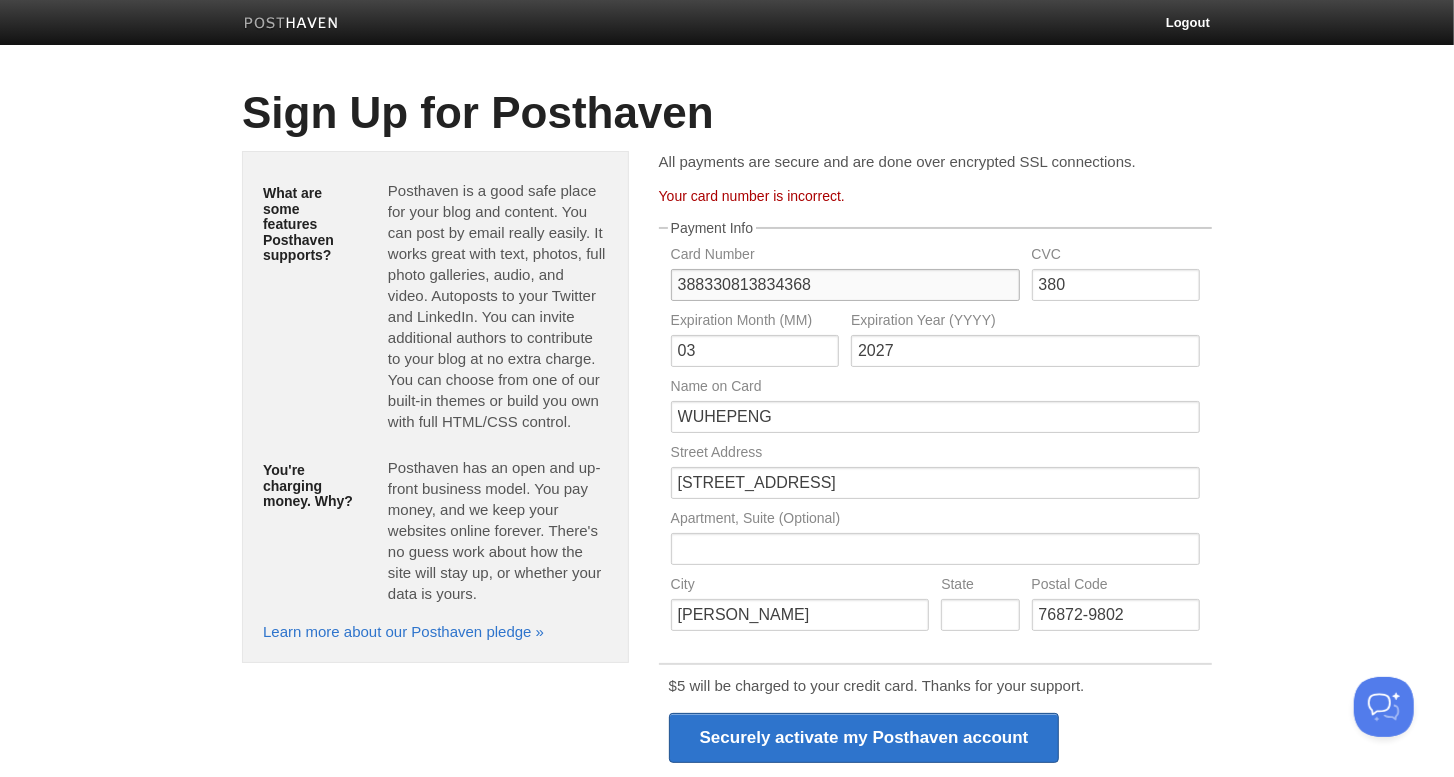 click on "388330813834368" at bounding box center [845, 285] 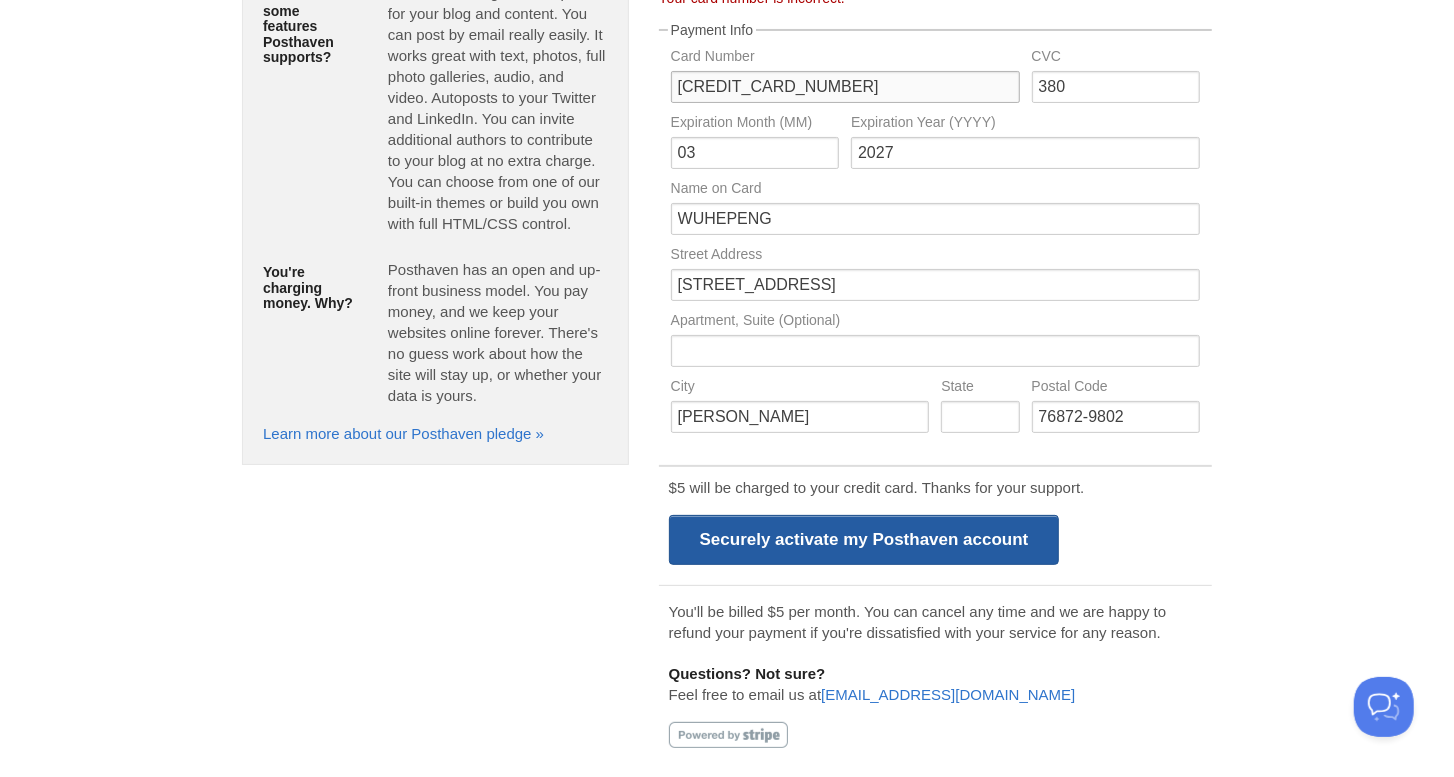 type on "378330813834368" 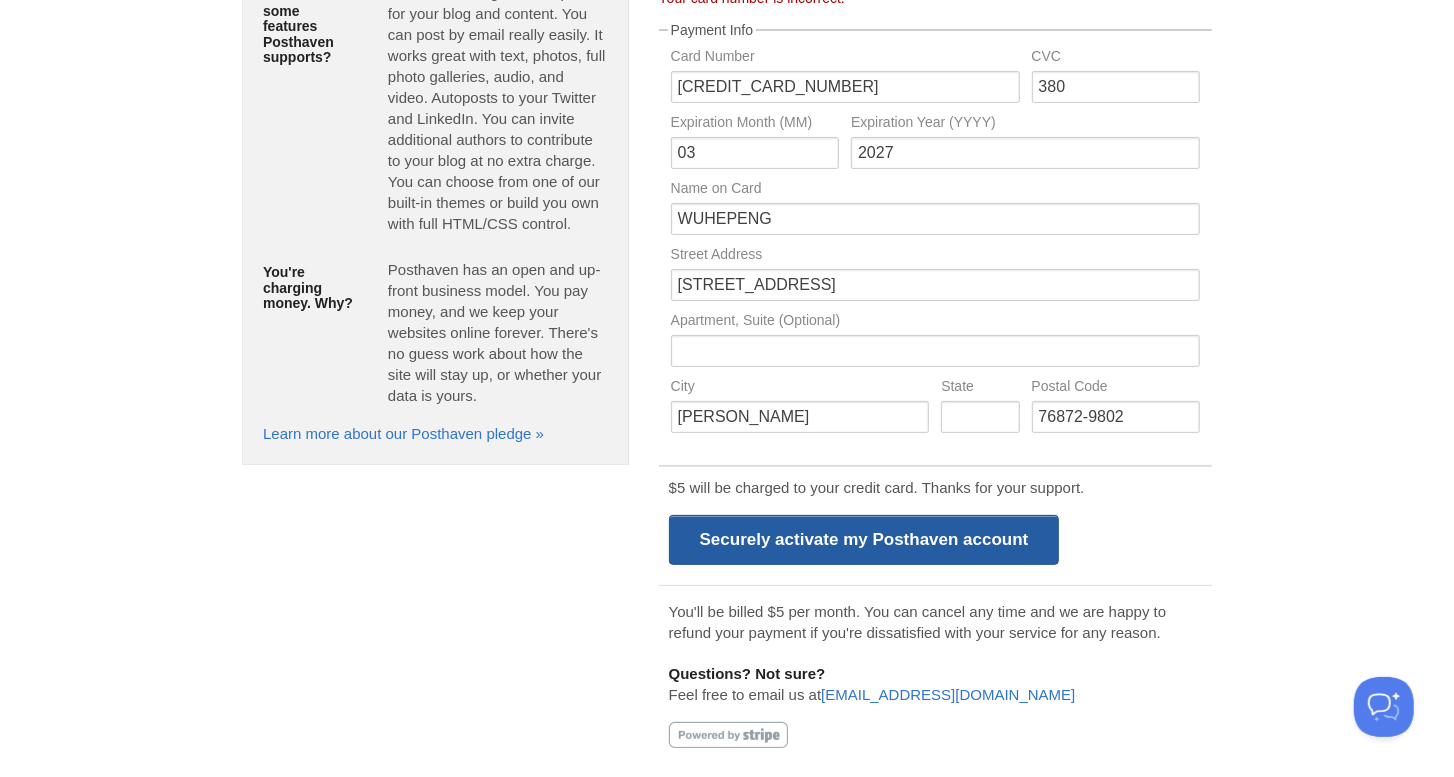 click on "Securely activate my Posthaven account" at bounding box center [864, 540] 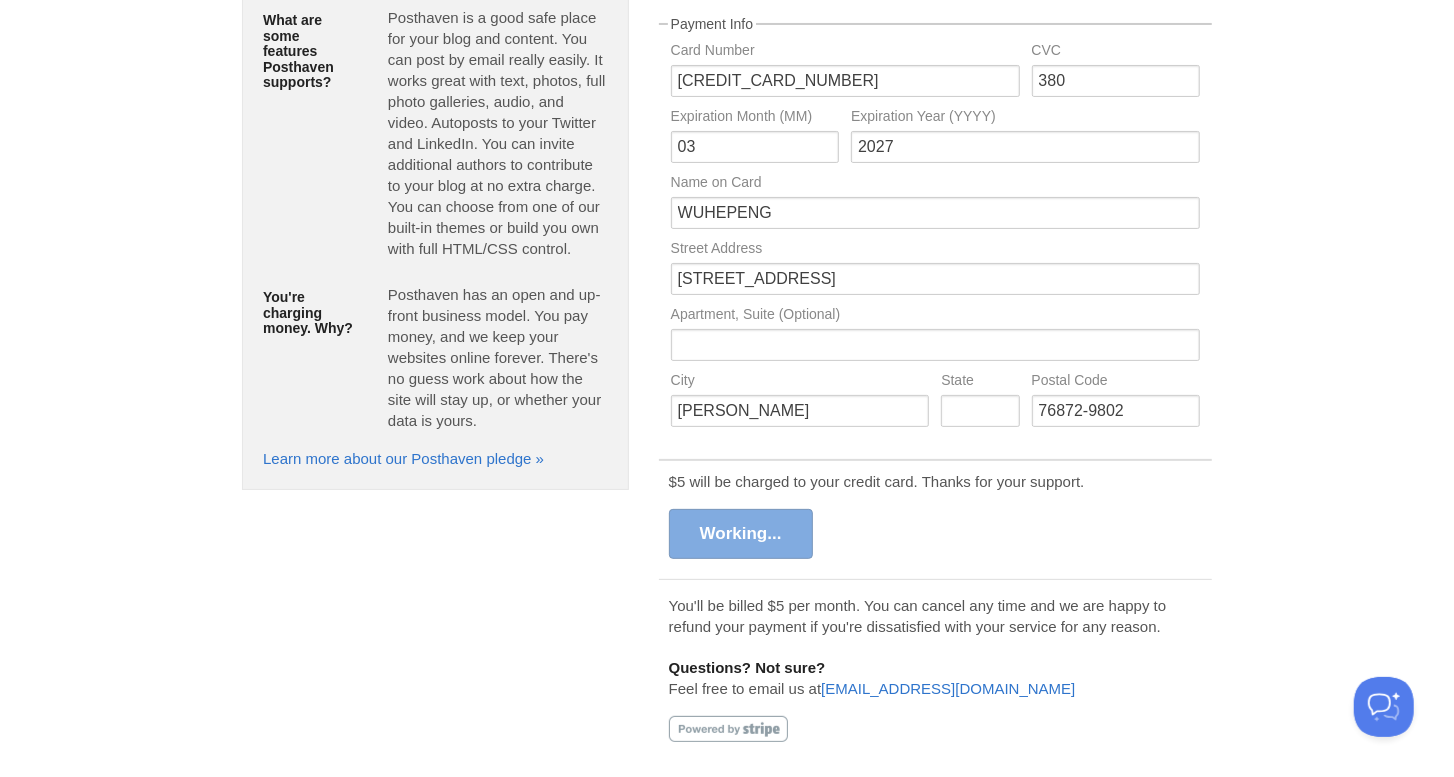 scroll, scrollTop: 168, scrollLeft: 0, axis: vertical 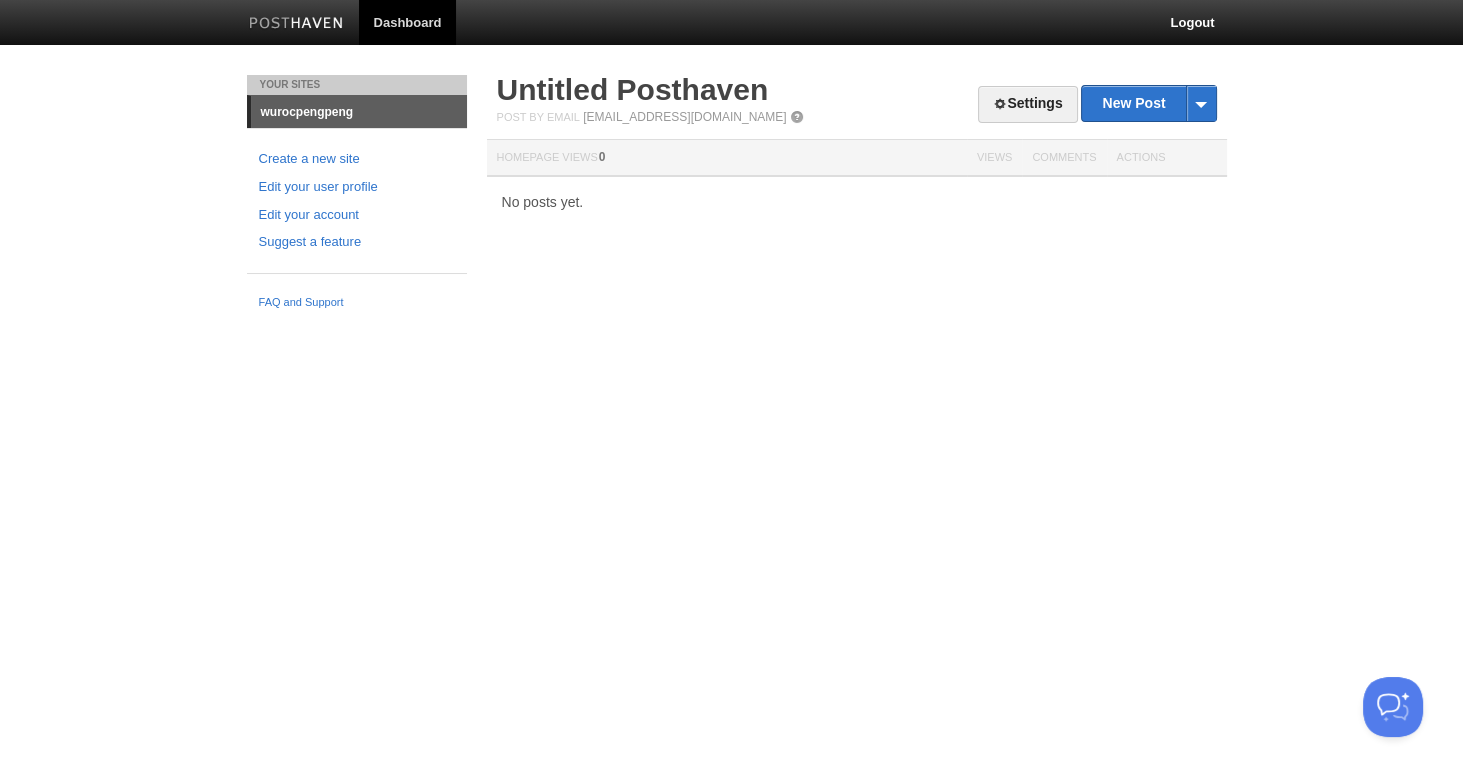 click on "Settings
New Post
by Web
by Email
Untitled [GEOGRAPHIC_DATA]
Post by Email
[EMAIL_ADDRESS][DOMAIN_NAME]
Homepage Views
0
Views
Comments
Actions
No posts yet." at bounding box center (857, 162) 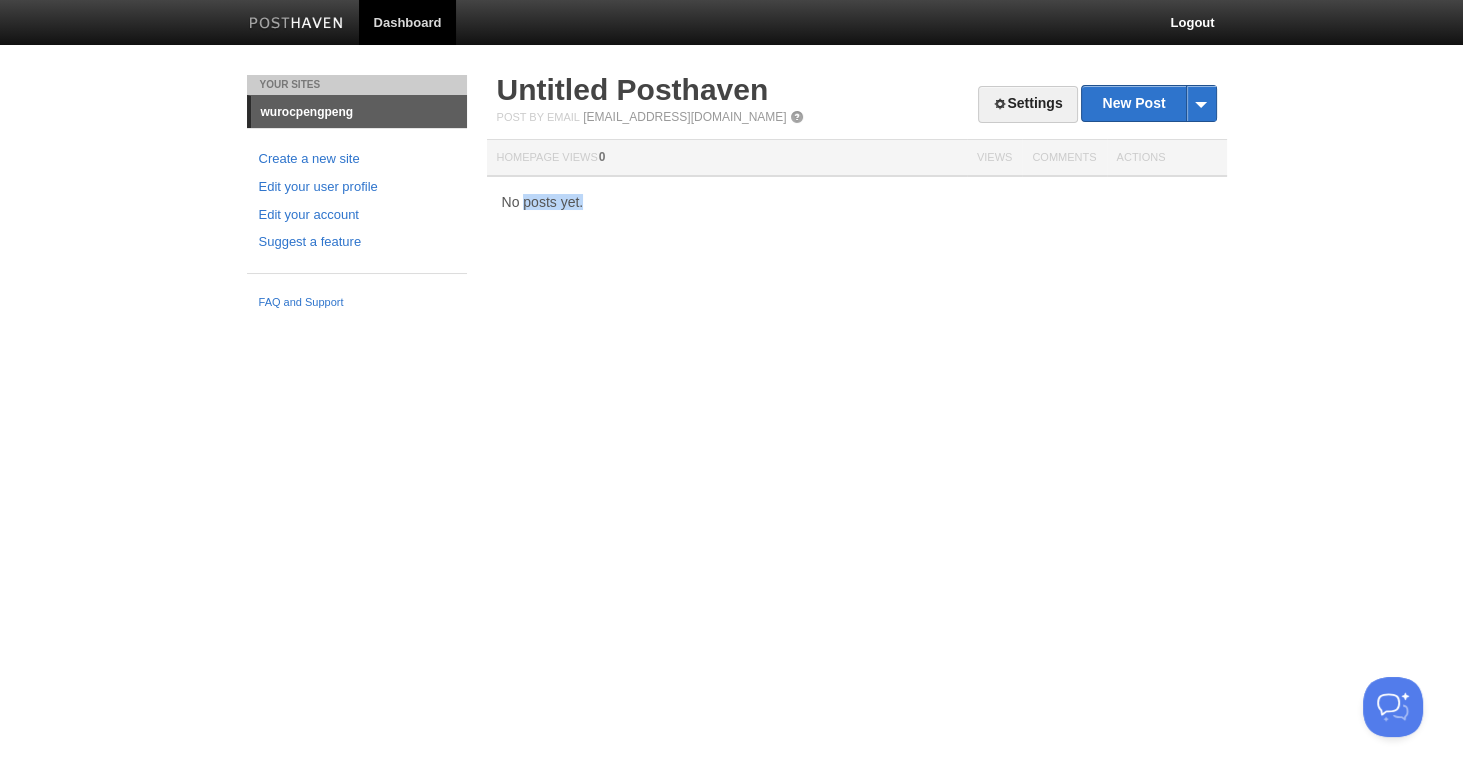 drag, startPoint x: 582, startPoint y: 218, endPoint x: 514, endPoint y: 208, distance: 68.73136 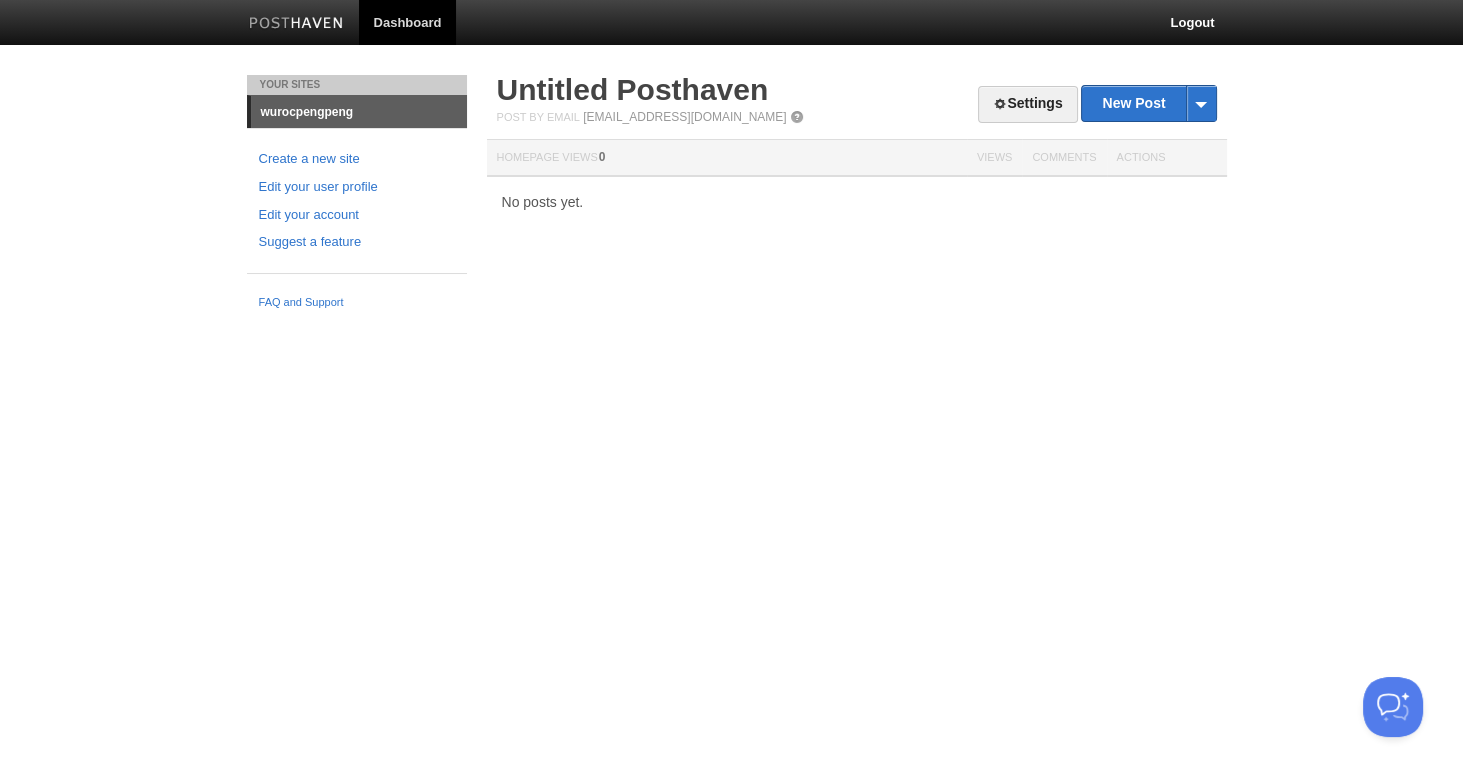 click on "No posts yet." at bounding box center [857, 202] 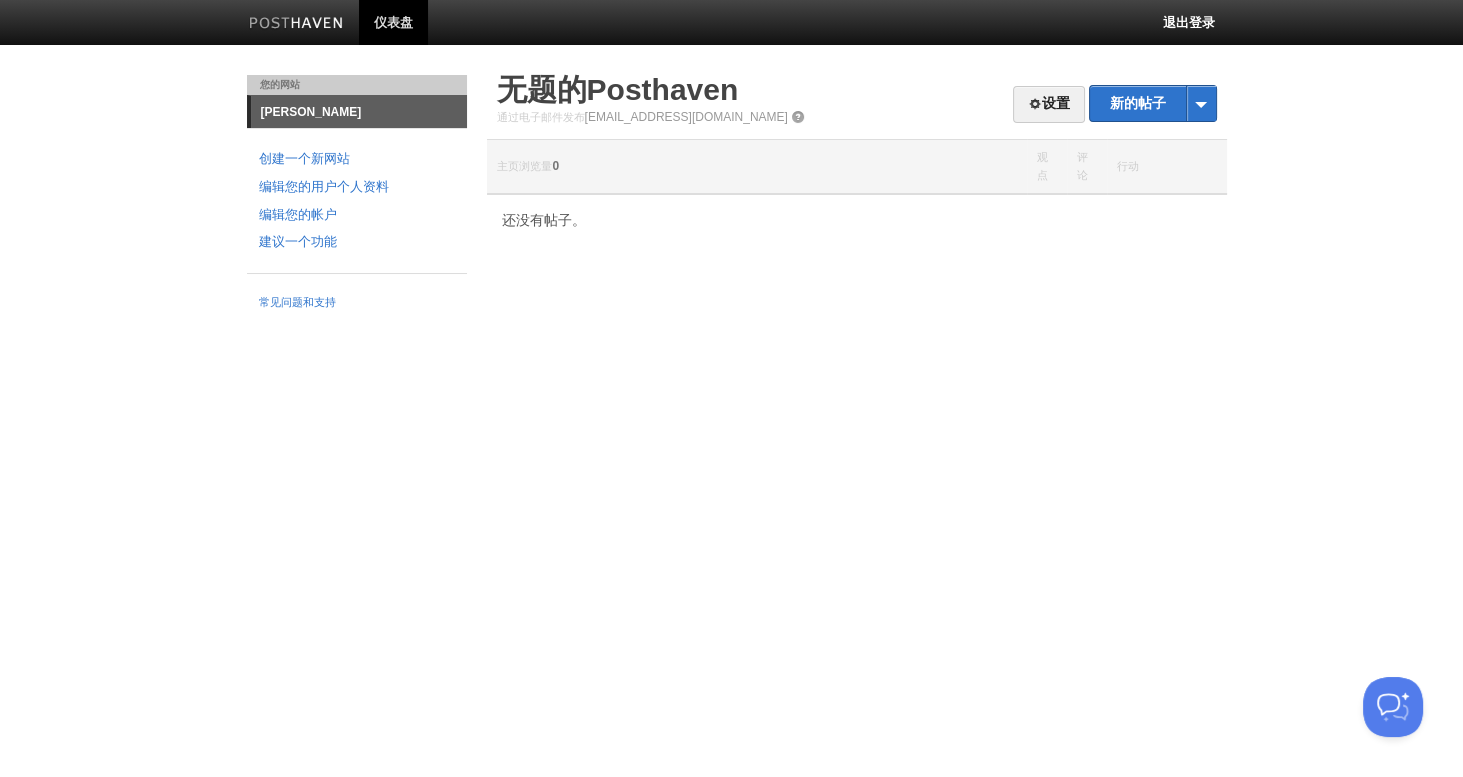drag, startPoint x: 816, startPoint y: 319, endPoint x: 832, endPoint y: 293, distance: 30.528675 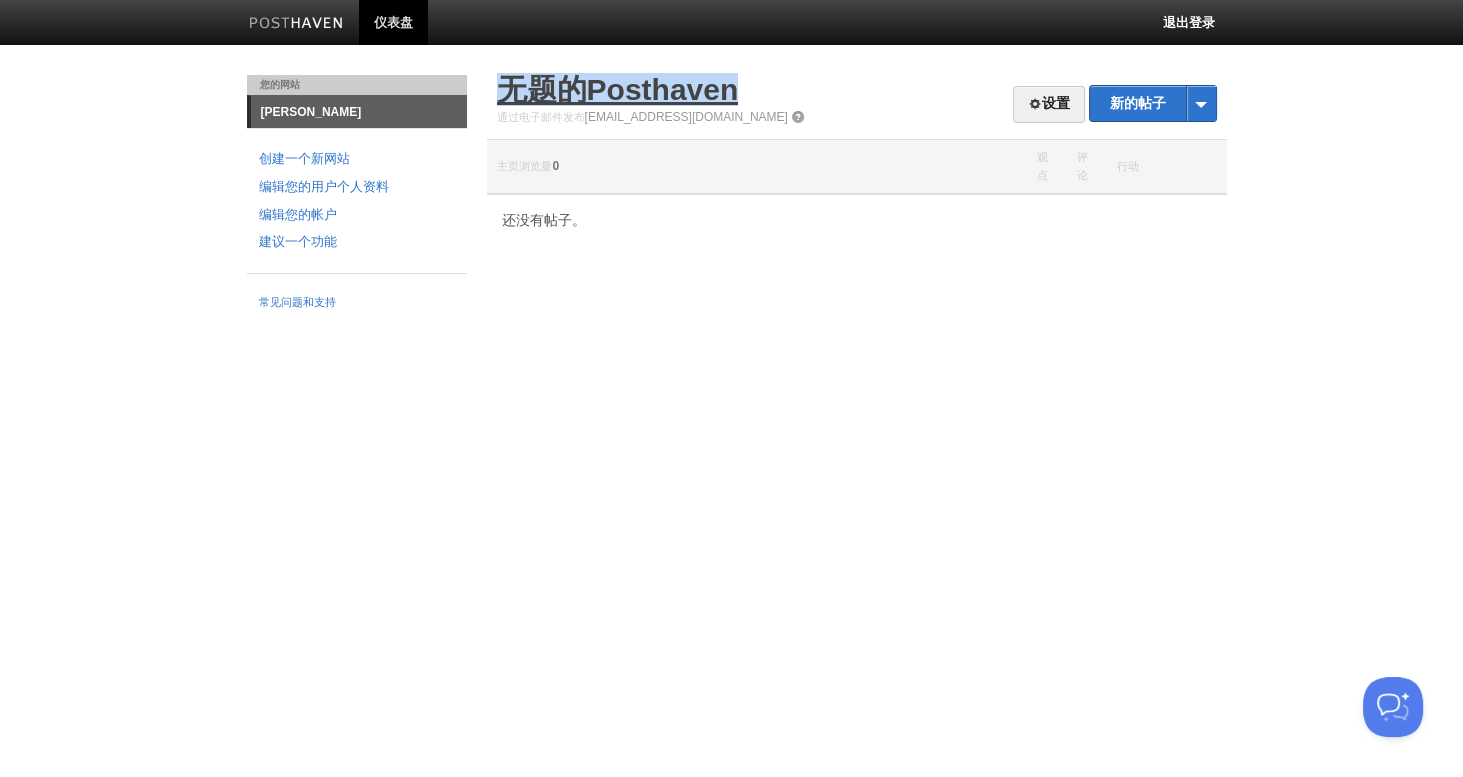 drag, startPoint x: 764, startPoint y: 89, endPoint x: 500, endPoint y: 84, distance: 264.04733 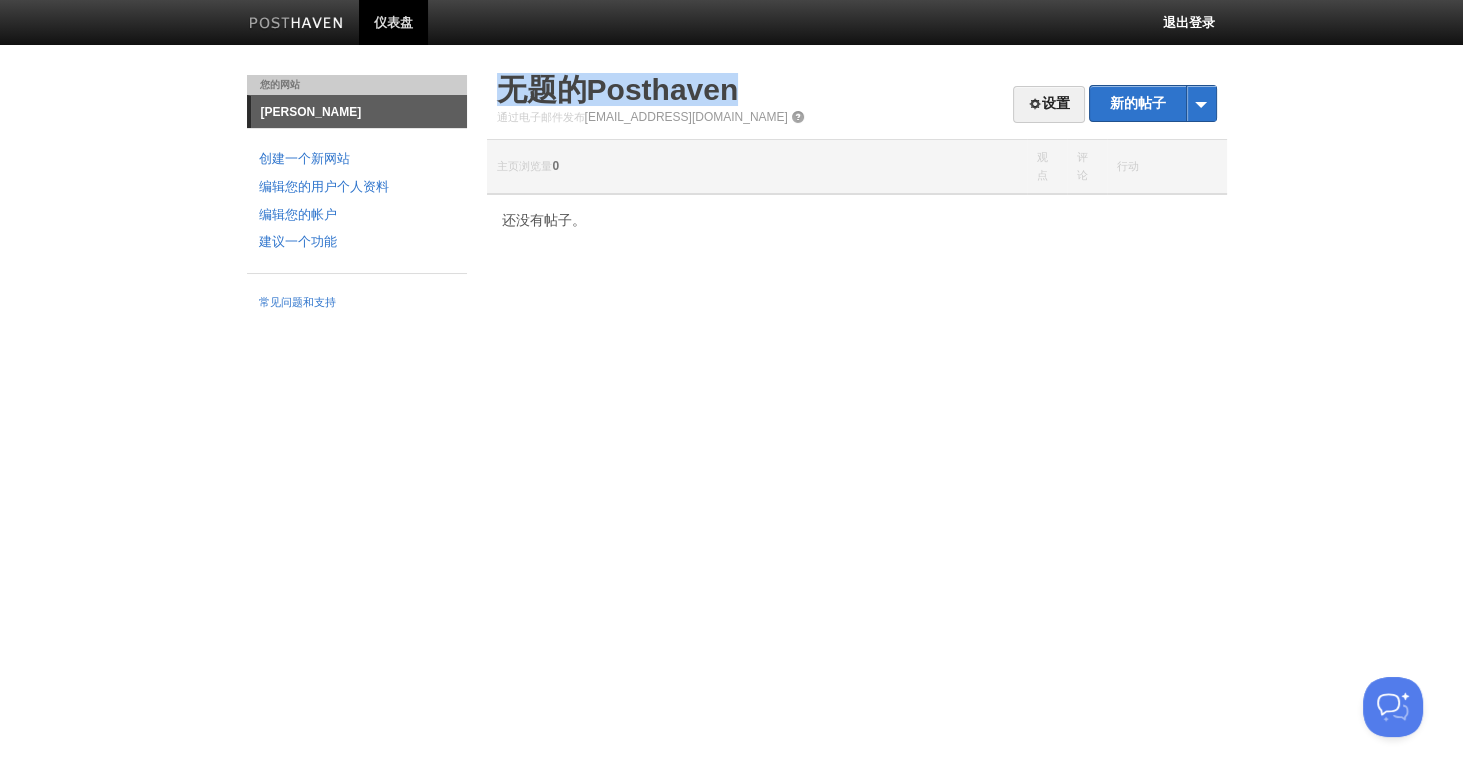 click on "无题的Posthaven" at bounding box center [857, 90] 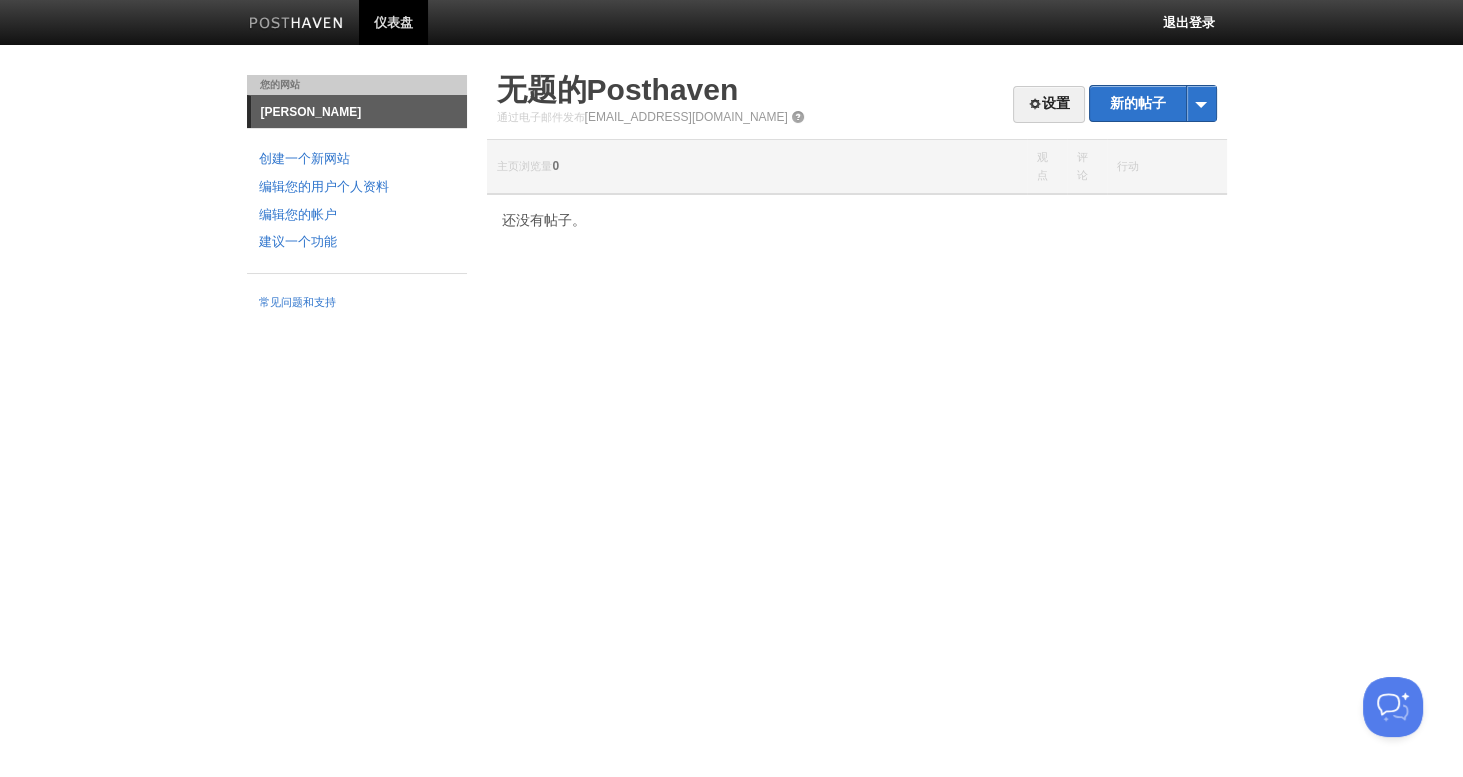 click on "无题的Posthaven" at bounding box center (857, 90) 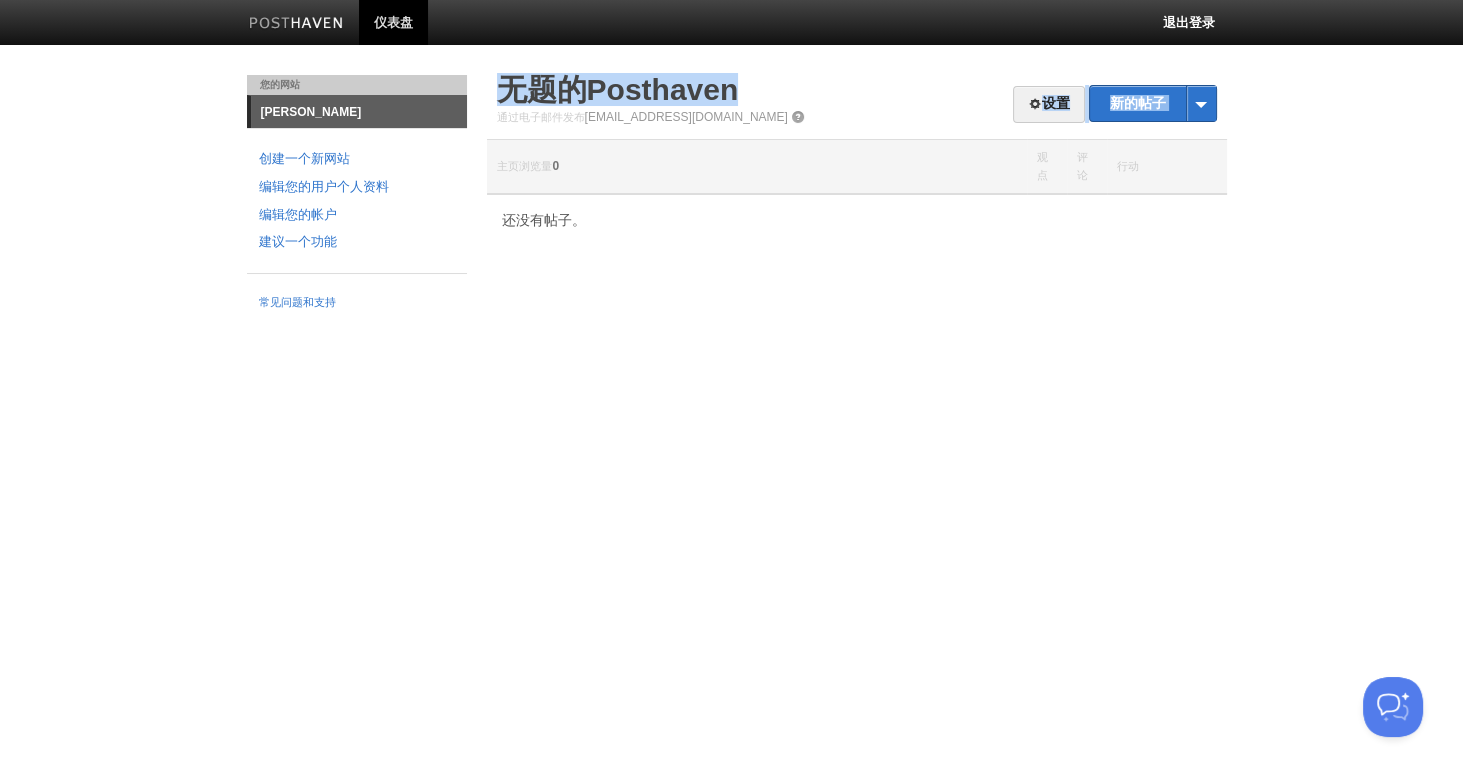drag, startPoint x: 928, startPoint y: 106, endPoint x: 918, endPoint y: 102, distance: 10.770329 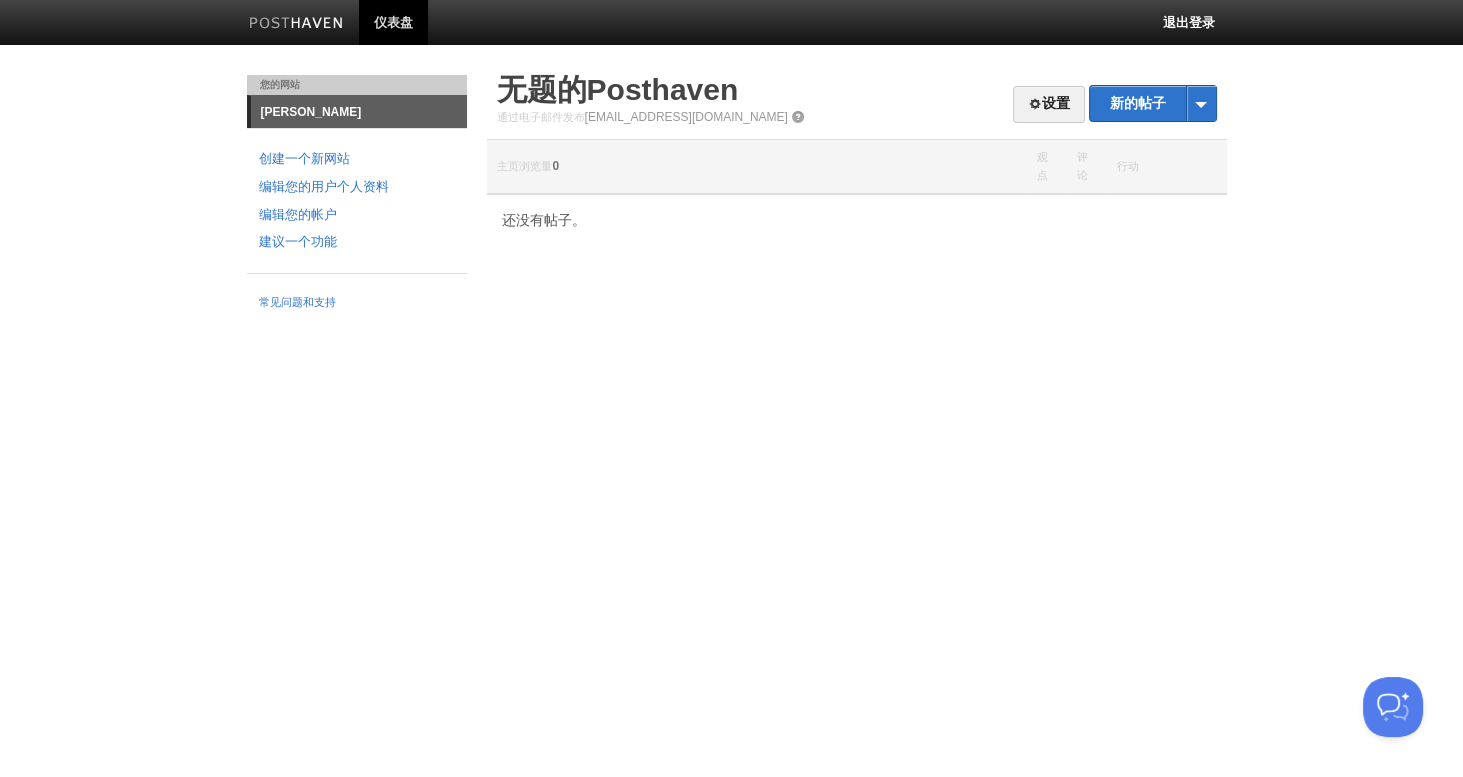 click on "无题的Posthaven" at bounding box center [857, 90] 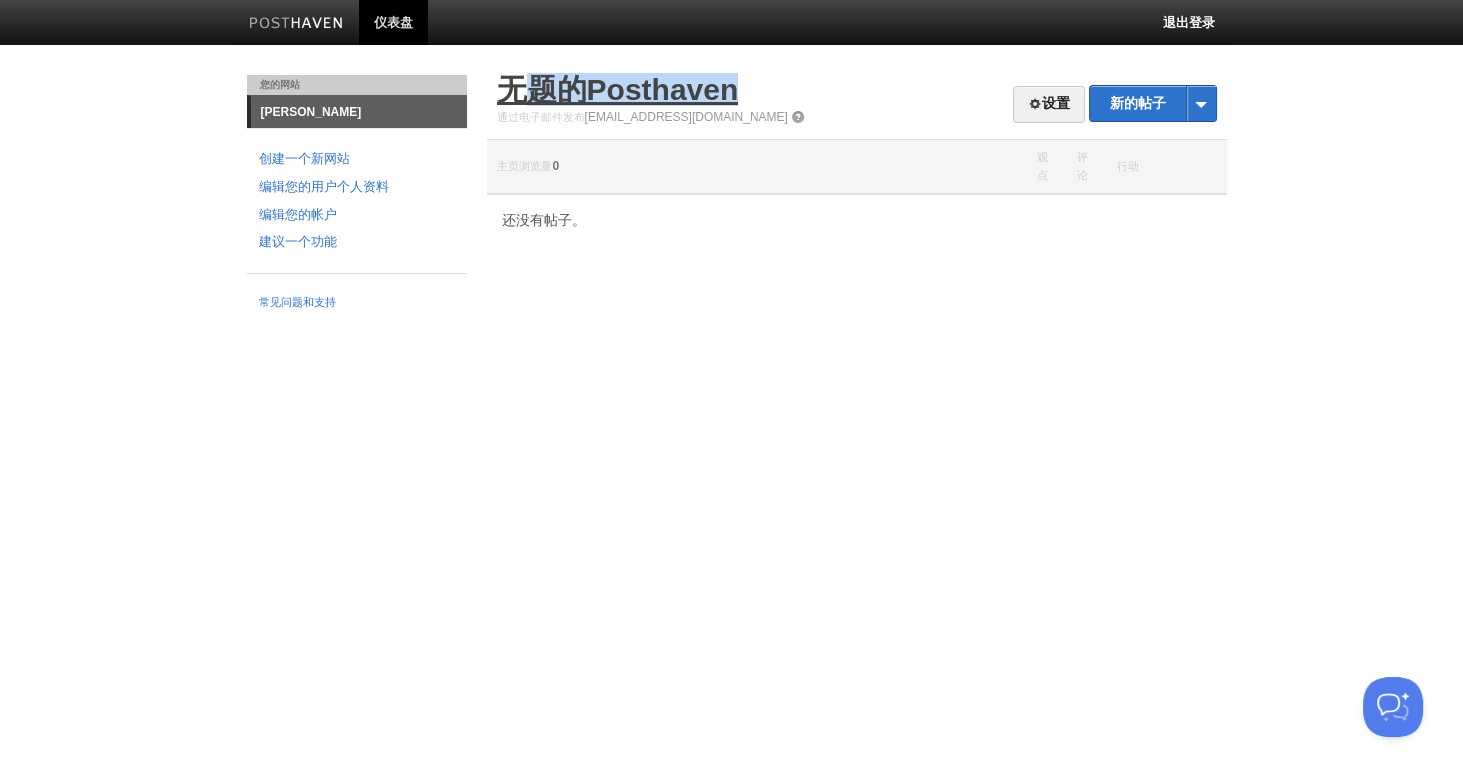 drag, startPoint x: 737, startPoint y: 88, endPoint x: 559, endPoint y: 89, distance: 178.0028 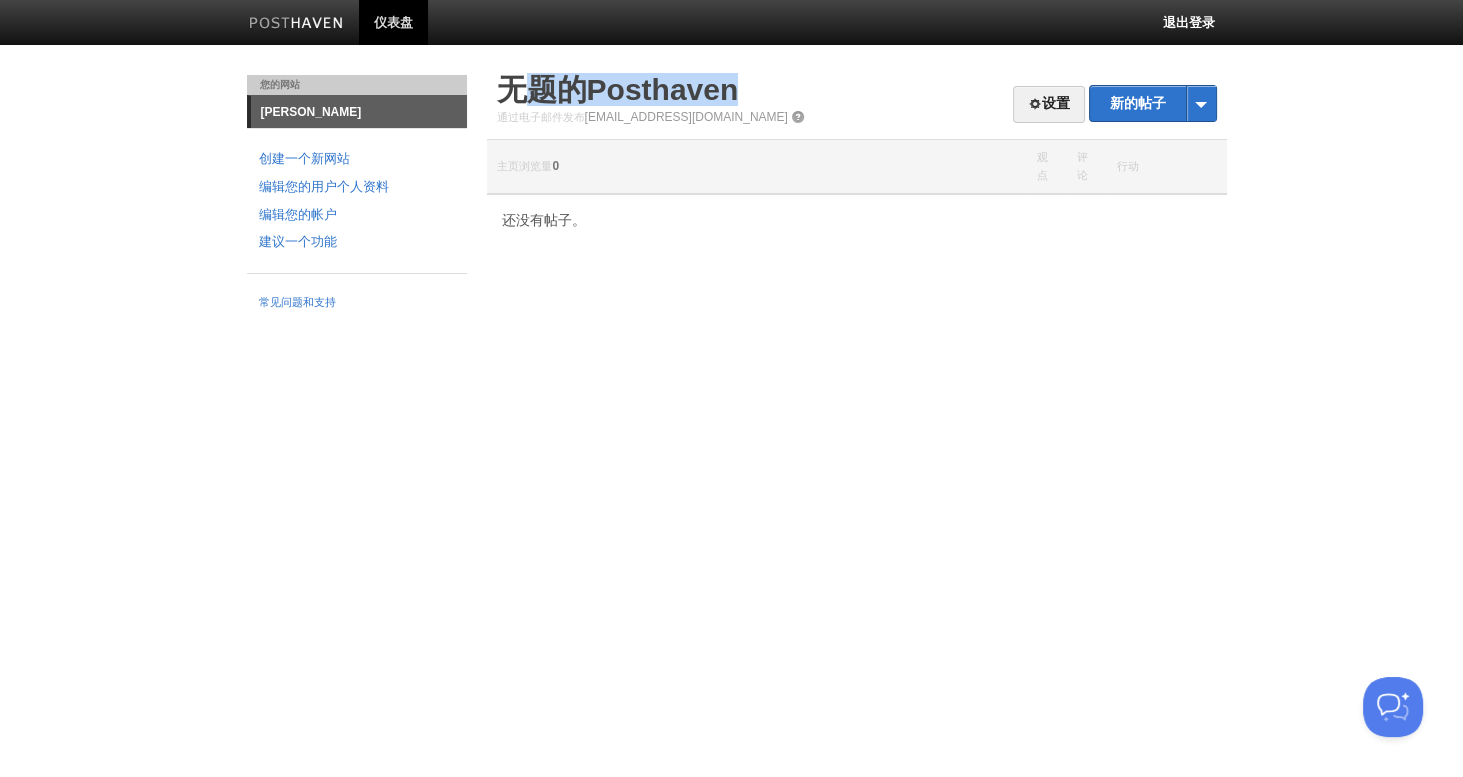 click on "无题的Posthaven" at bounding box center (857, 90) 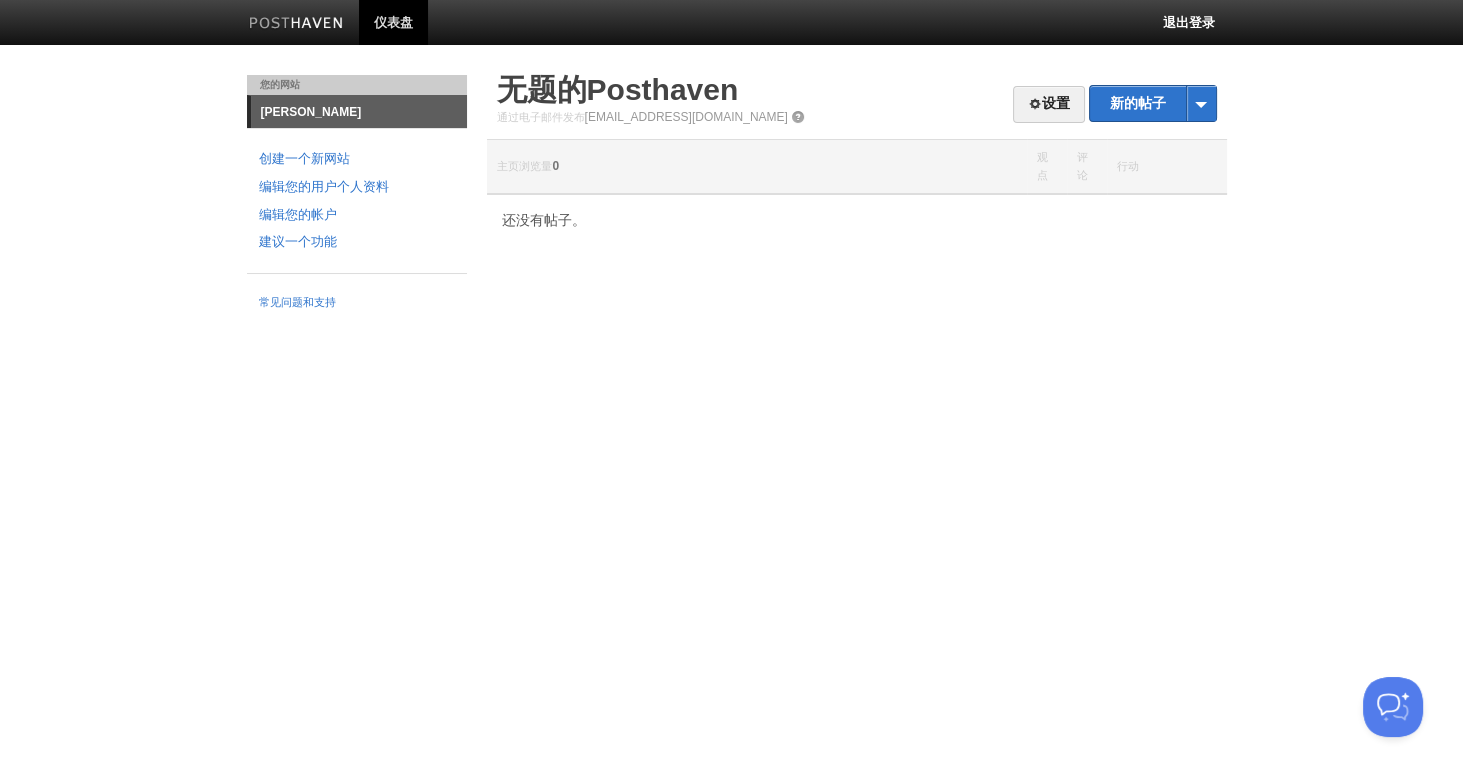 click on "无题的Posthaven" at bounding box center (857, 90) 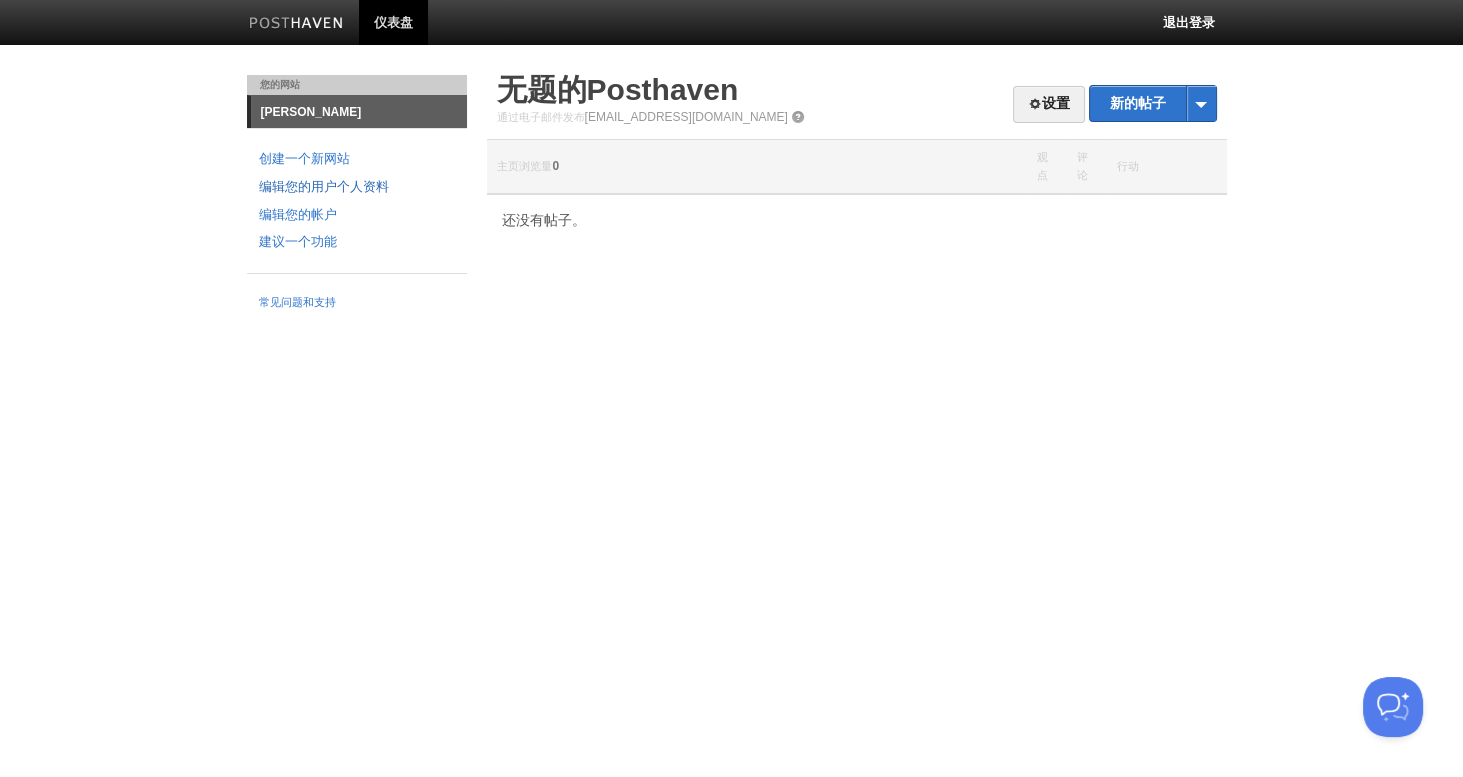 click on "编辑您的用户个人资料" at bounding box center [357, 187] 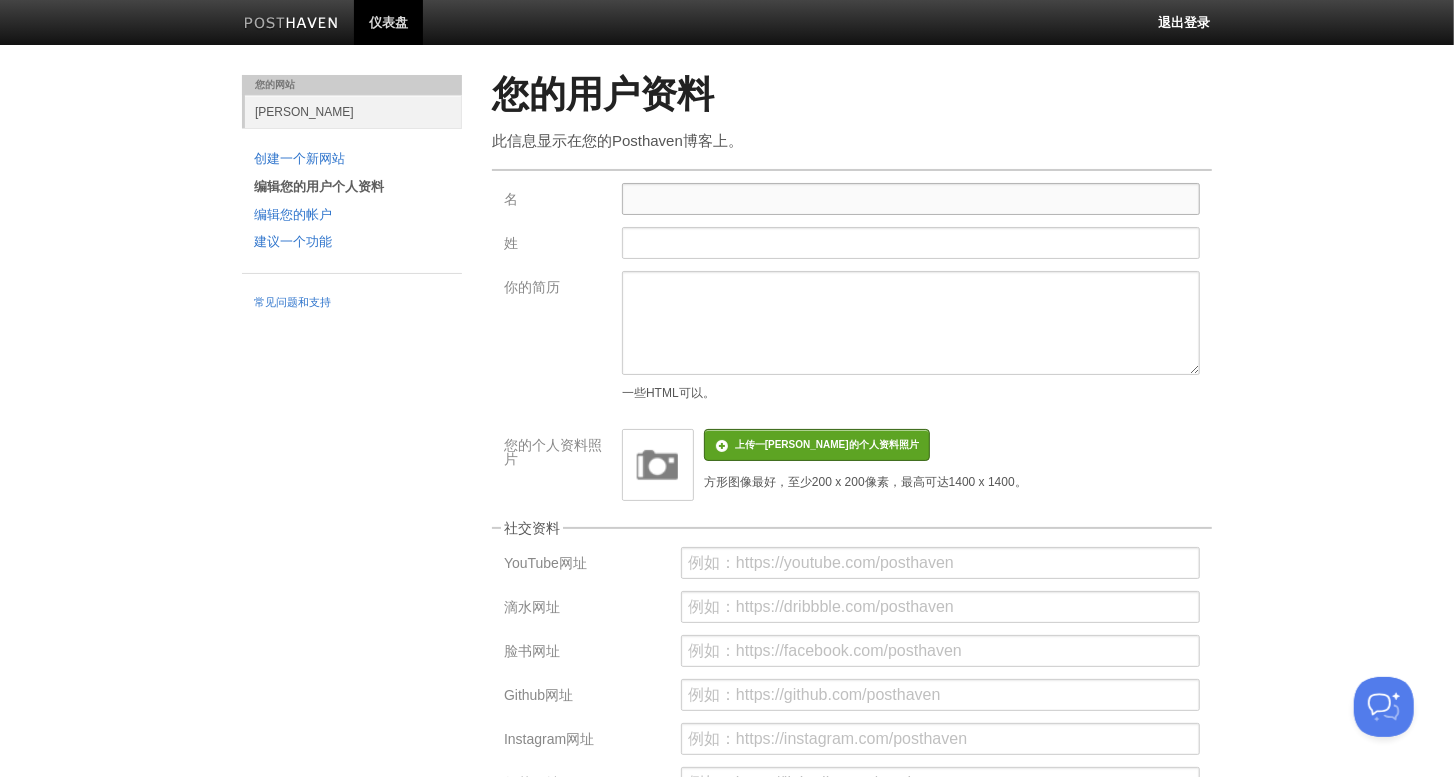 drag, startPoint x: 746, startPoint y: 205, endPoint x: 741, endPoint y: 190, distance: 15.811388 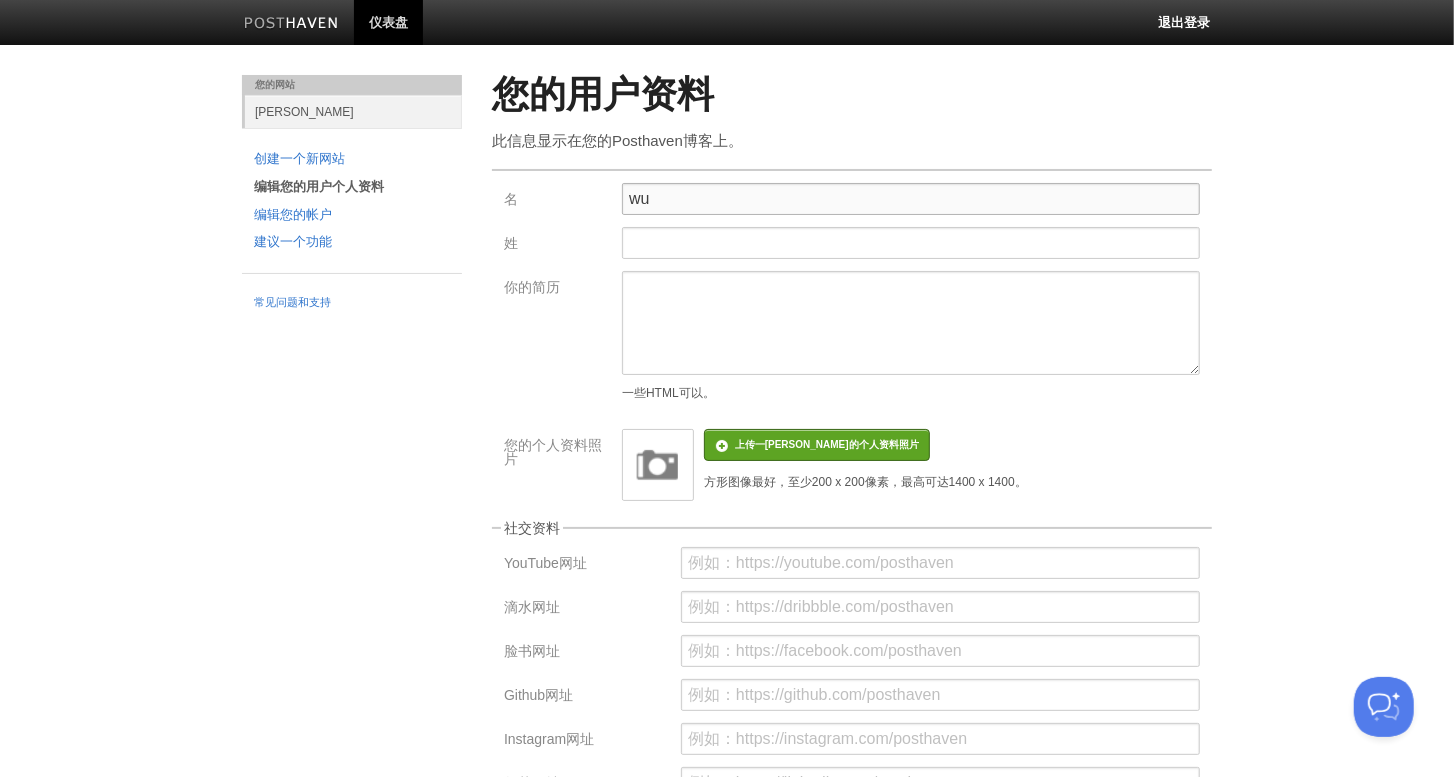type on "w" 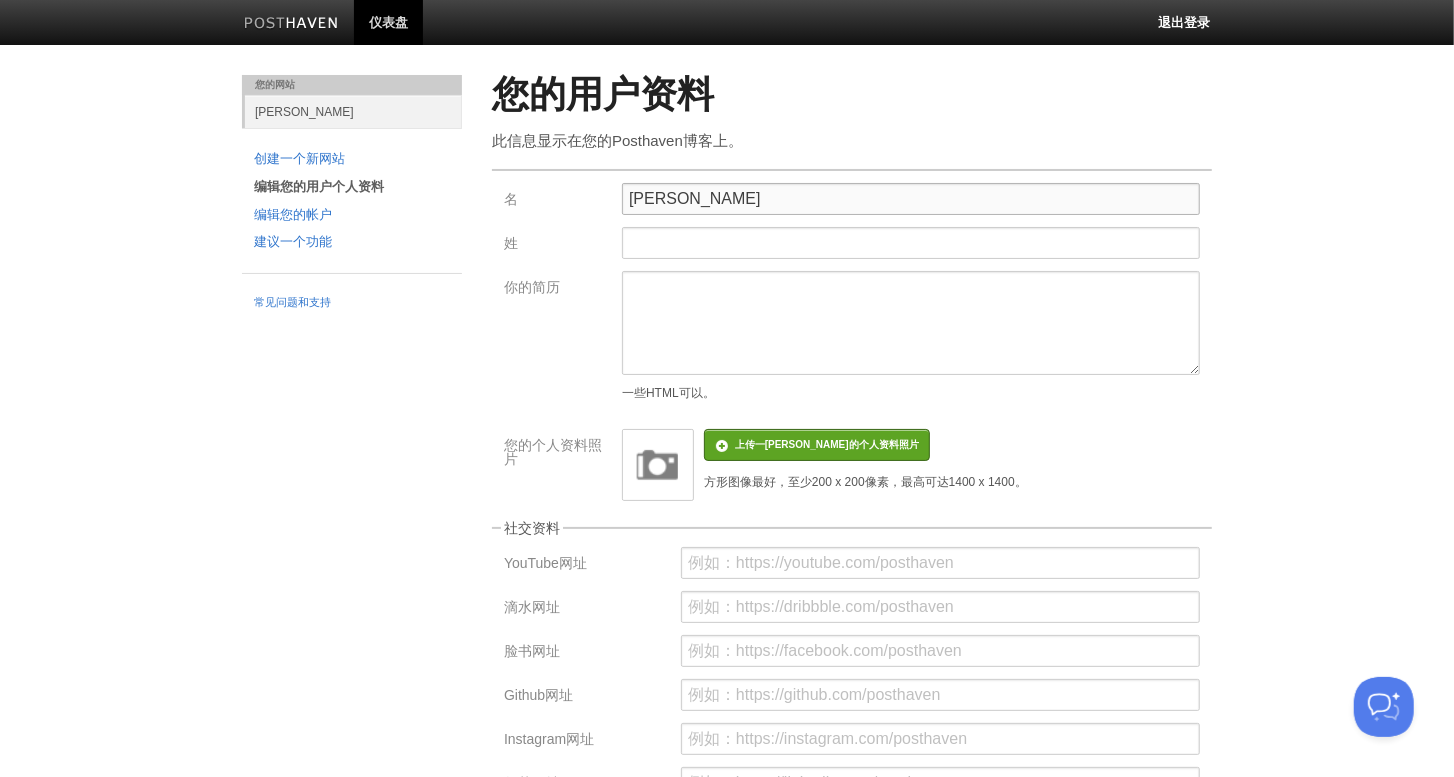 type on "W" 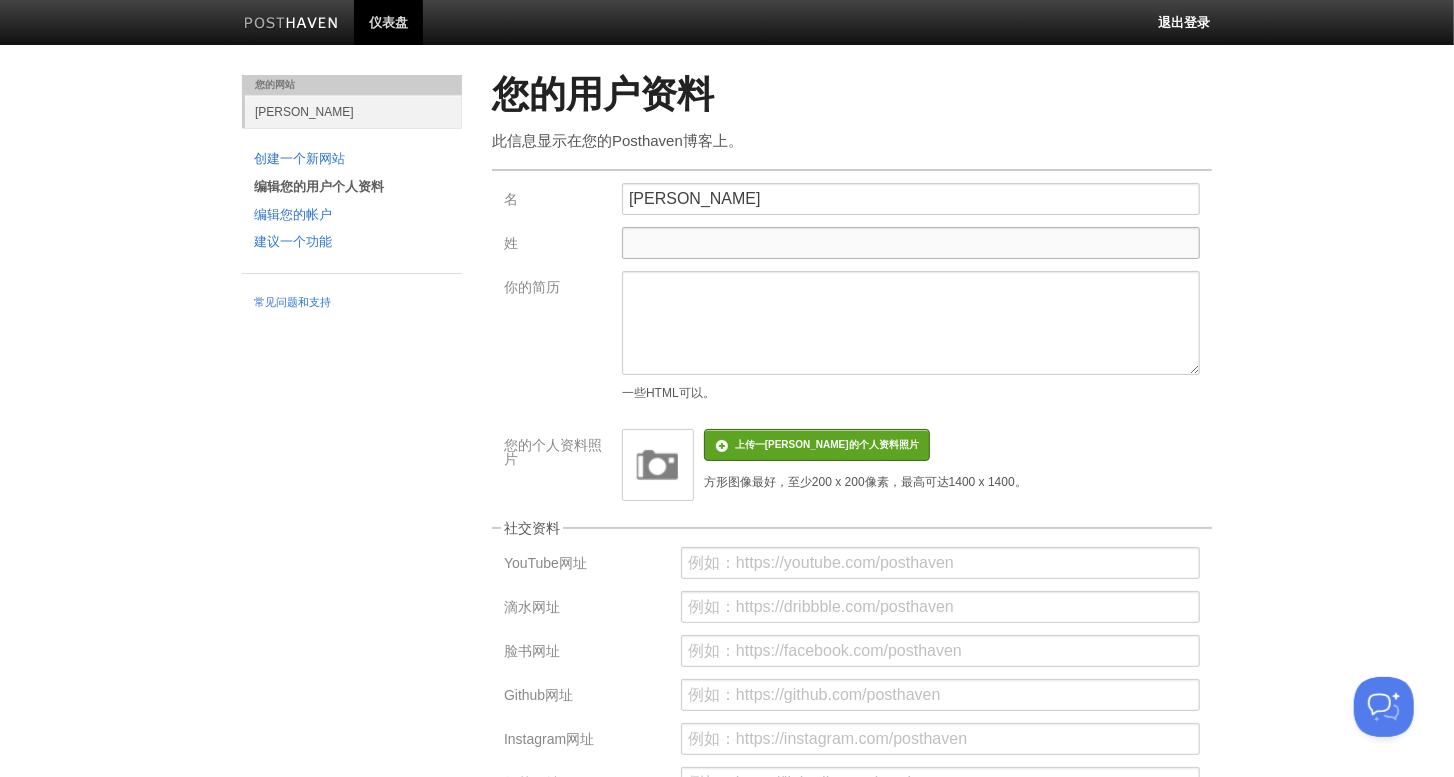 click on "姓" at bounding box center [911, 243] 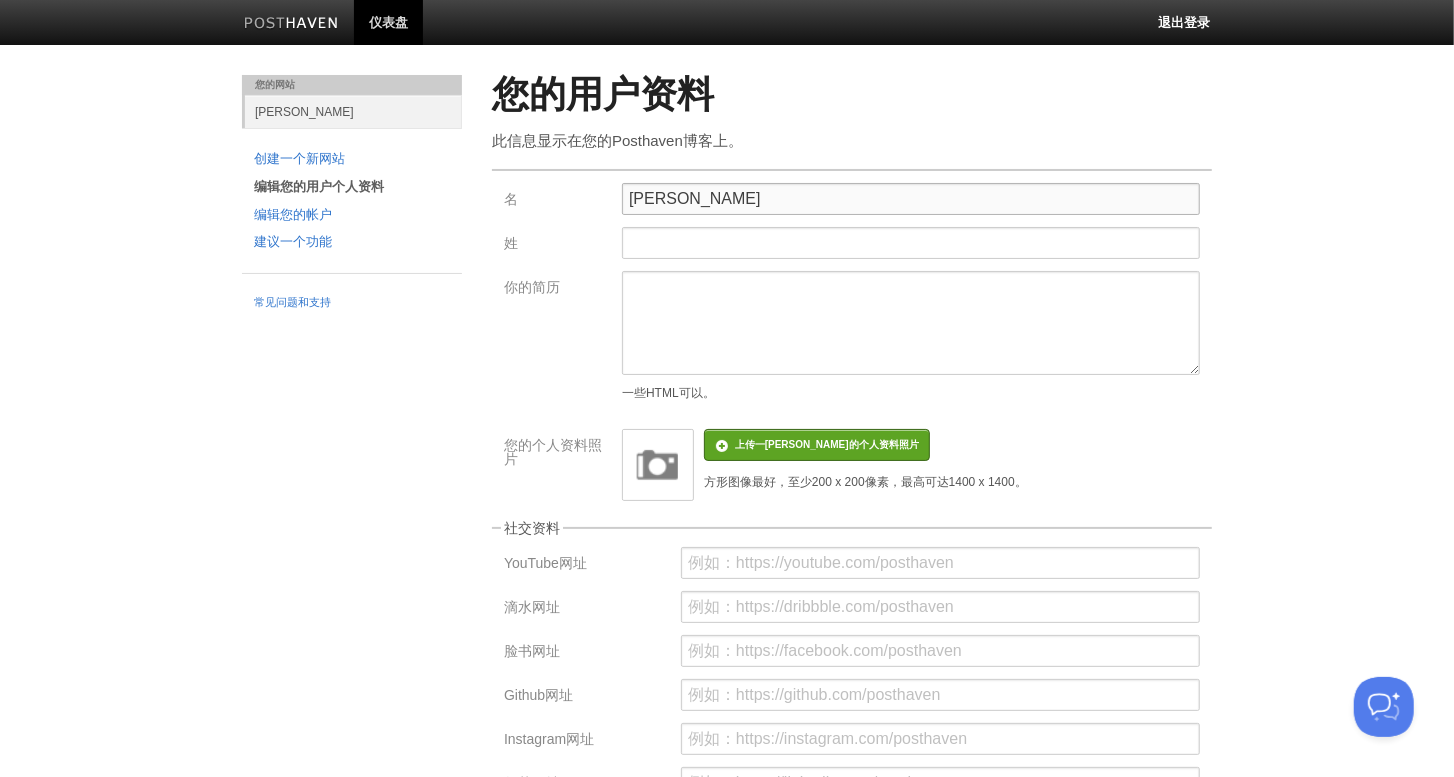 click on "Wu" at bounding box center [911, 199] 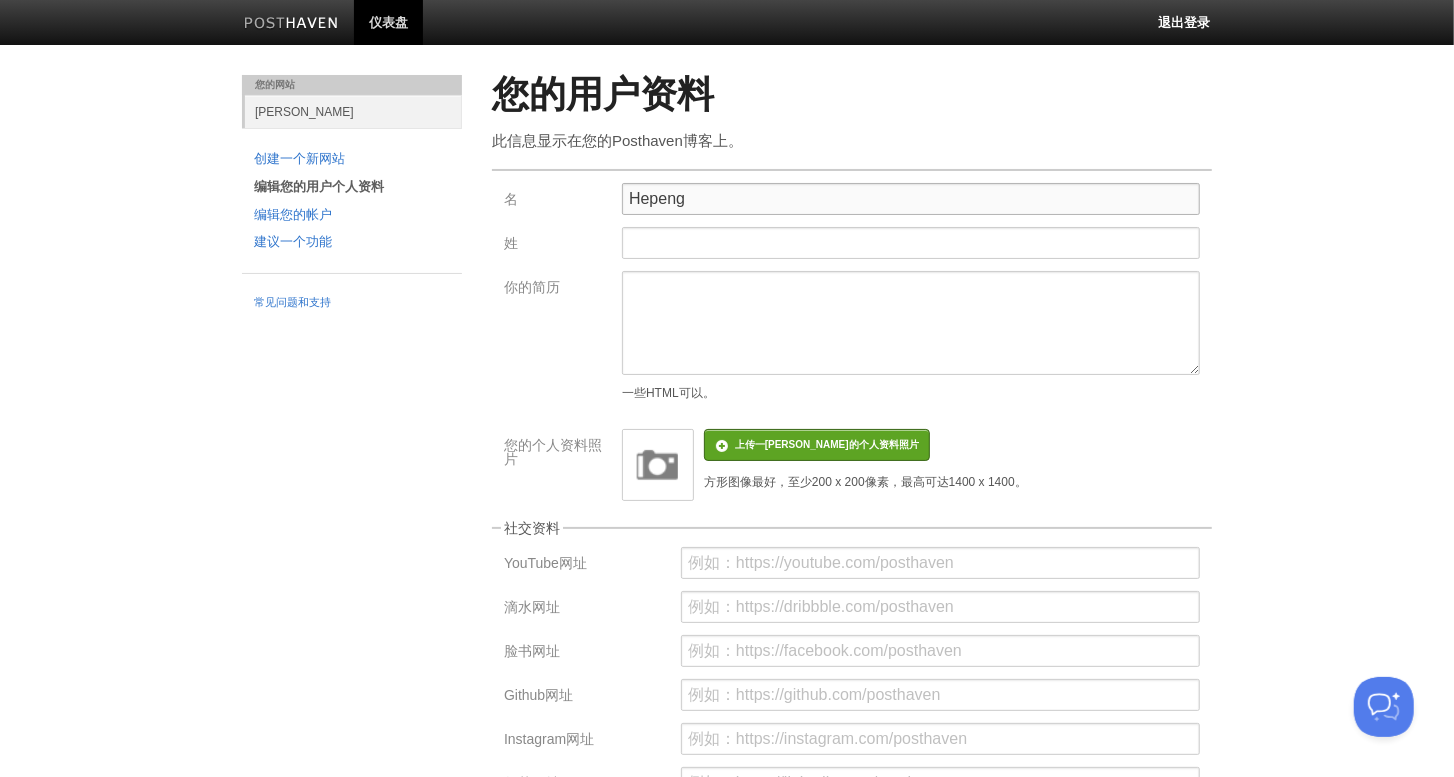 type on "Hepeng" 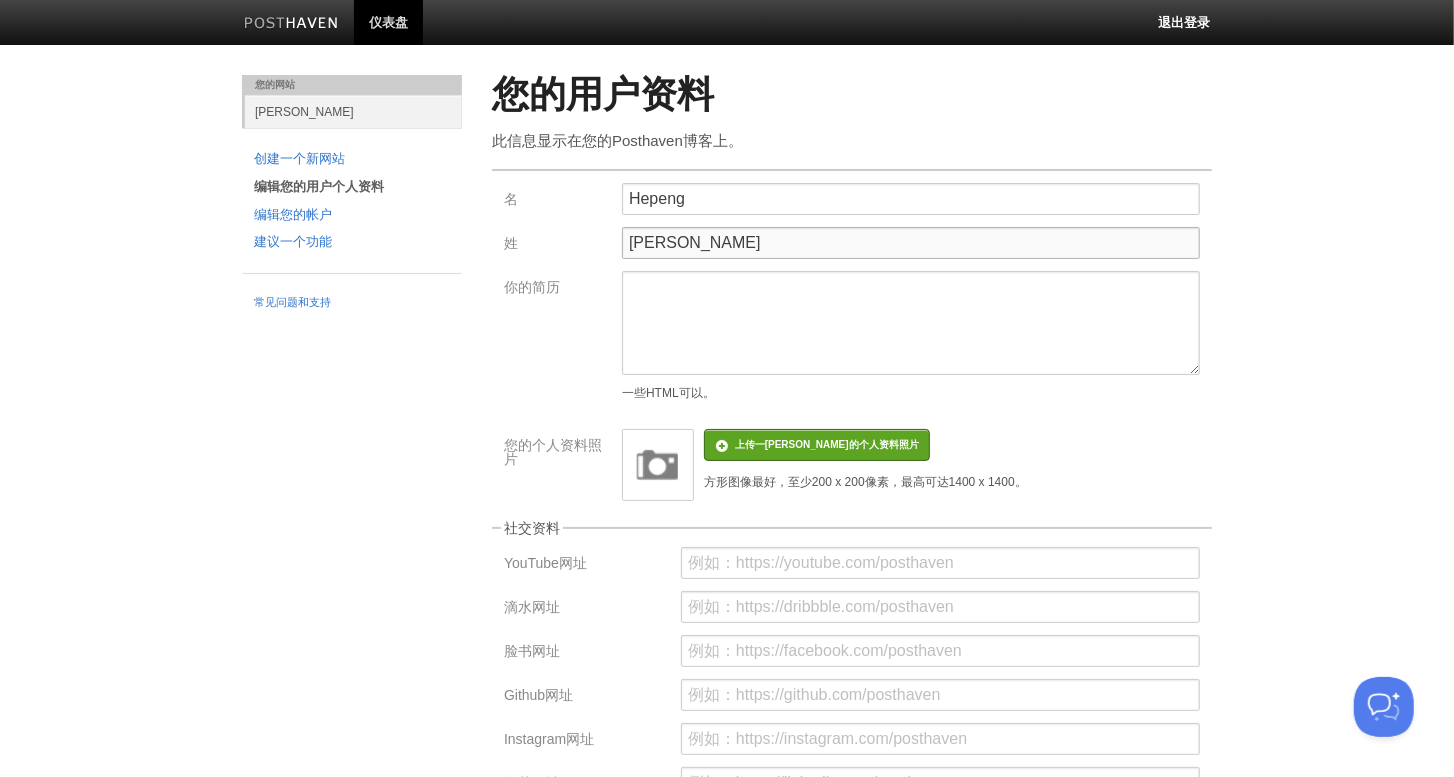 type on "Wu" 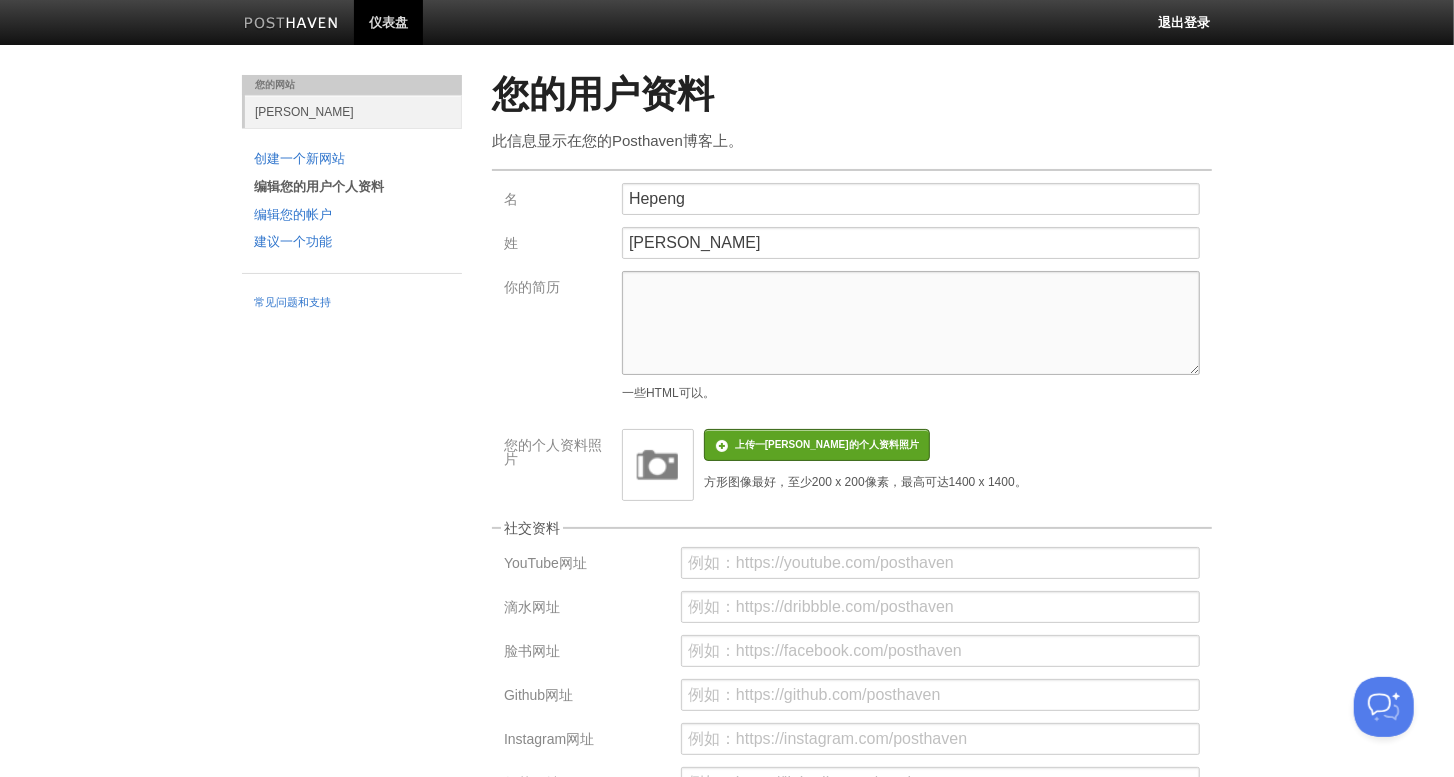 click on "你的简历" at bounding box center [911, 323] 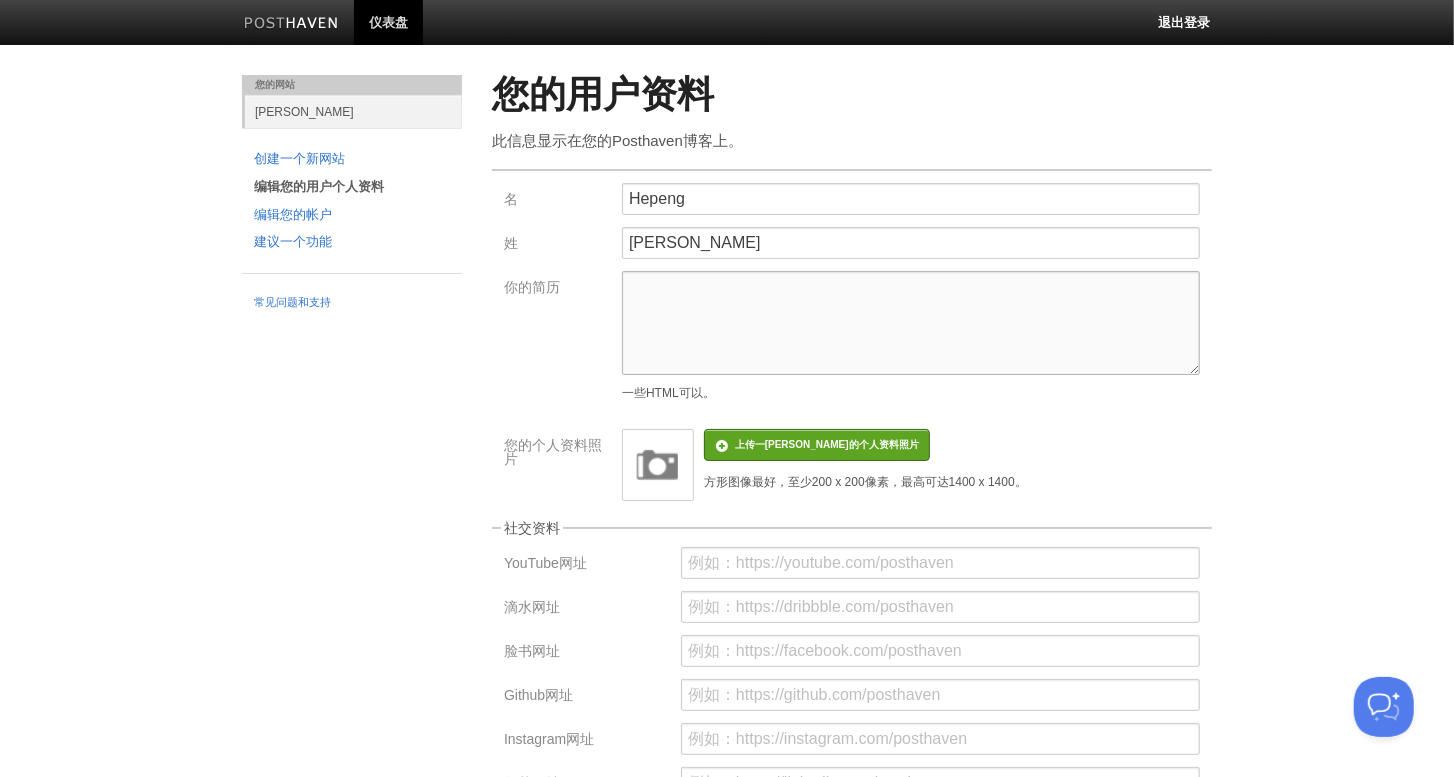 click on "你的简历" at bounding box center (911, 323) 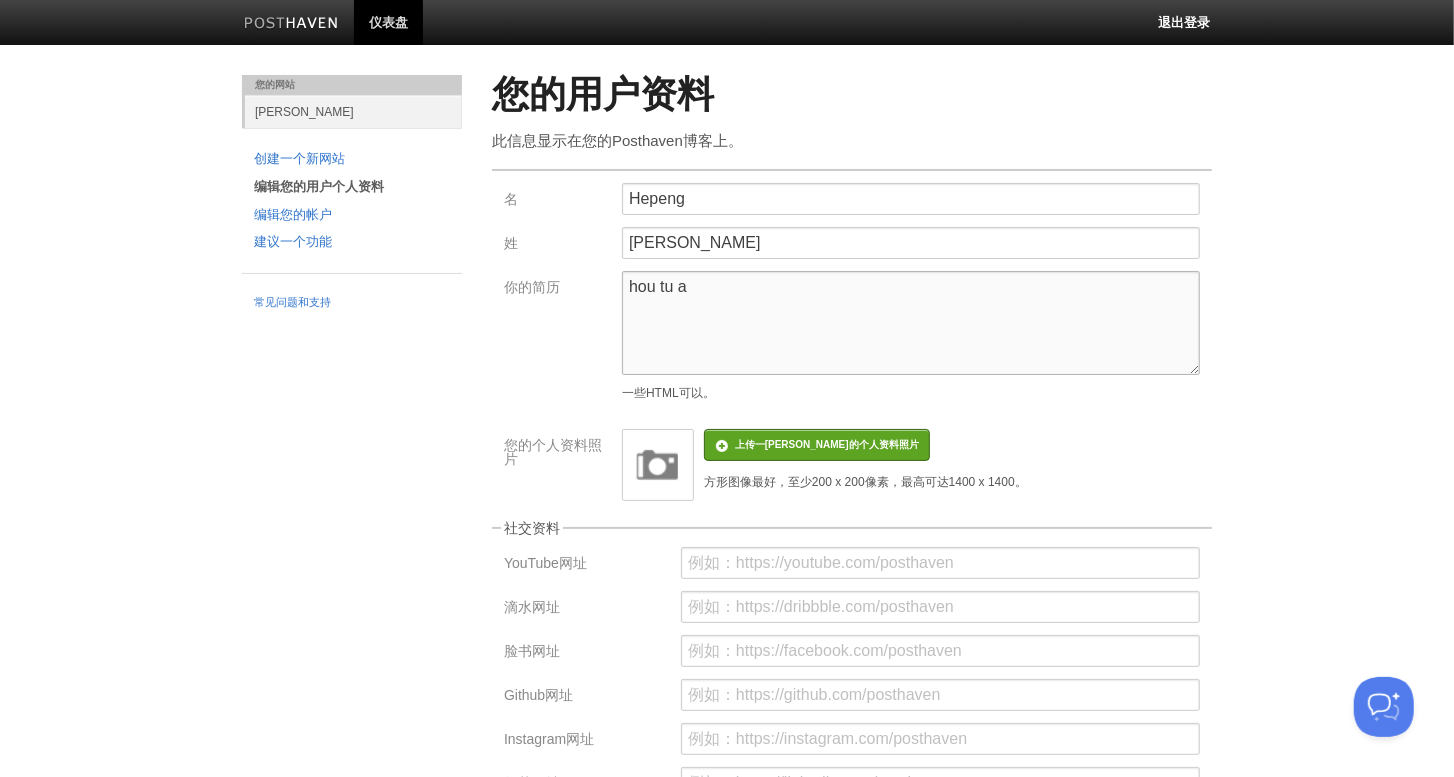 type on "hou tuan" 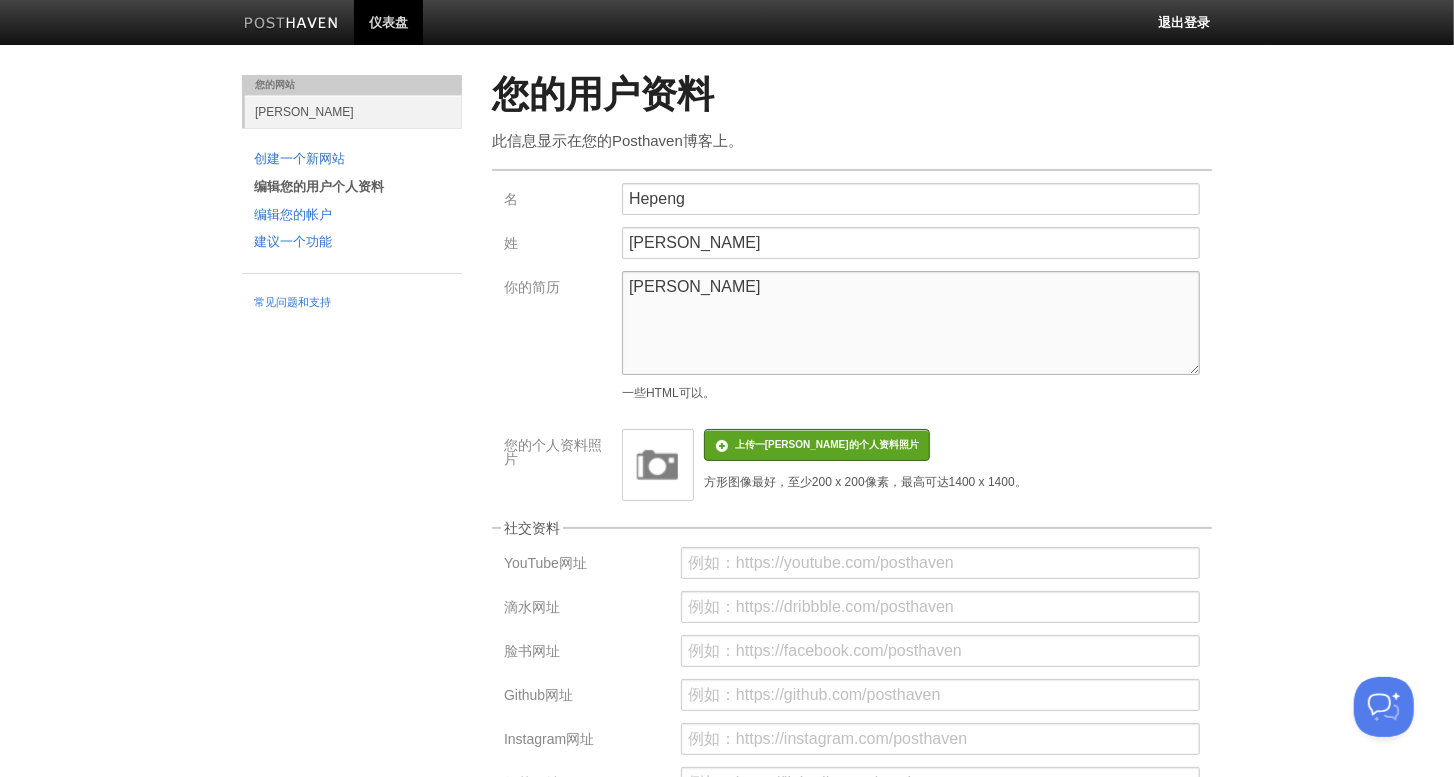click on "hou tuan" at bounding box center (911, 323) 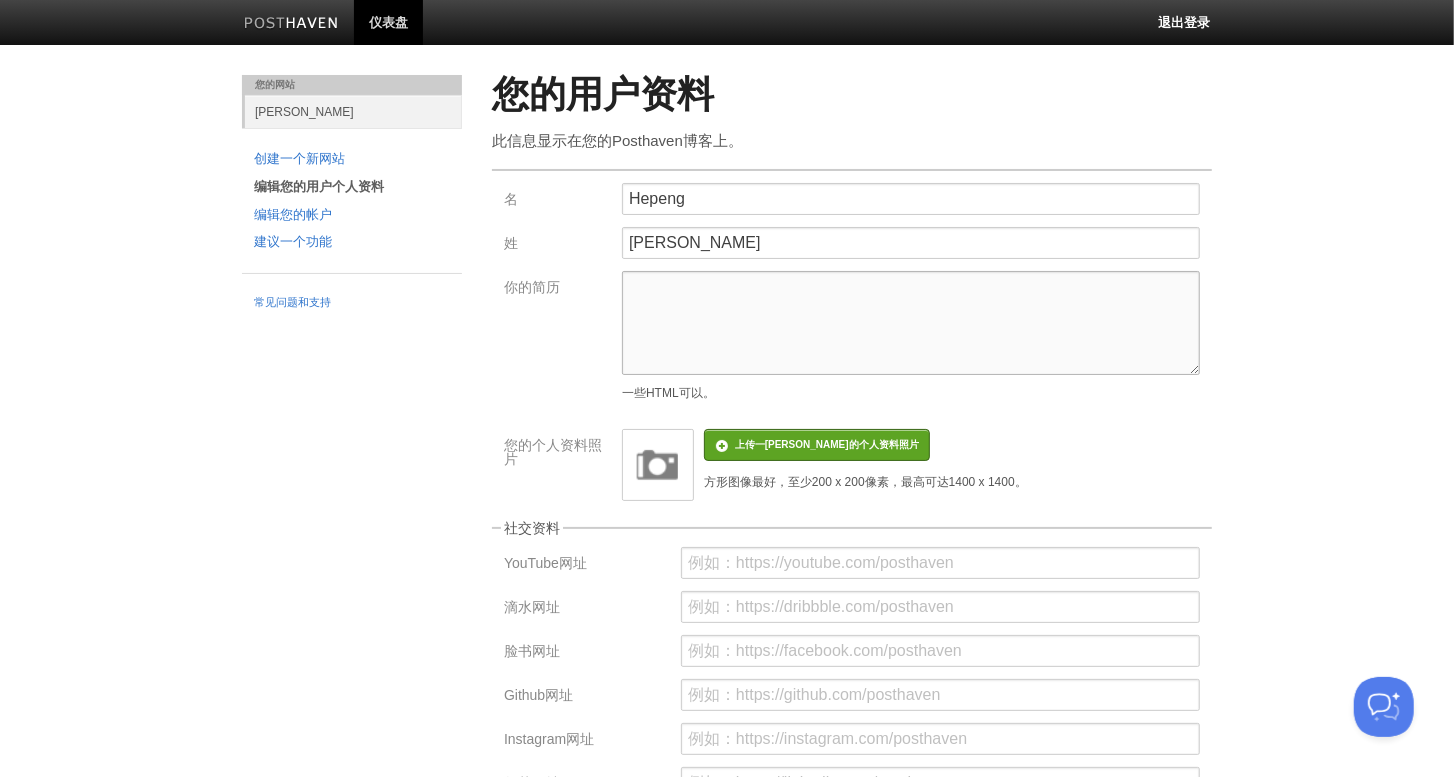 click on "你的简历" at bounding box center [911, 323] 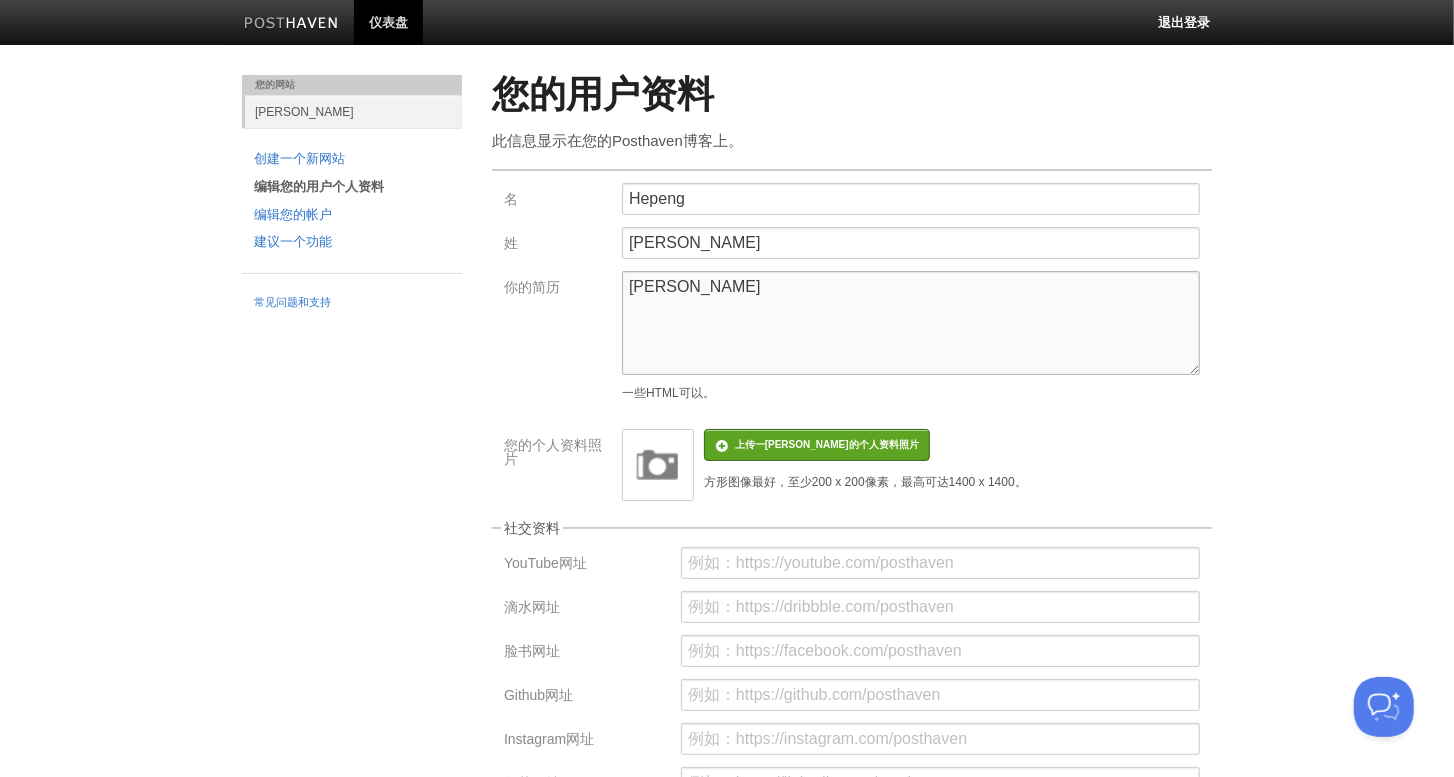 click on "hou duan" at bounding box center (911, 323) 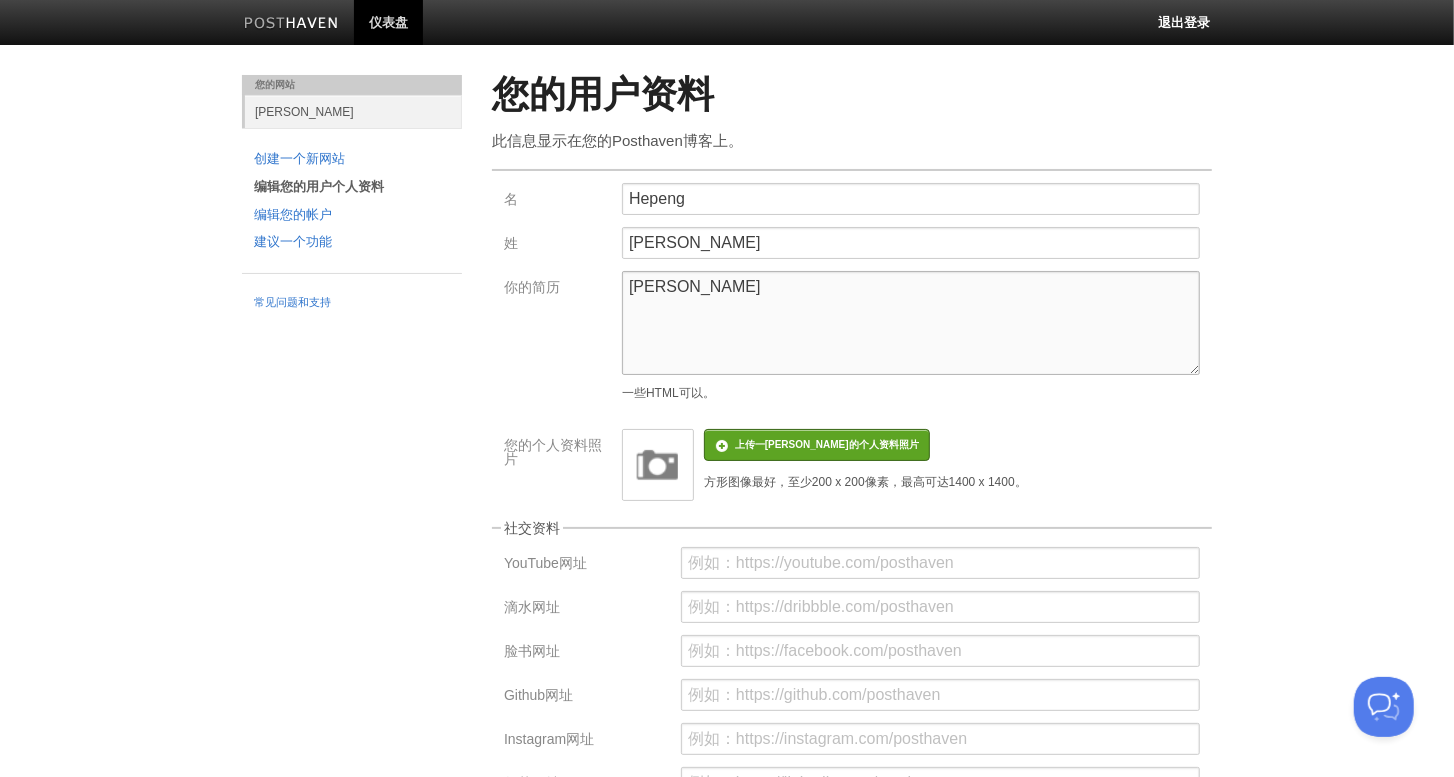 drag, startPoint x: 748, startPoint y: 309, endPoint x: 734, endPoint y: 314, distance: 14.866069 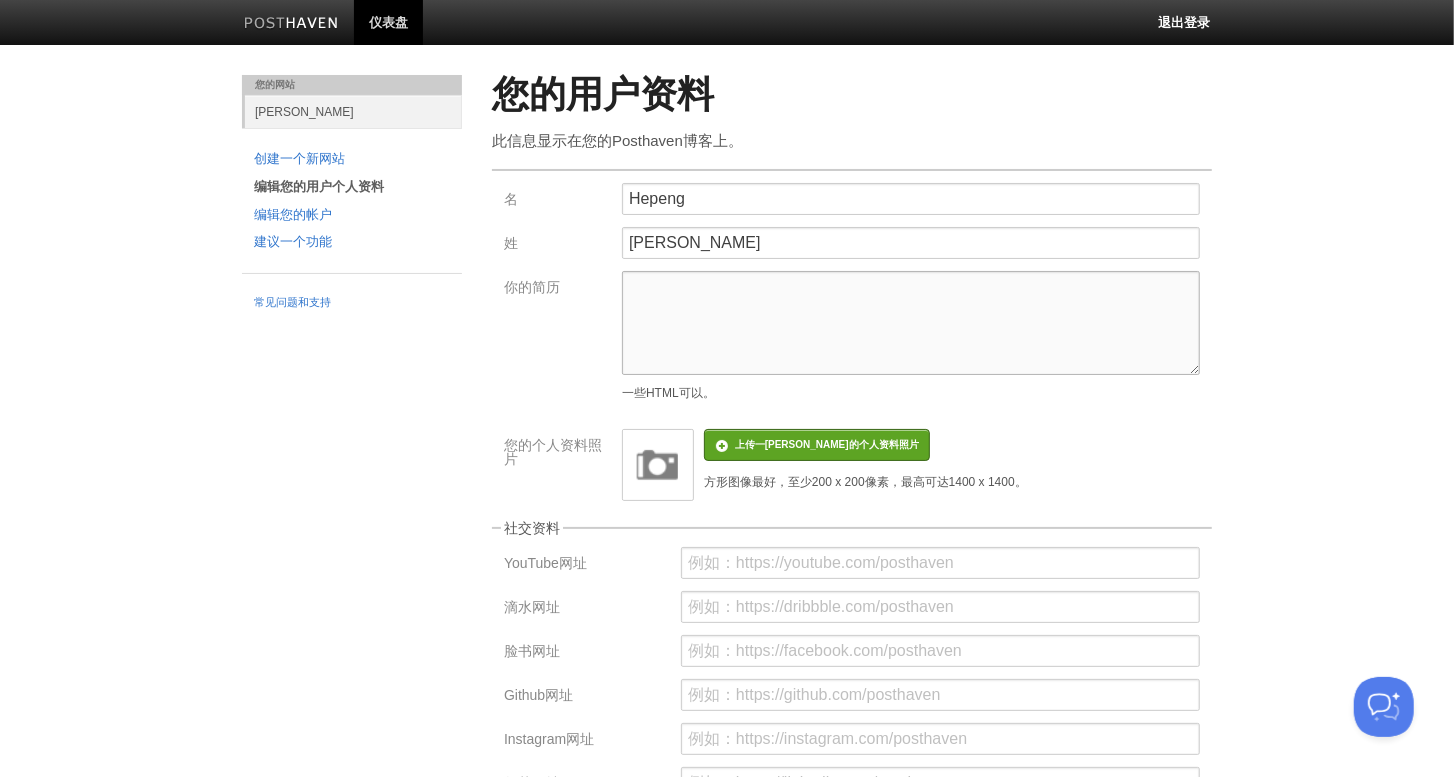 type on "1" 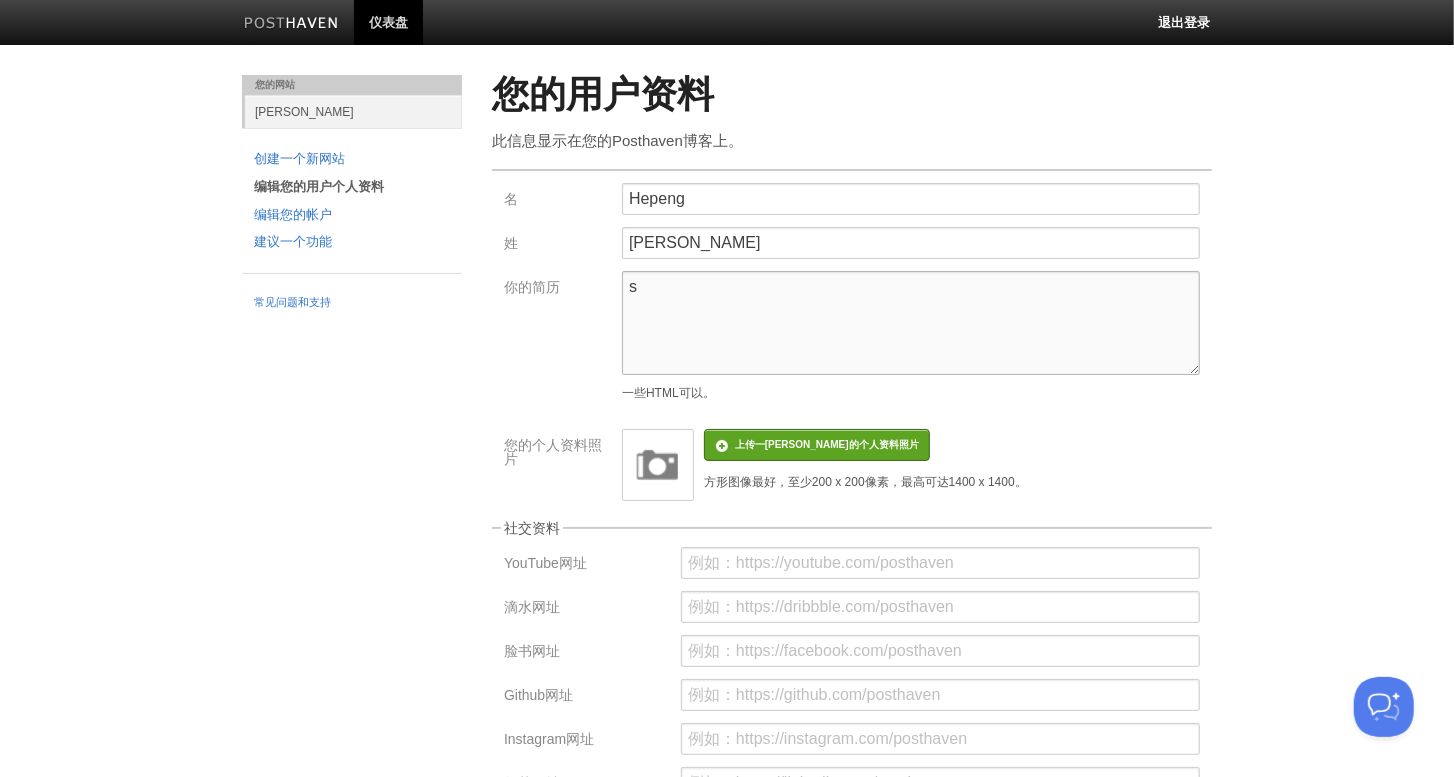 click on "s" at bounding box center (911, 323) 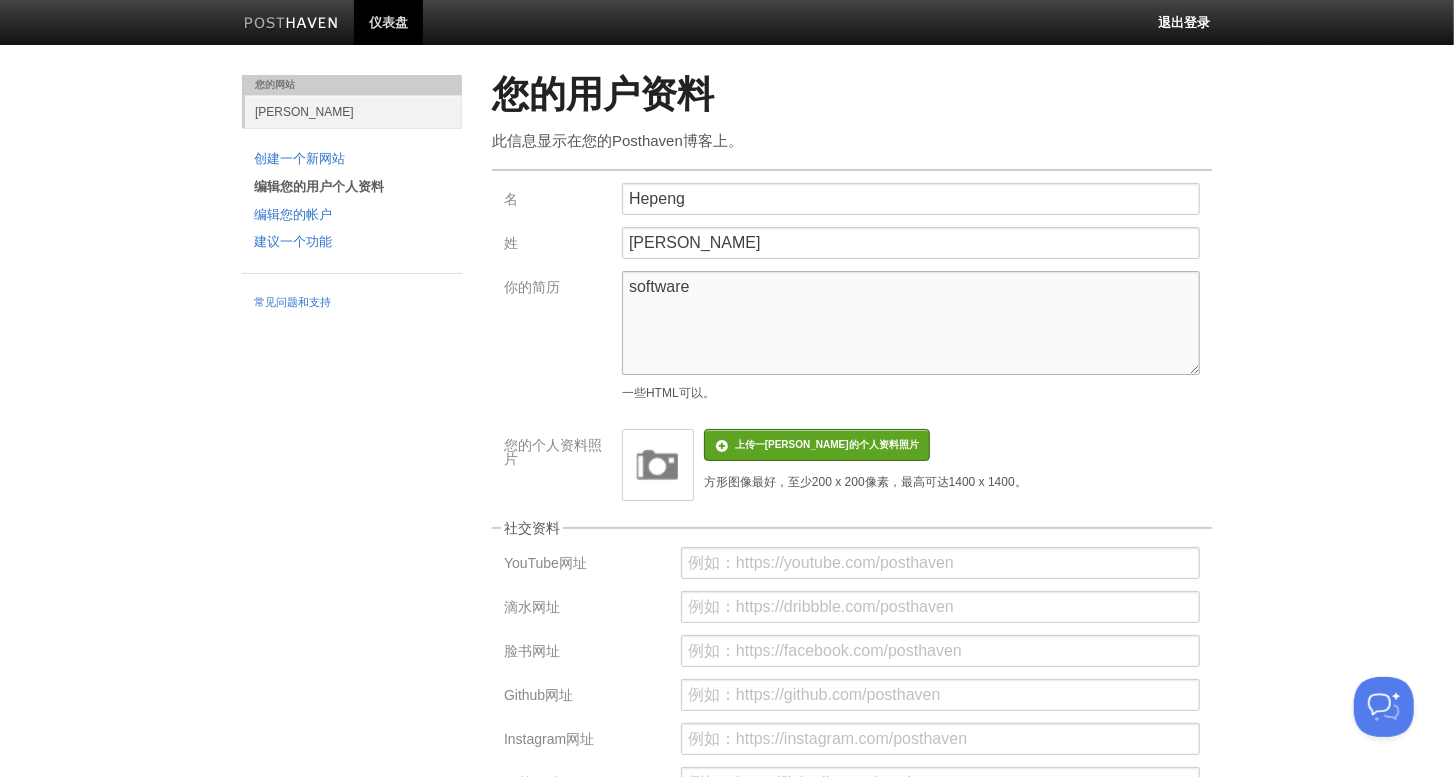 click on "software" at bounding box center [911, 323] 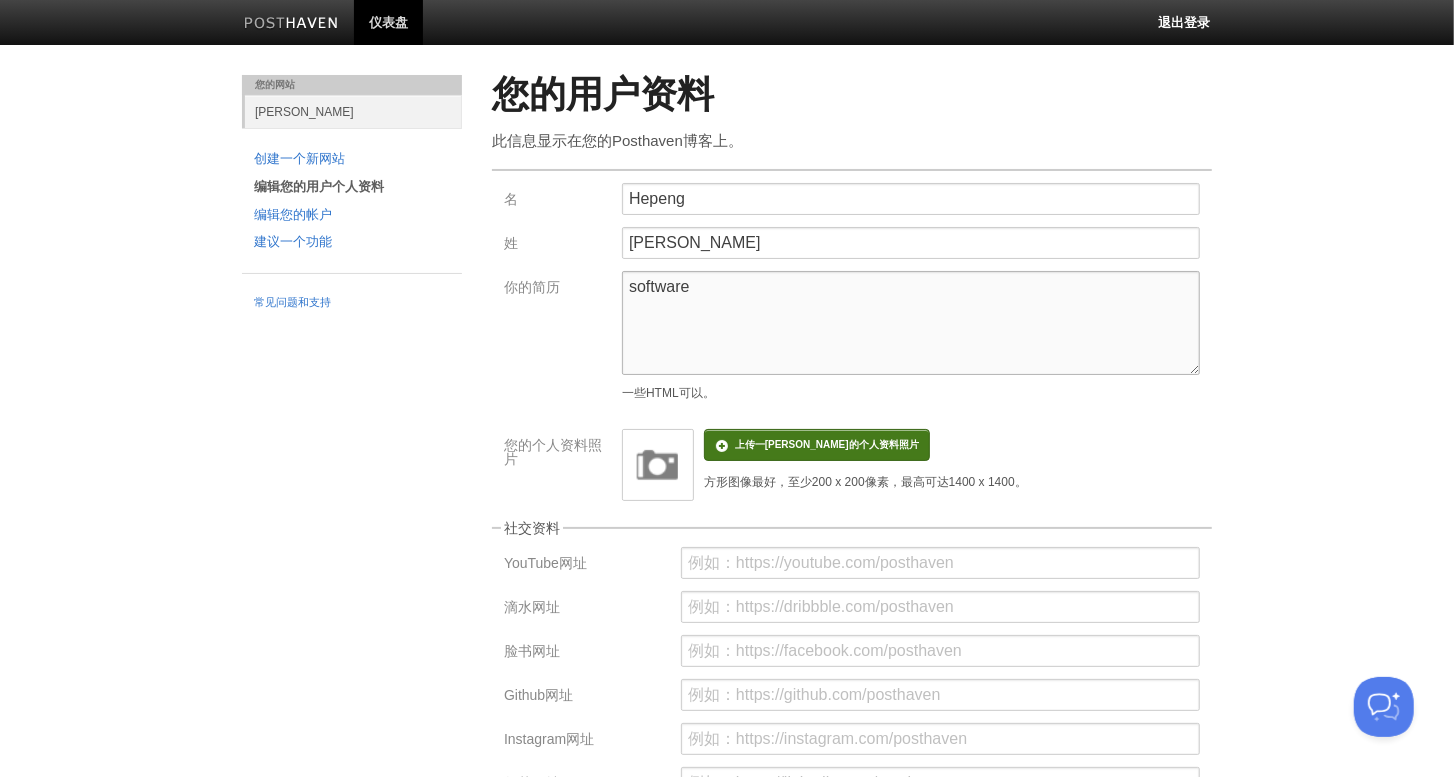 type on "software" 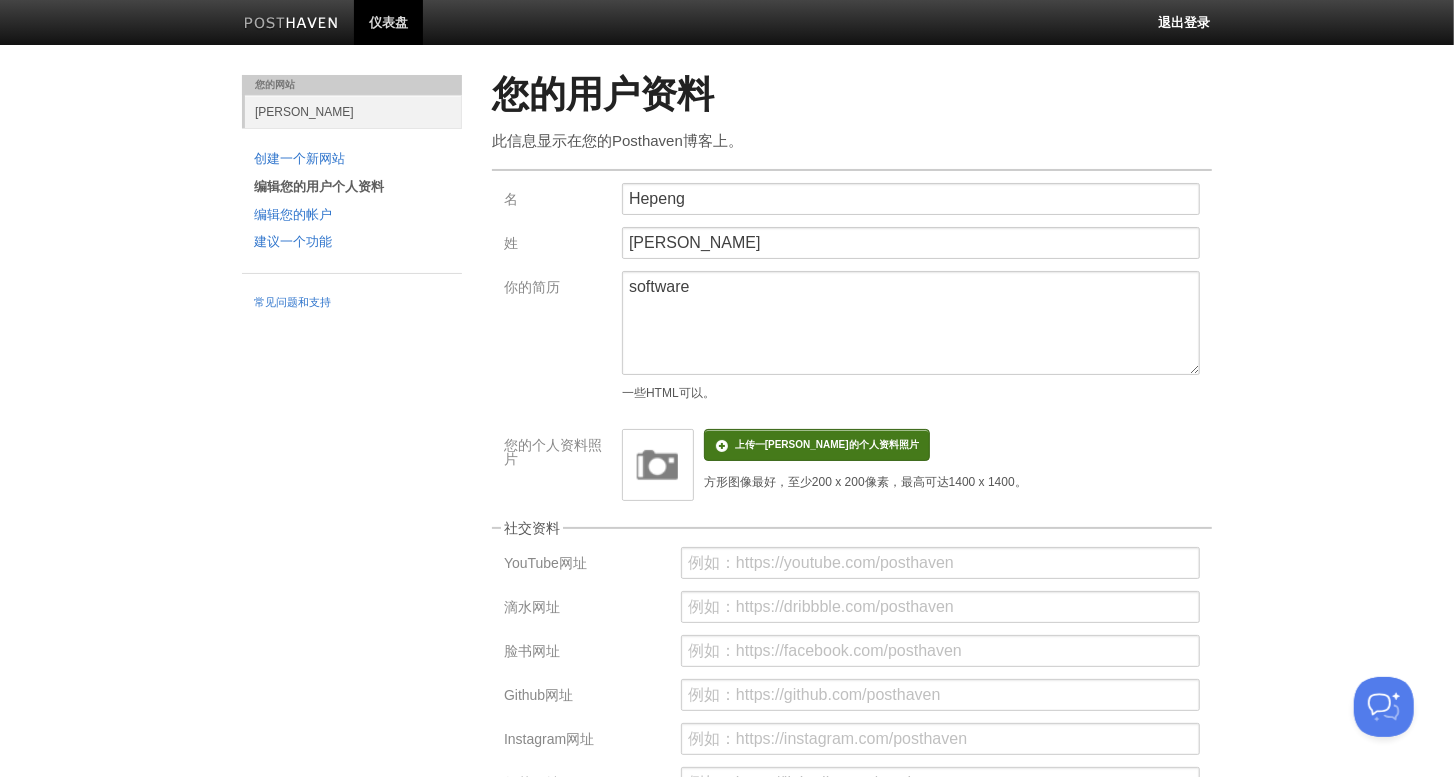 click at bounding box center [250, 455] 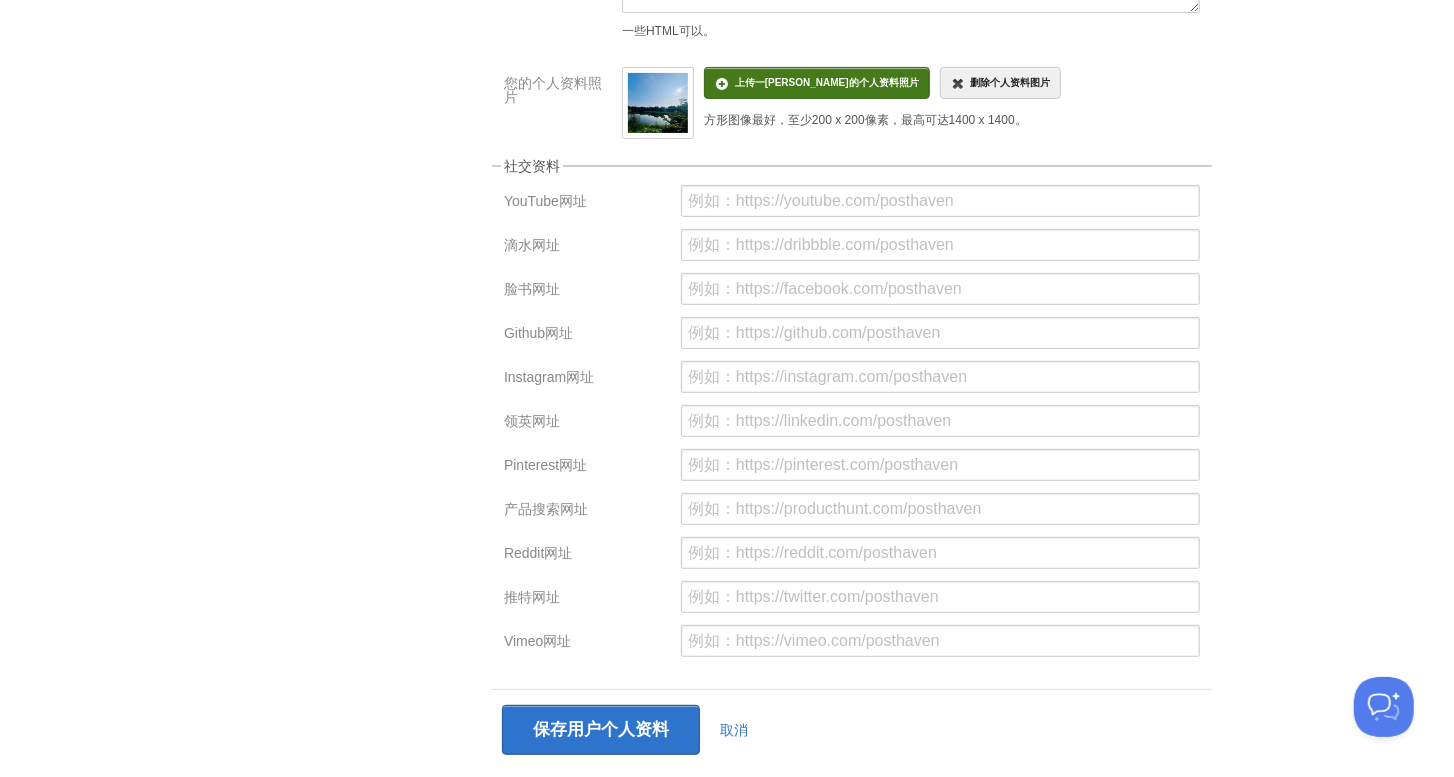 scroll, scrollTop: 420, scrollLeft: 0, axis: vertical 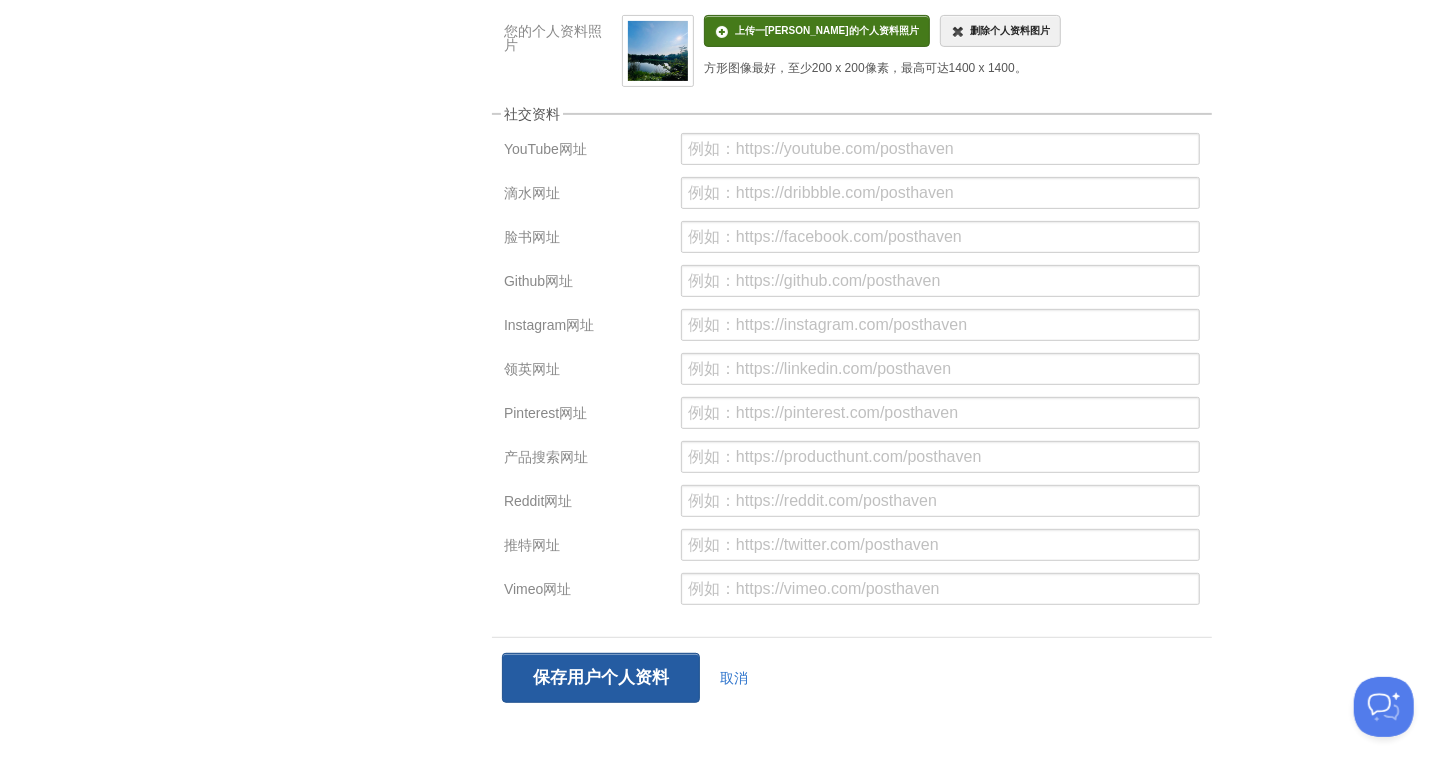 click on "保存用户个人资料" at bounding box center (601, 678) 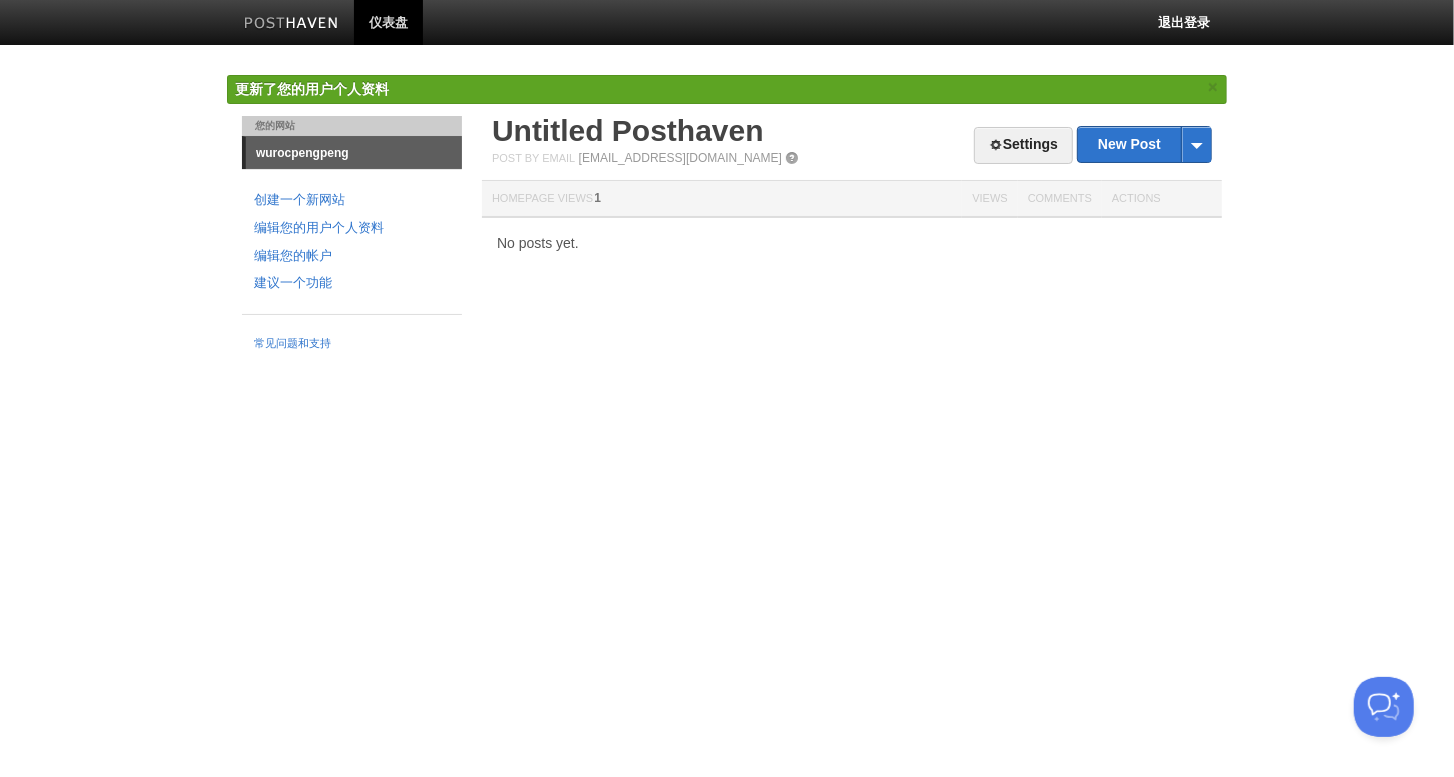 scroll, scrollTop: 0, scrollLeft: 0, axis: both 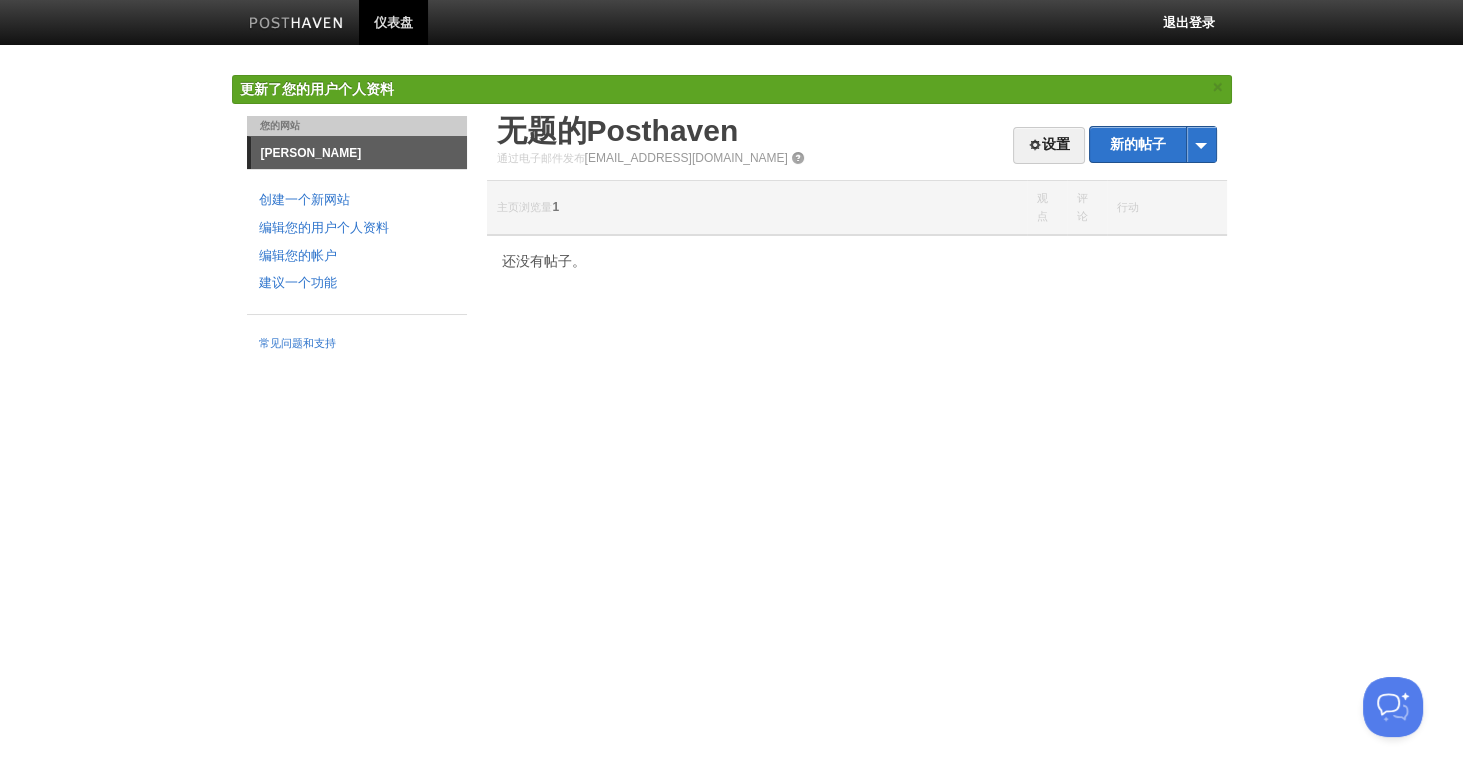 click on "无题的Posthaven" at bounding box center (857, 131) 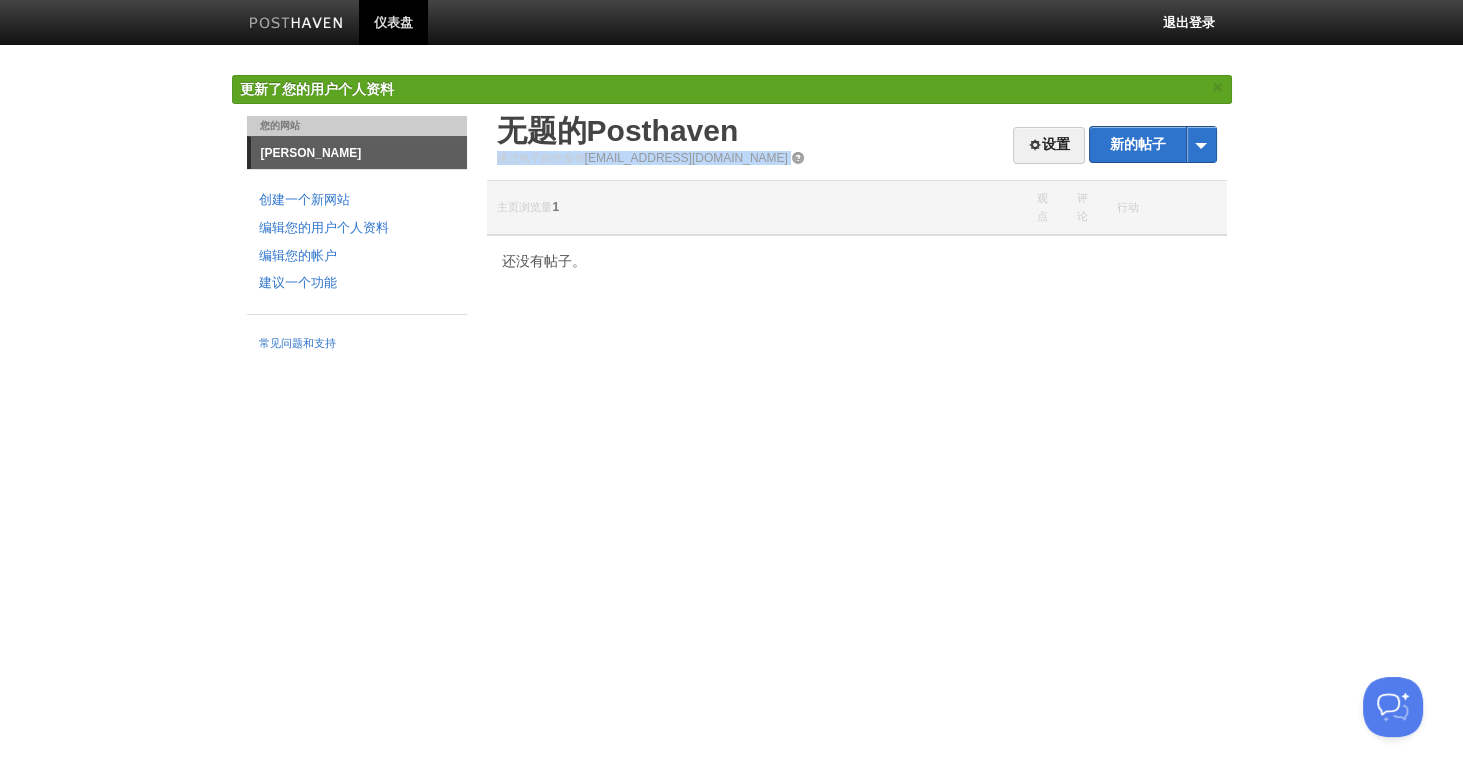 click on "通过电子邮件发布  post@wurocpengpeng.posthaven.com" at bounding box center [857, 158] 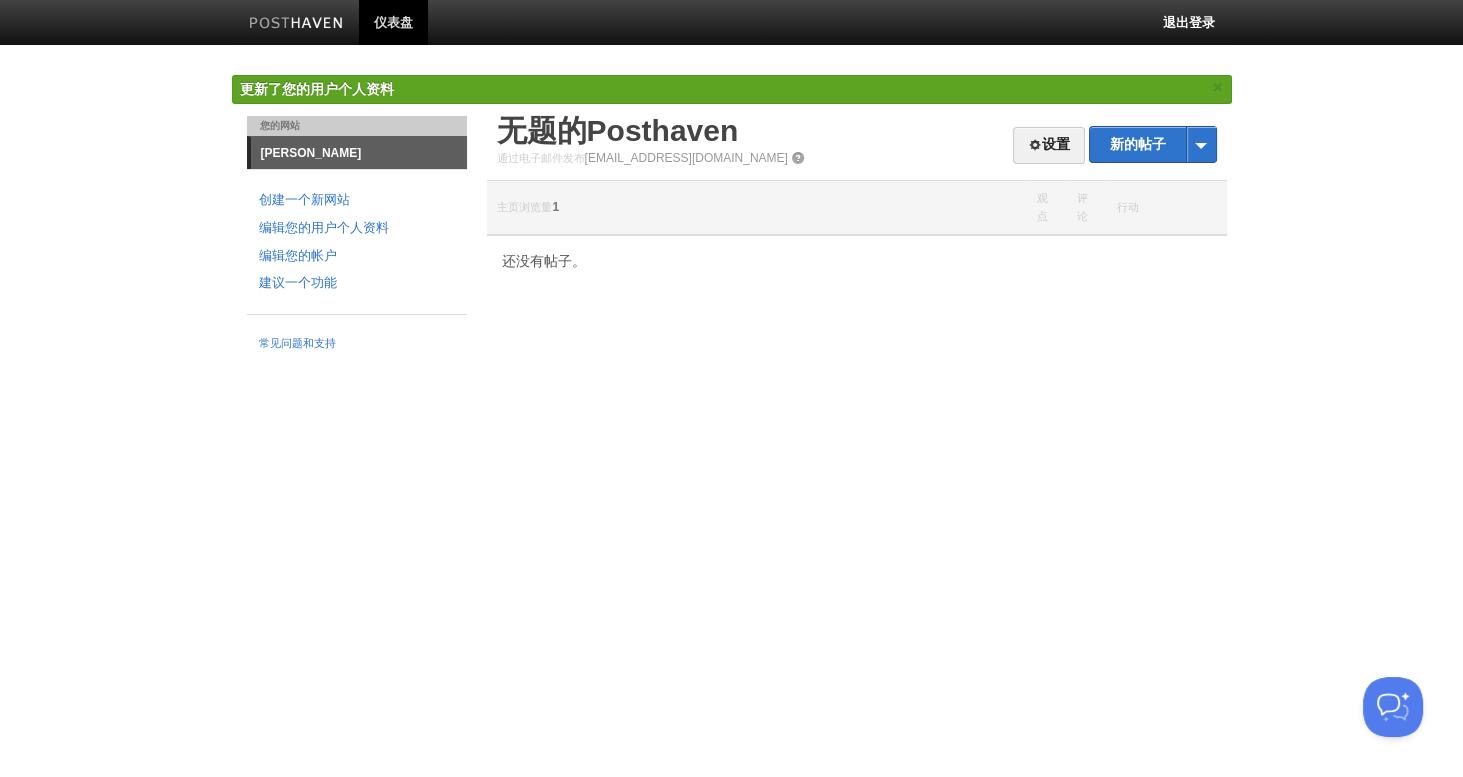 click on "更新了您的用户个人资料
×" at bounding box center [732, 89] 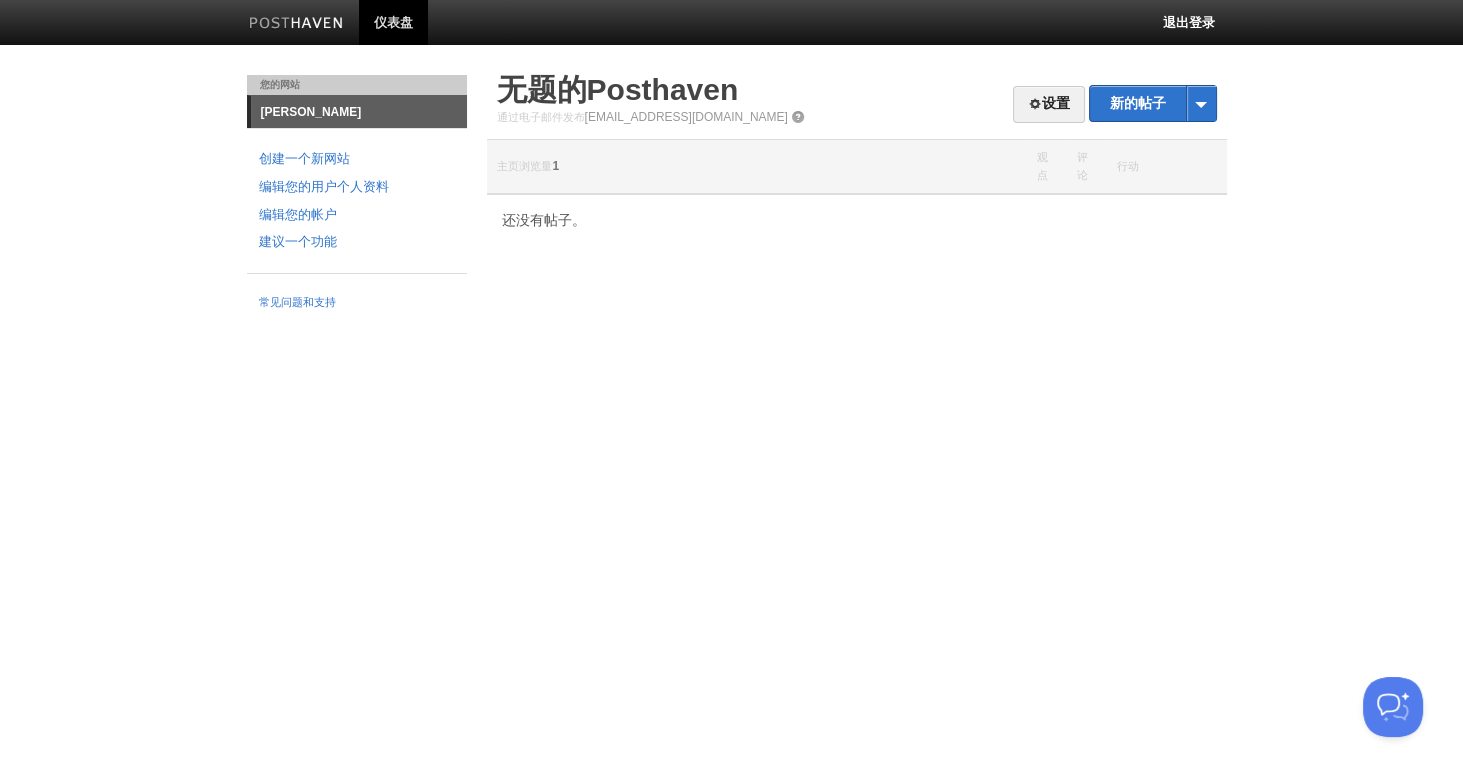 click on "行动" at bounding box center (1167, 167) 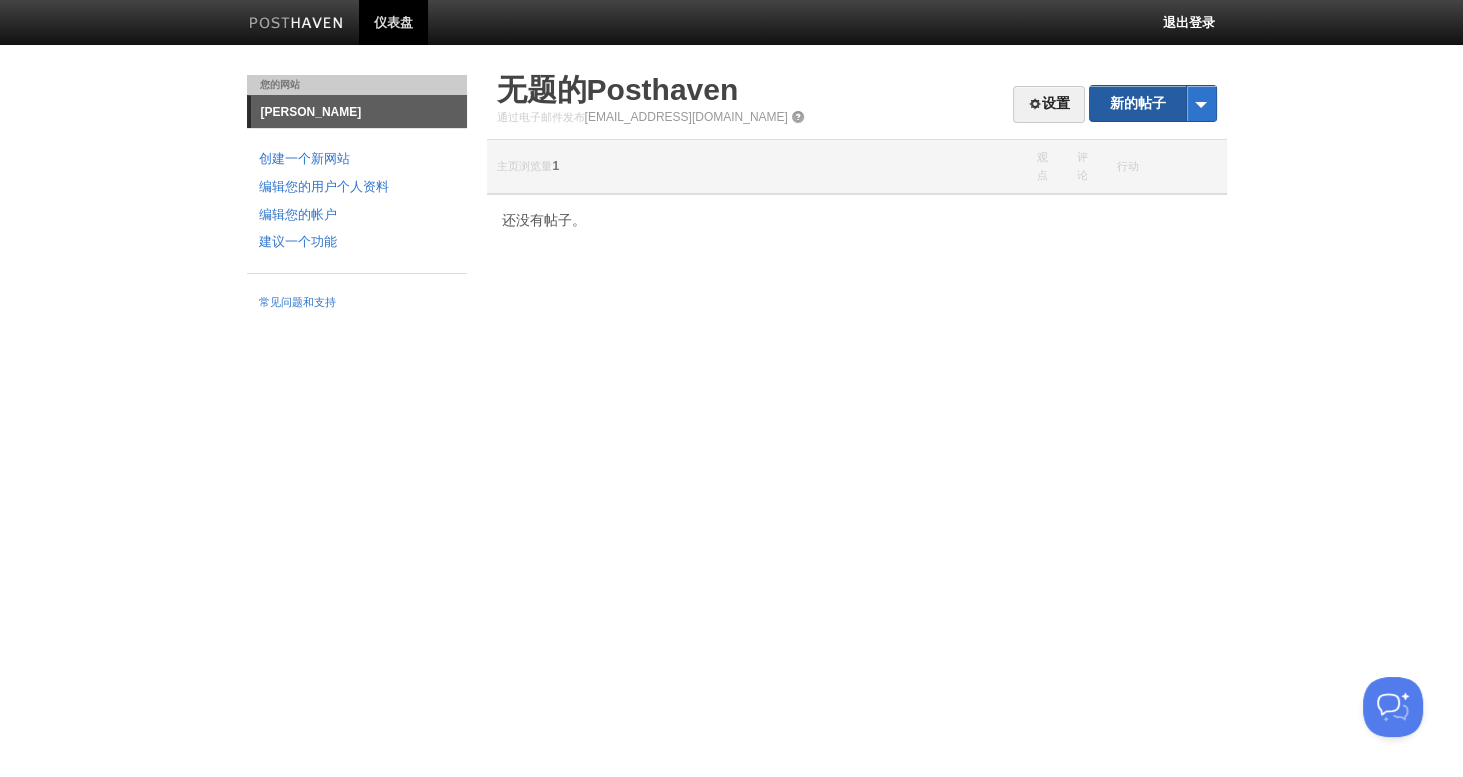 click on "新的帖子" at bounding box center [1153, 103] 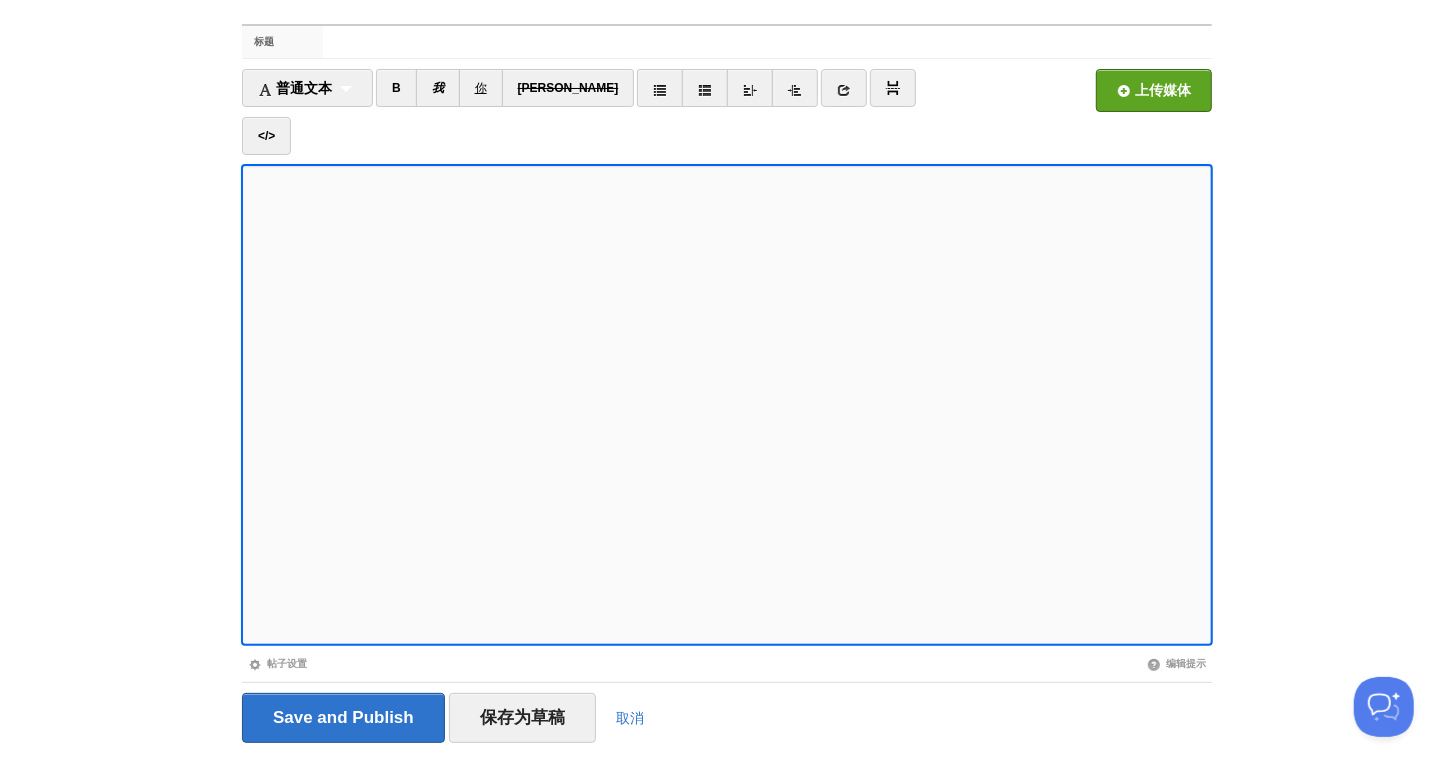 scroll, scrollTop: 0, scrollLeft: 0, axis: both 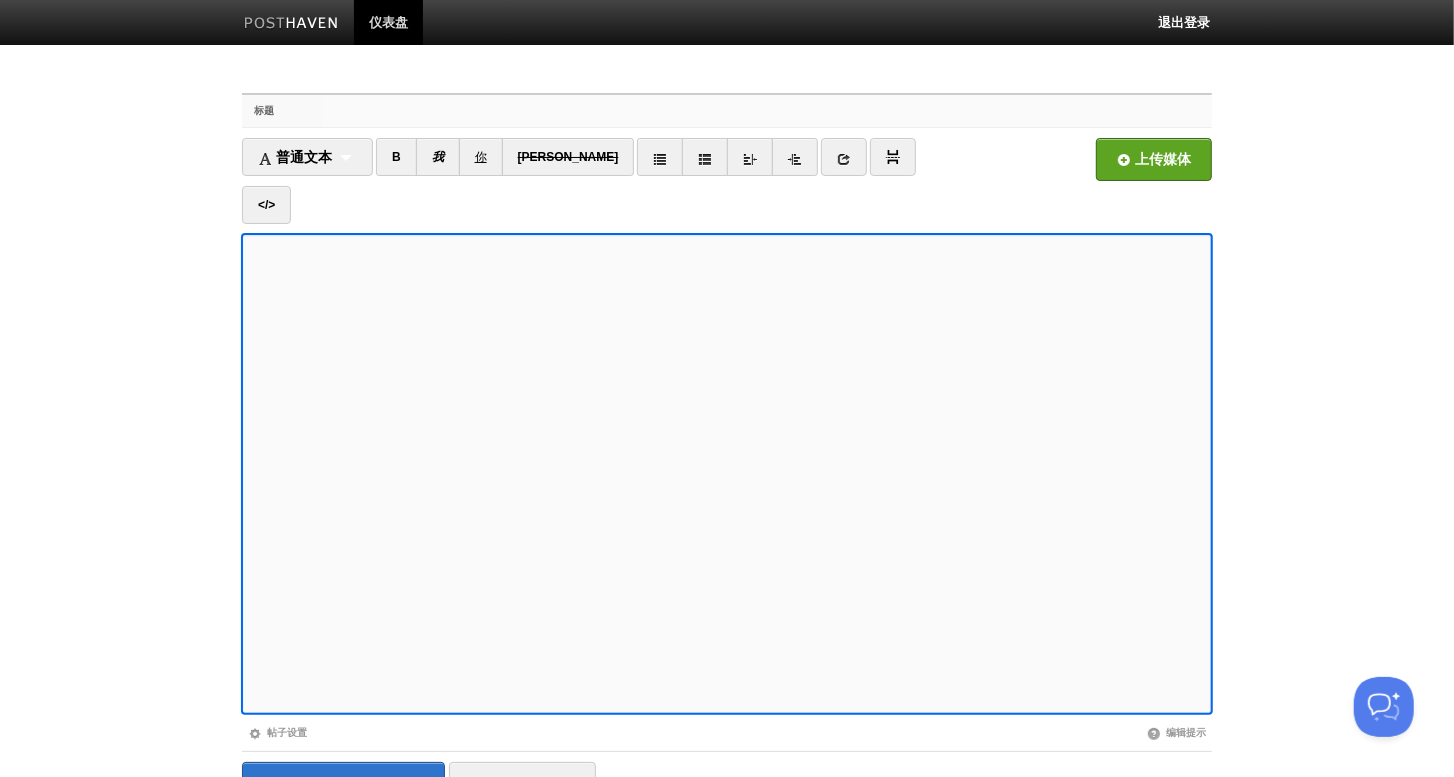 click on "标题" at bounding box center [767, 111] 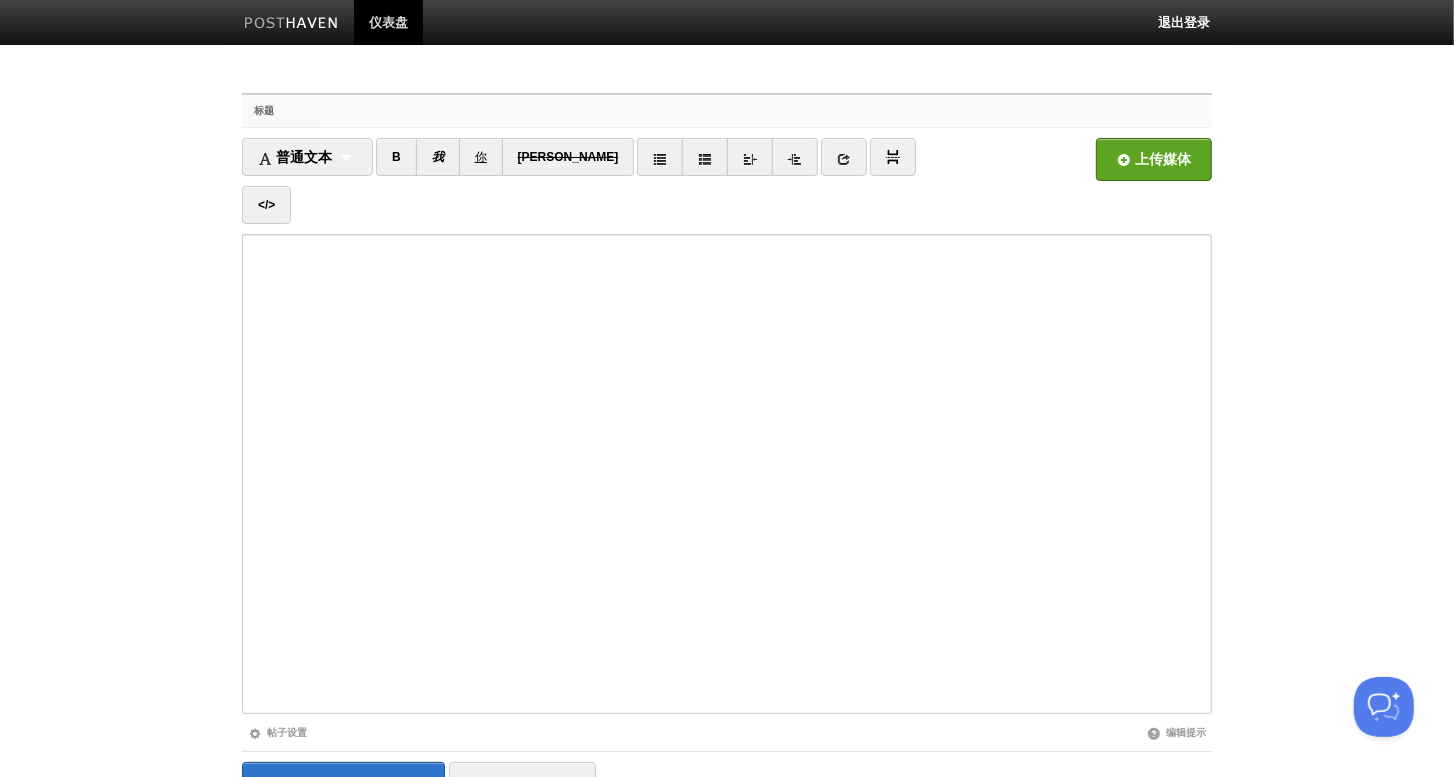 drag, startPoint x: 459, startPoint y: 118, endPoint x: 390, endPoint y: 122, distance: 69.115845 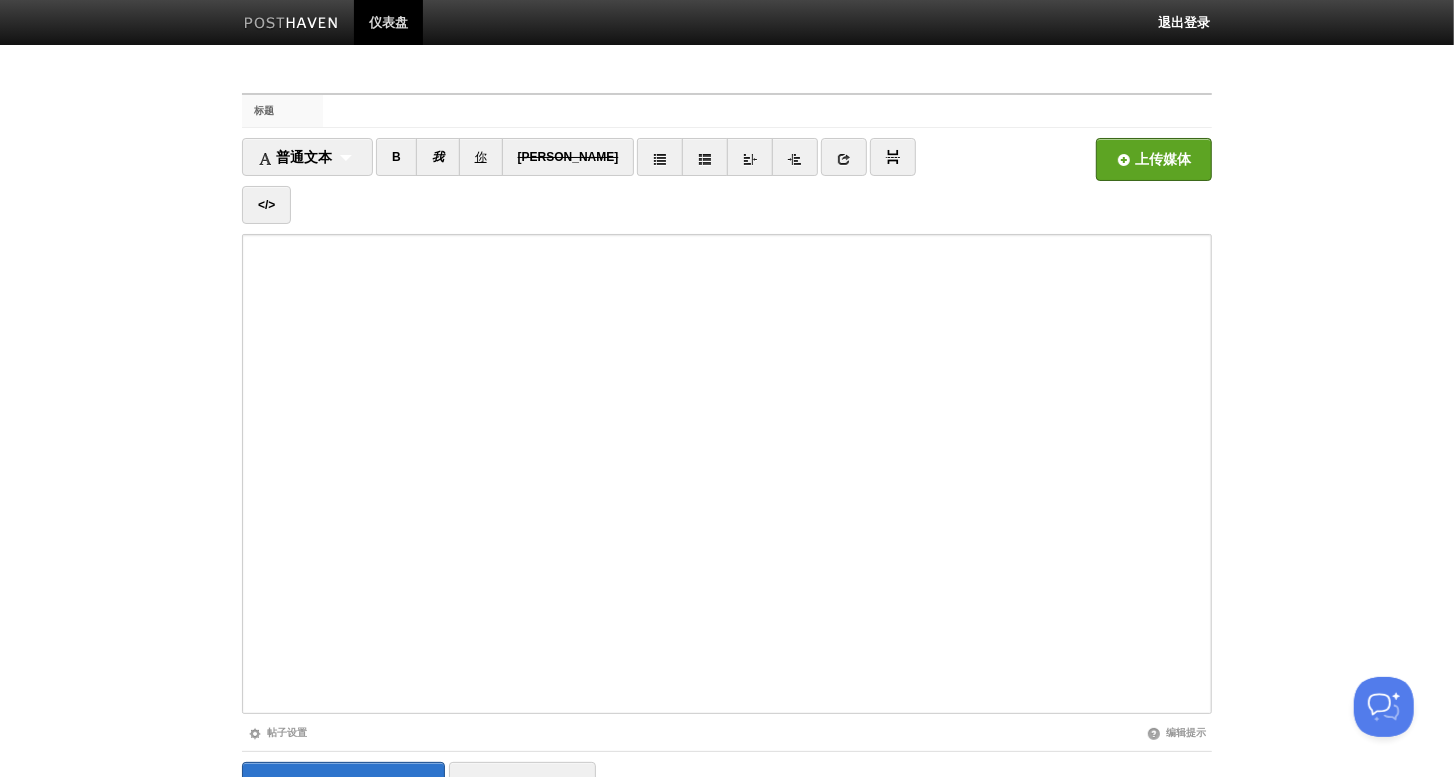 drag, startPoint x: 228, startPoint y: 124, endPoint x: 228, endPoint y: 109, distance: 15 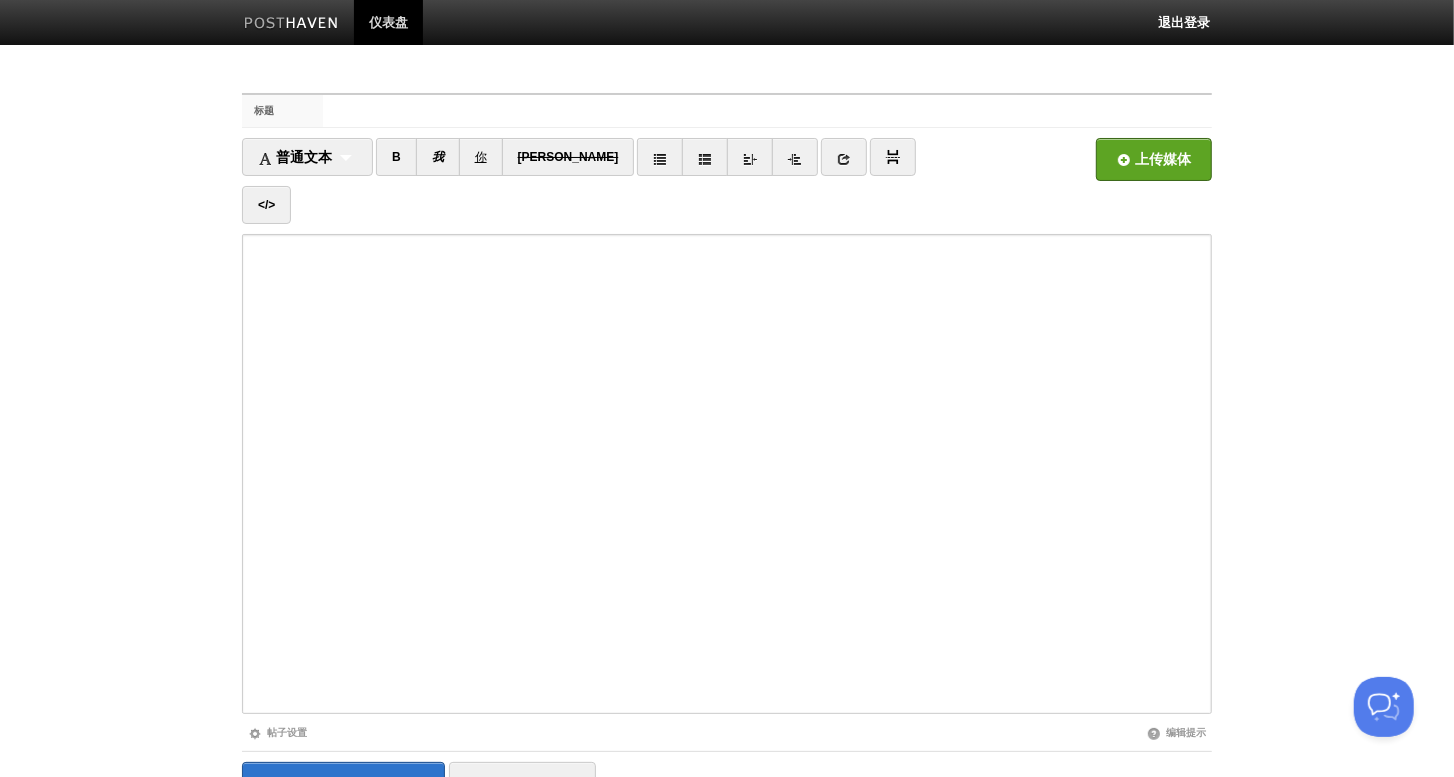 click on "标题
普通文本
Normal text
Heading 1
Heading 2
Heading 3
B
我
你
斯特" at bounding box center [727, 481] 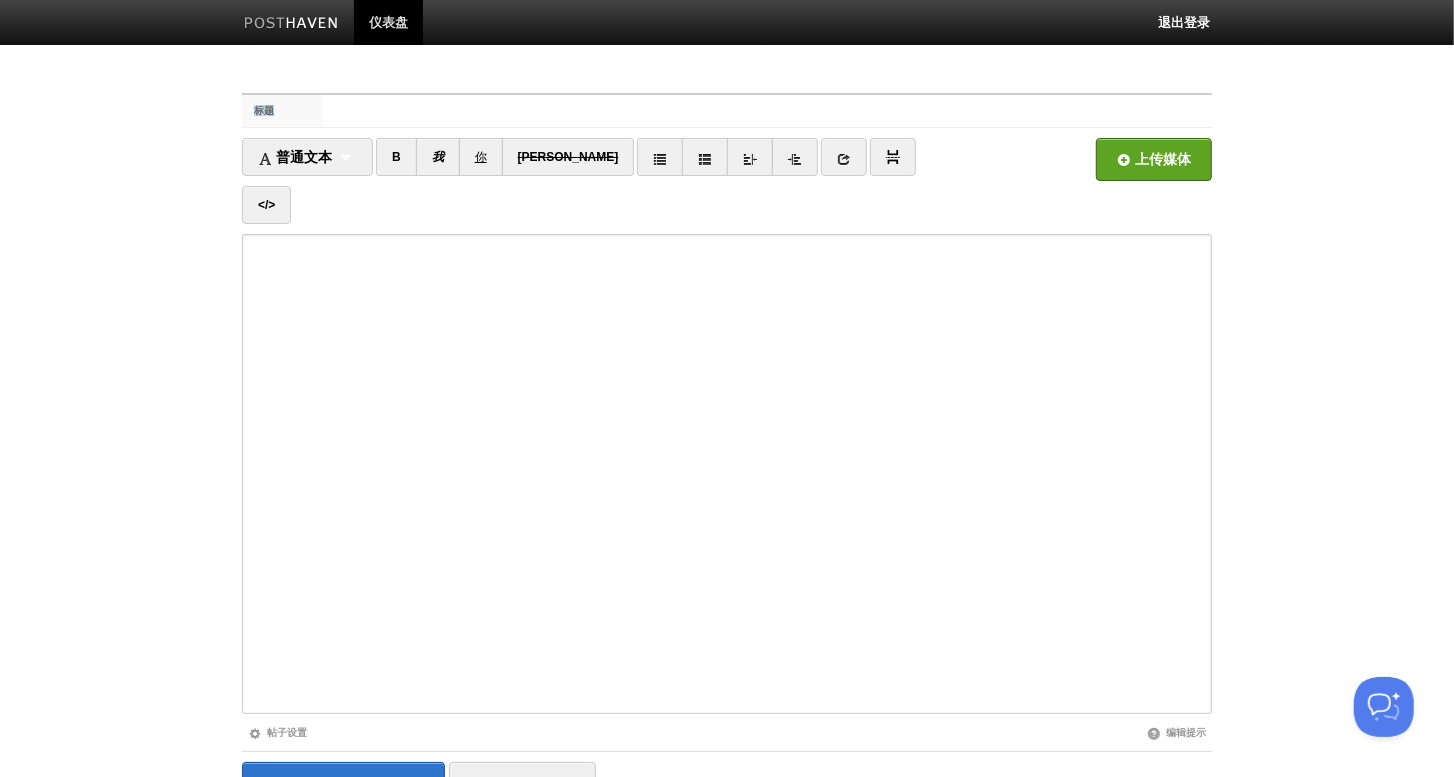 drag, startPoint x: 254, startPoint y: 113, endPoint x: 363, endPoint y: 118, distance: 109.11462 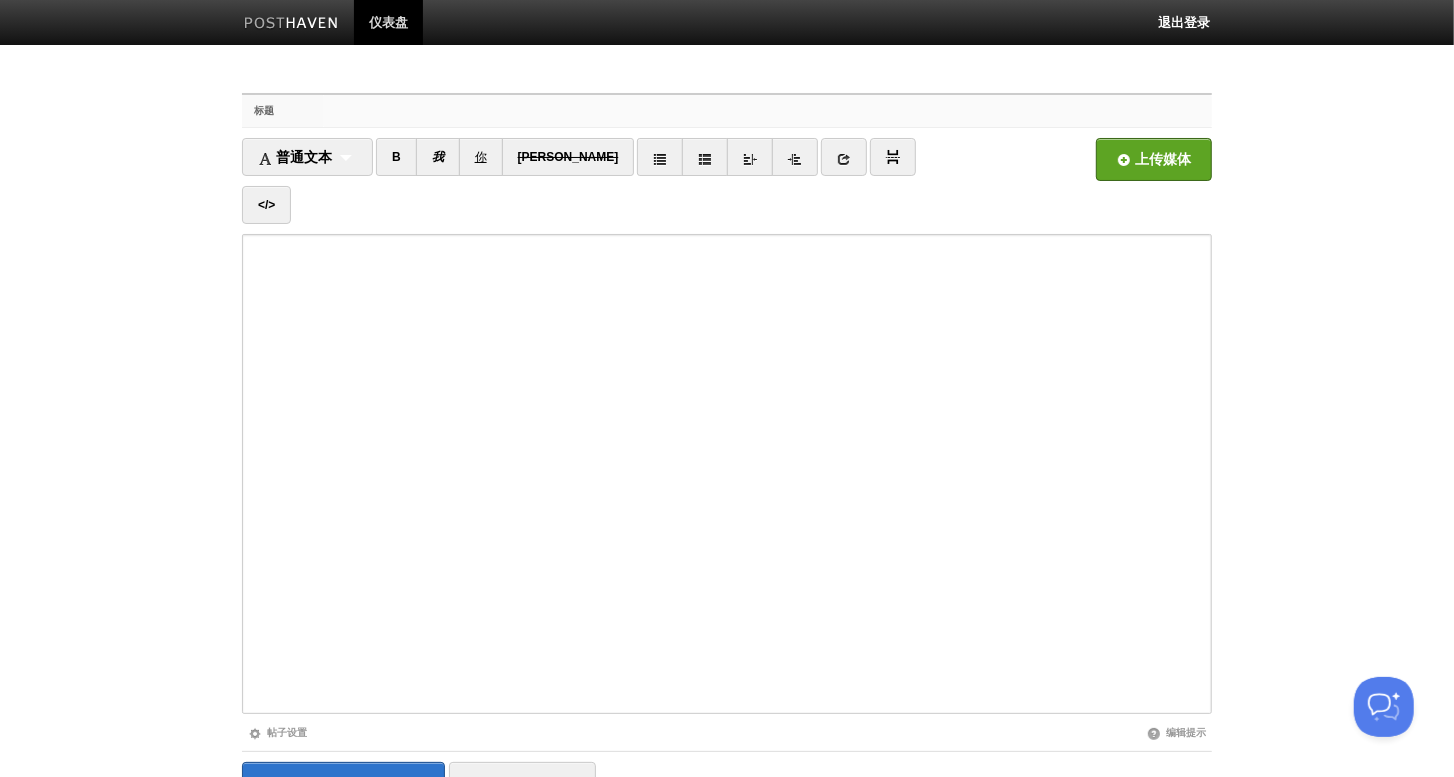 click on "标题" at bounding box center (767, 111) 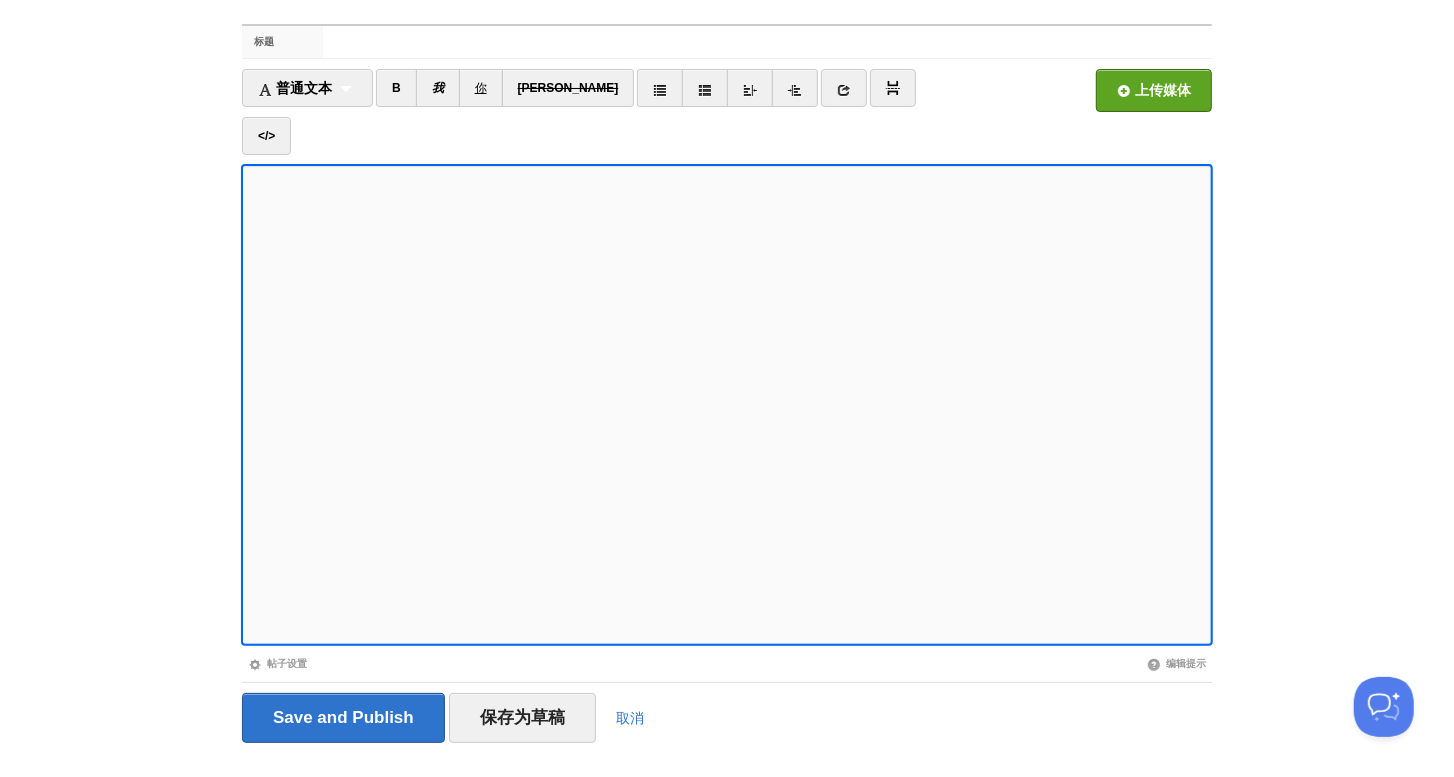scroll, scrollTop: 0, scrollLeft: 0, axis: both 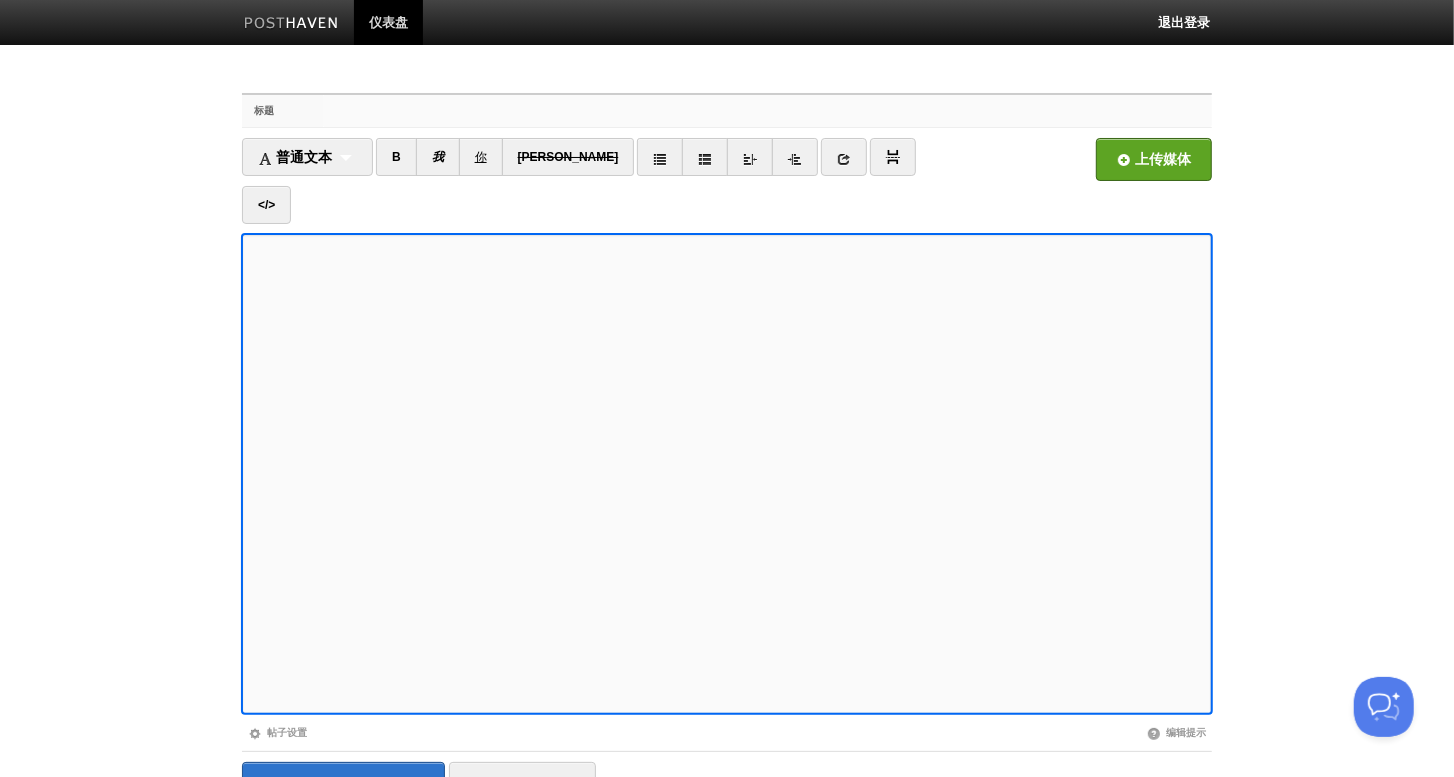 click on "标题" at bounding box center (767, 111) 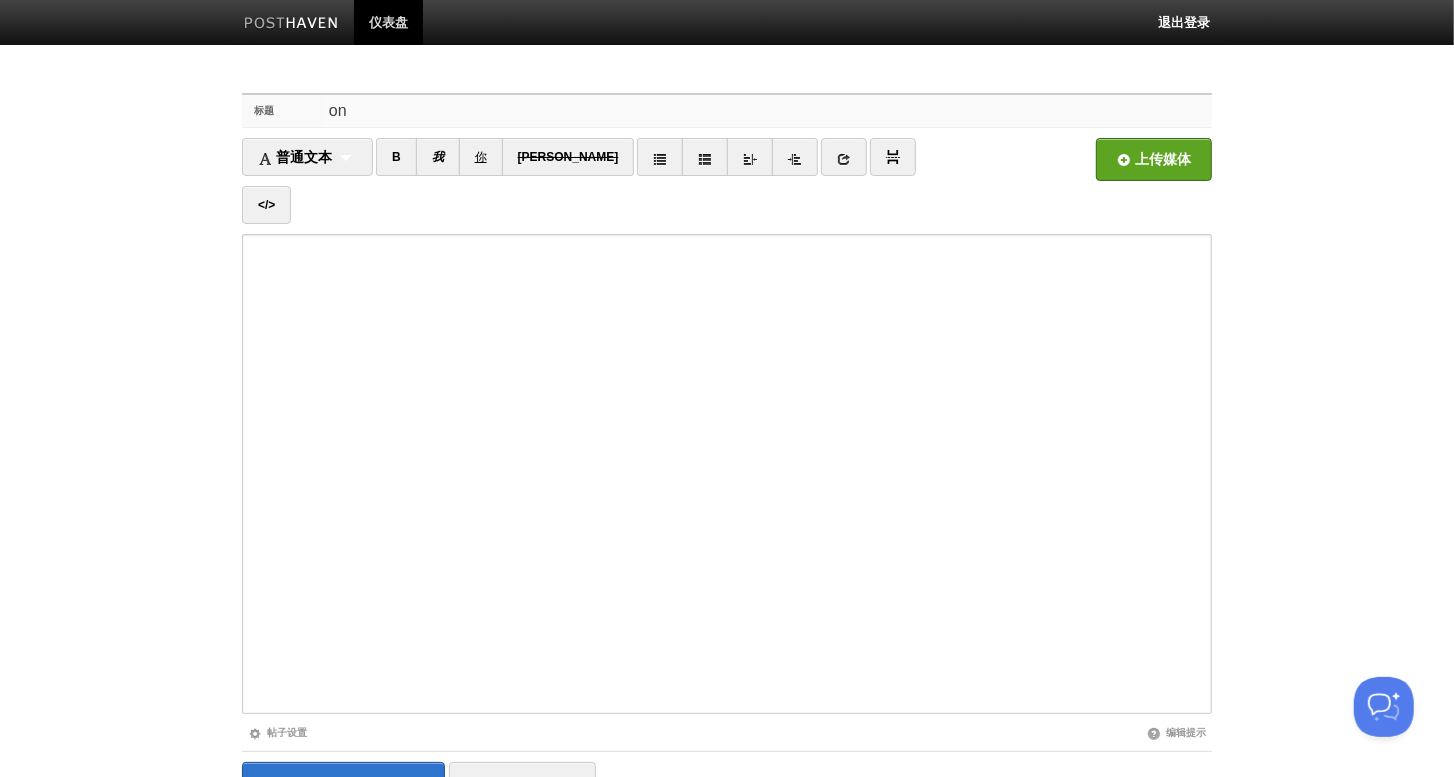 type on "o" 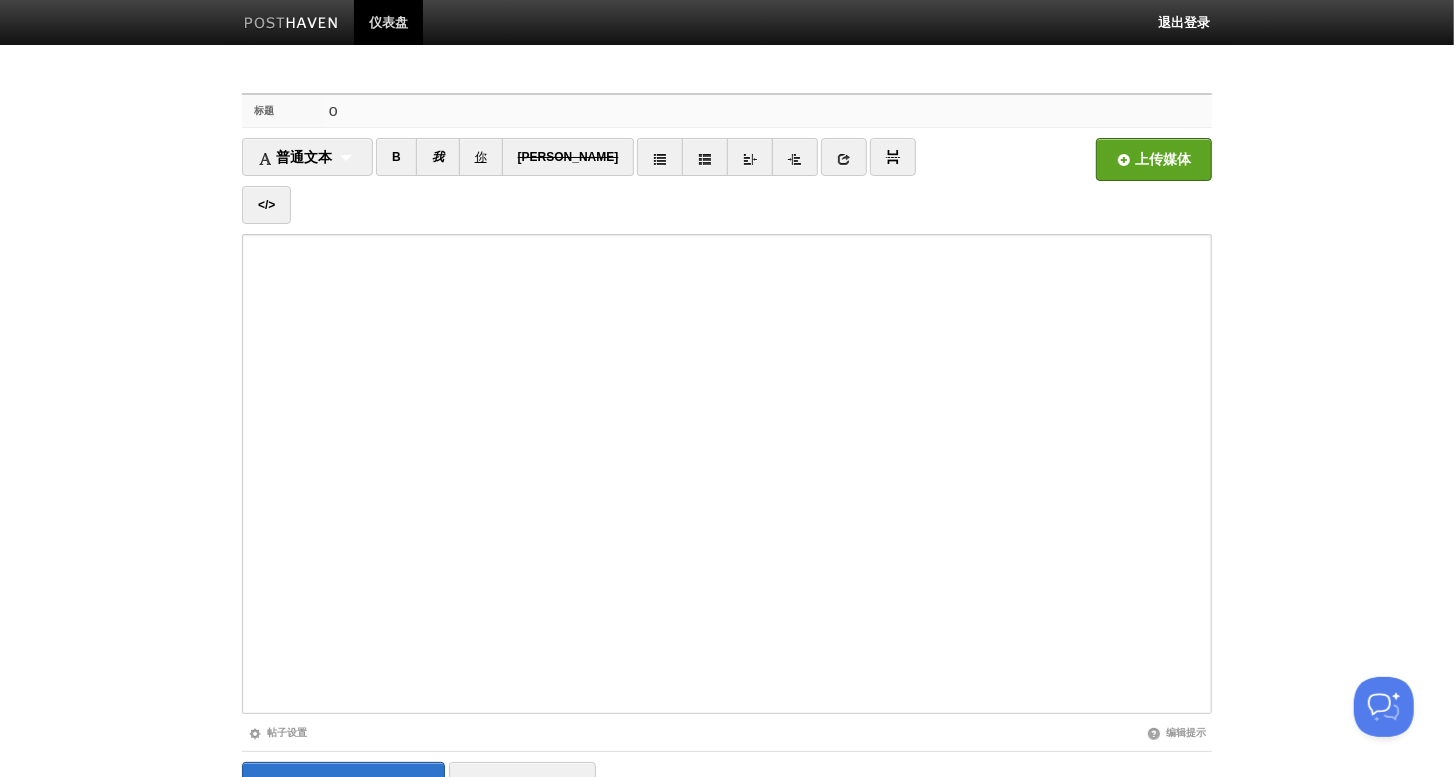 type 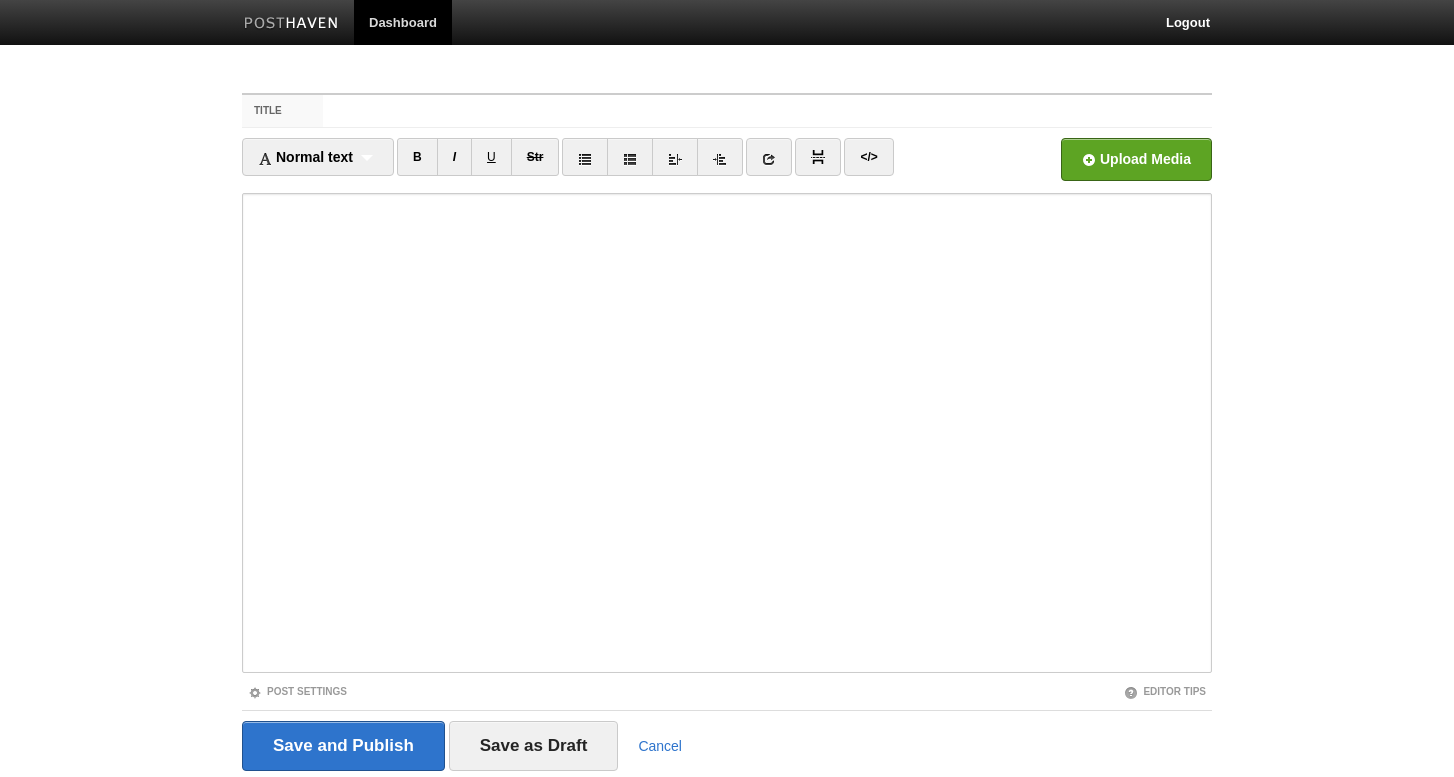 scroll, scrollTop: 0, scrollLeft: 0, axis: both 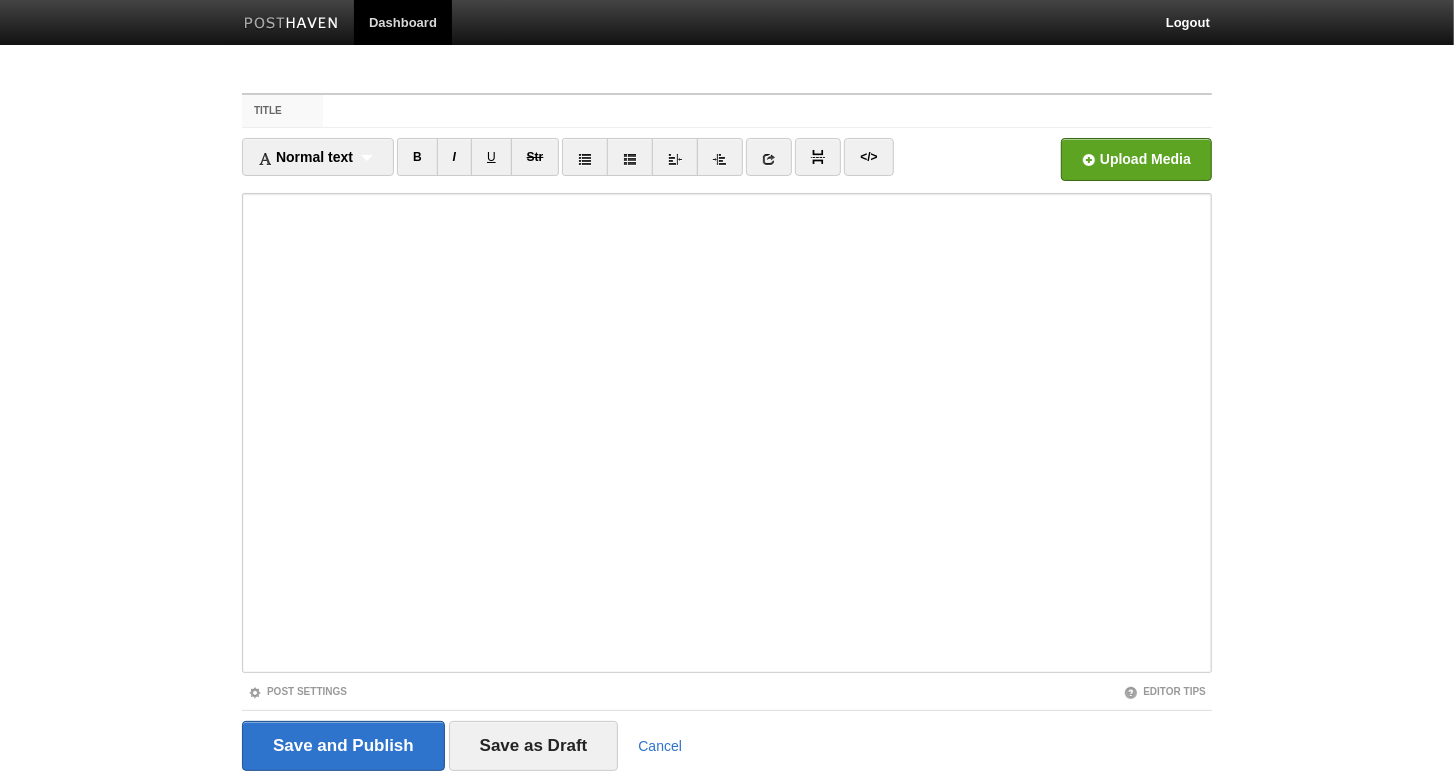 click on "Title" at bounding box center (767, 111) 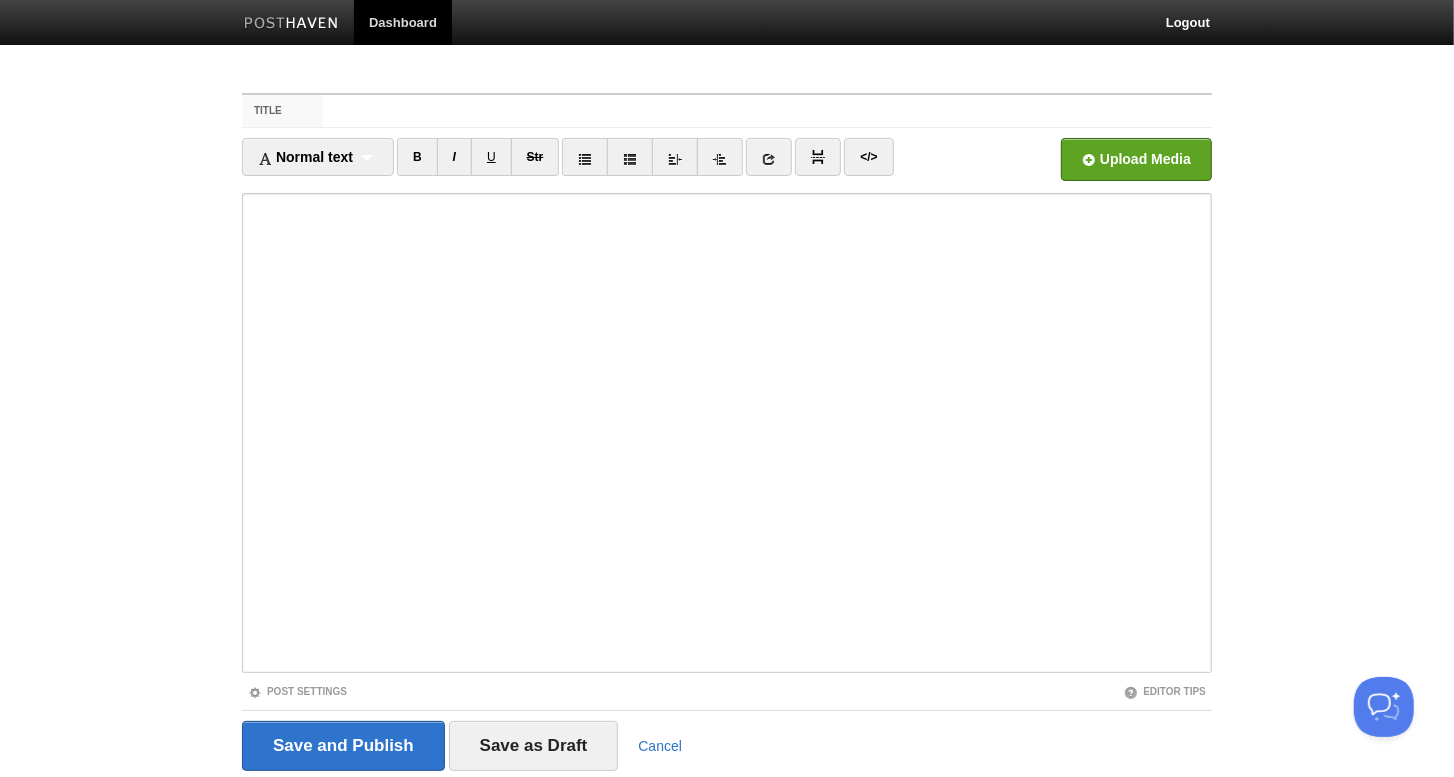 scroll, scrollTop: 0, scrollLeft: 0, axis: both 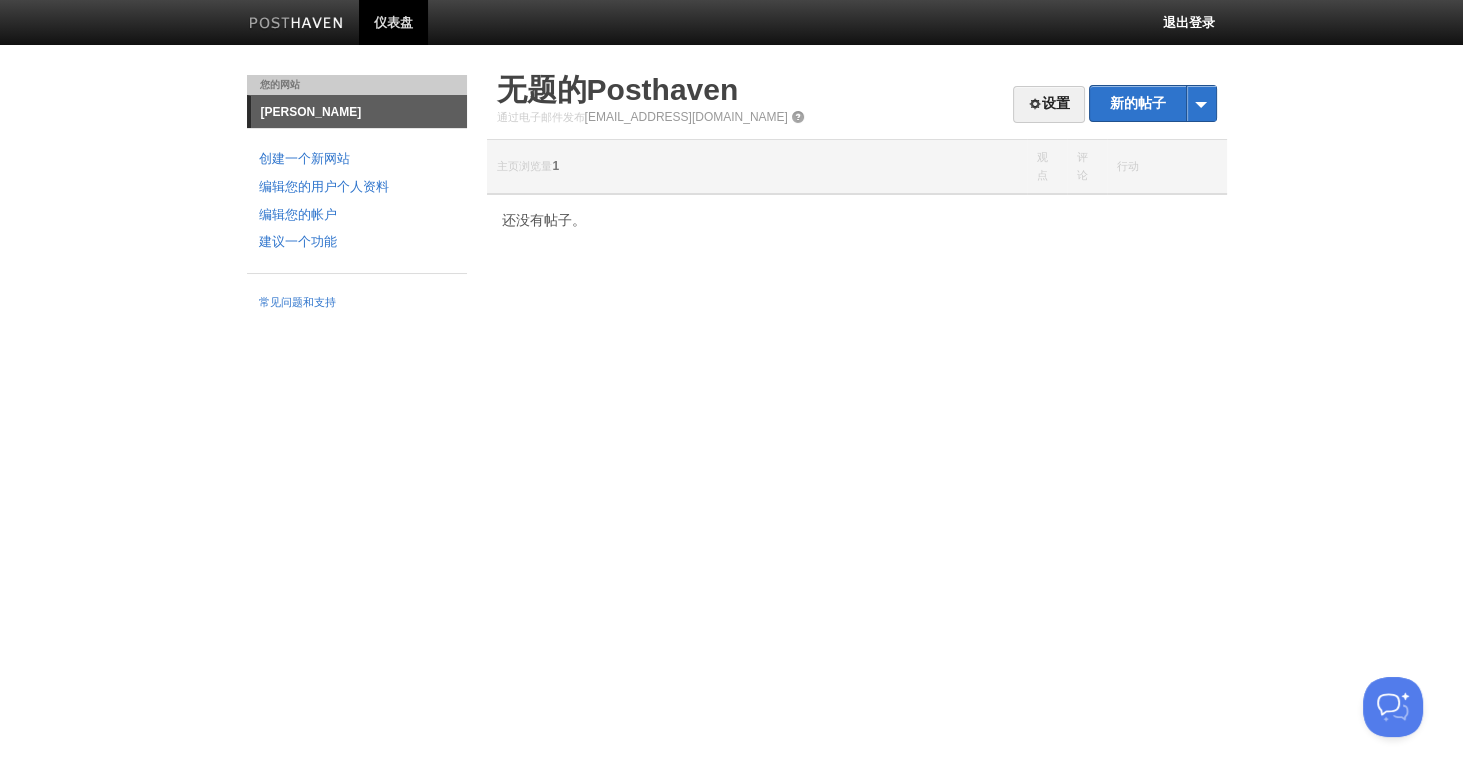 click on "设置
新的帖子
by Web
by Email
无题的[GEOGRAPHIC_DATA]
通过电子邮件发布  [EMAIL_ADDRESS][DOMAIN_NAME]
主页浏览量 1
观点
评论
行动
还没有帖子。" at bounding box center [857, 171] 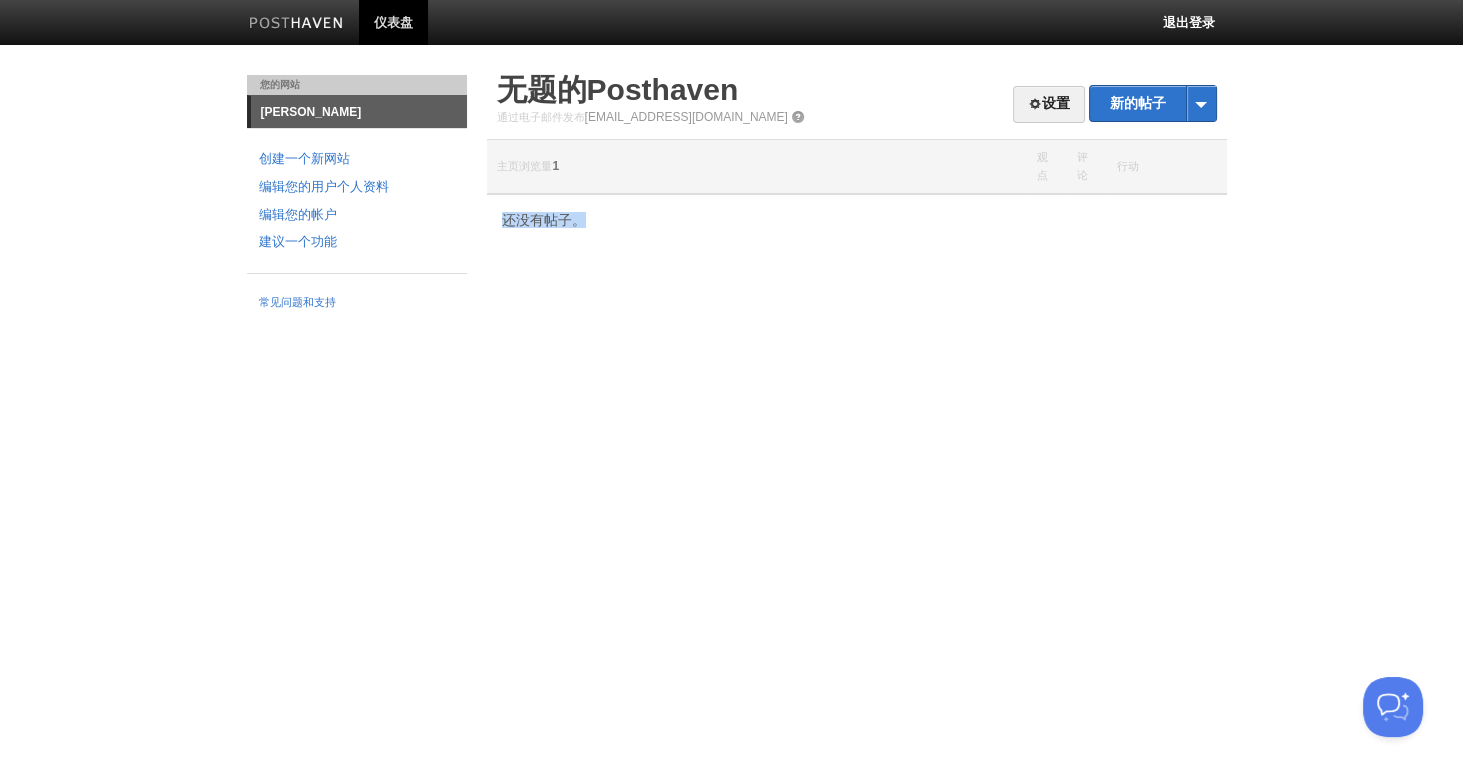 drag, startPoint x: 567, startPoint y: 226, endPoint x: 506, endPoint y: 223, distance: 61.073727 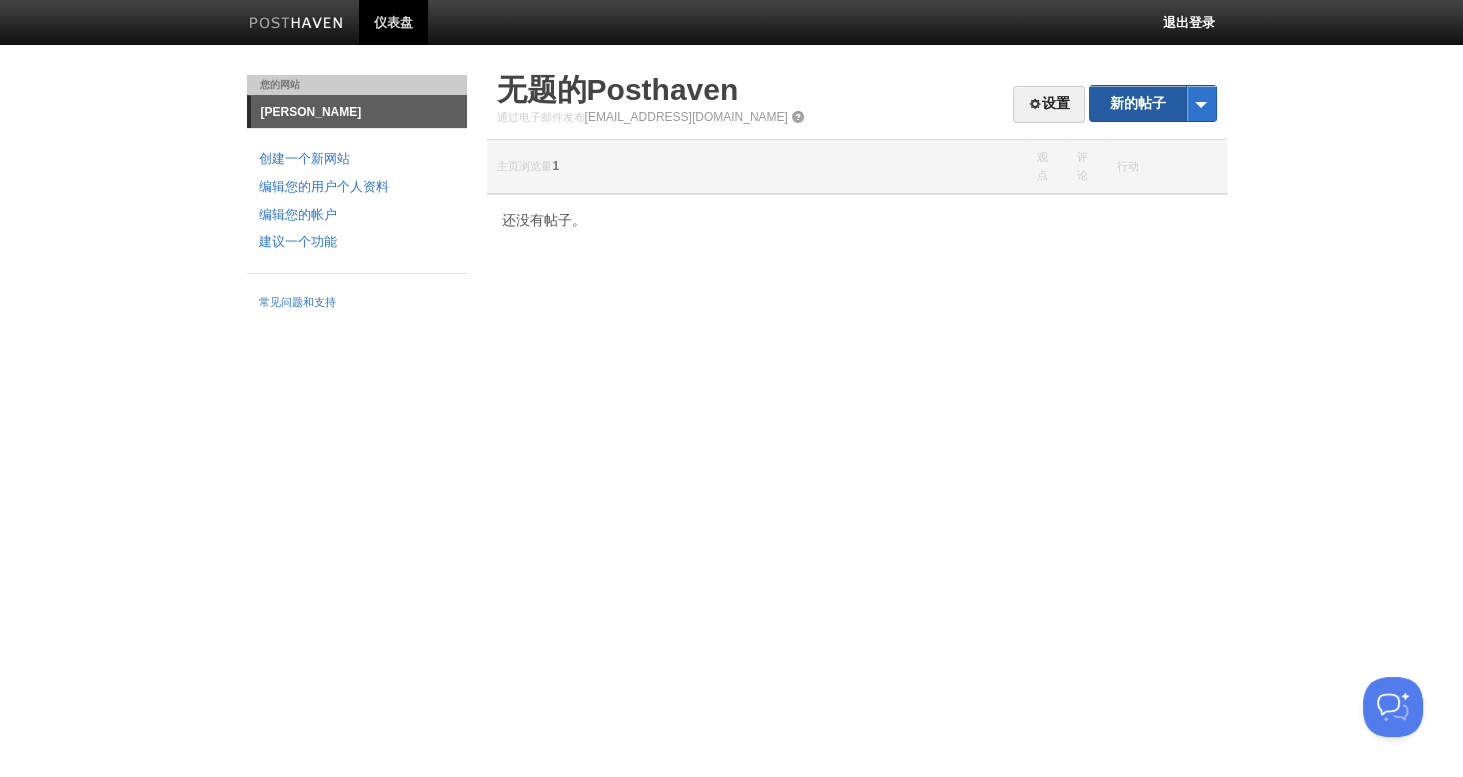 click on "新的帖子" at bounding box center [1153, 103] 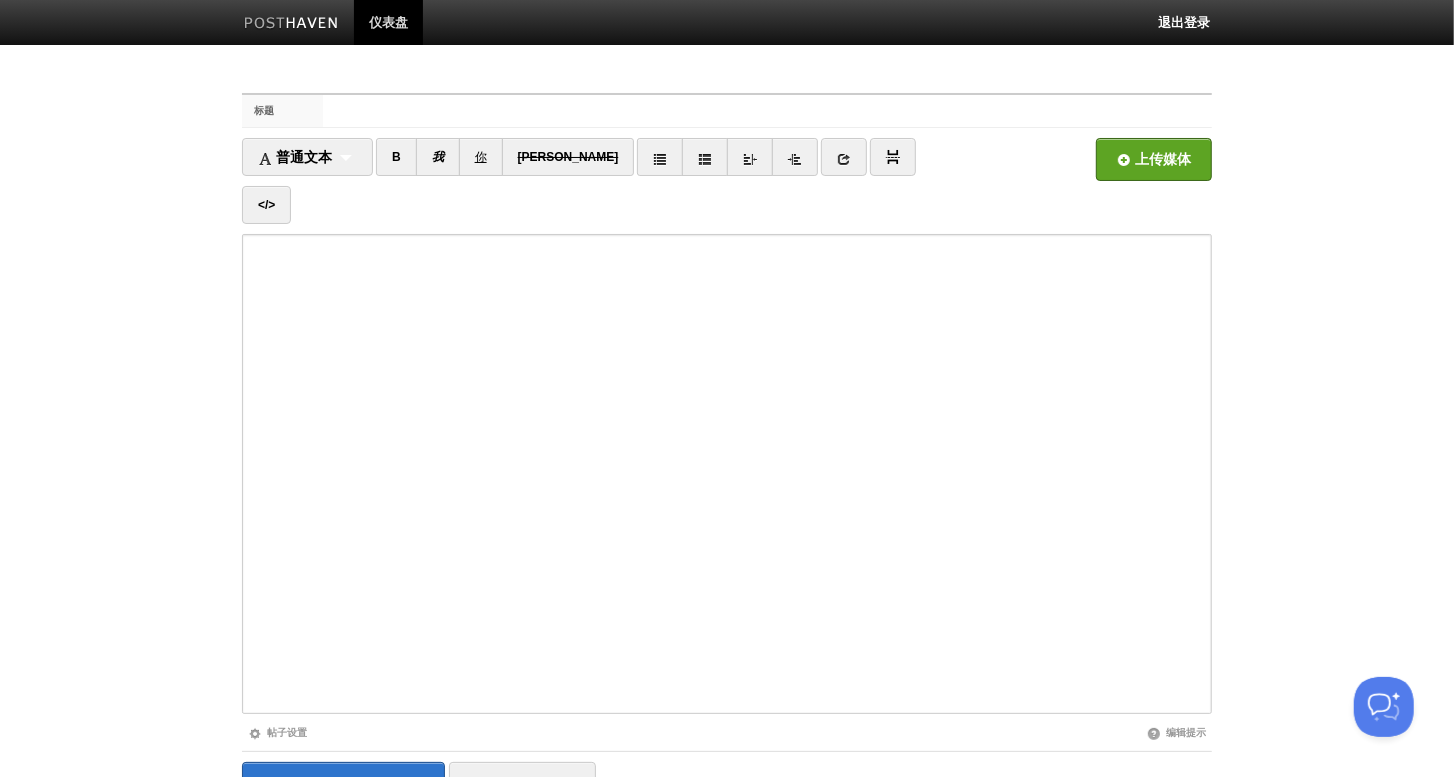 click on "标题" at bounding box center [767, 111] 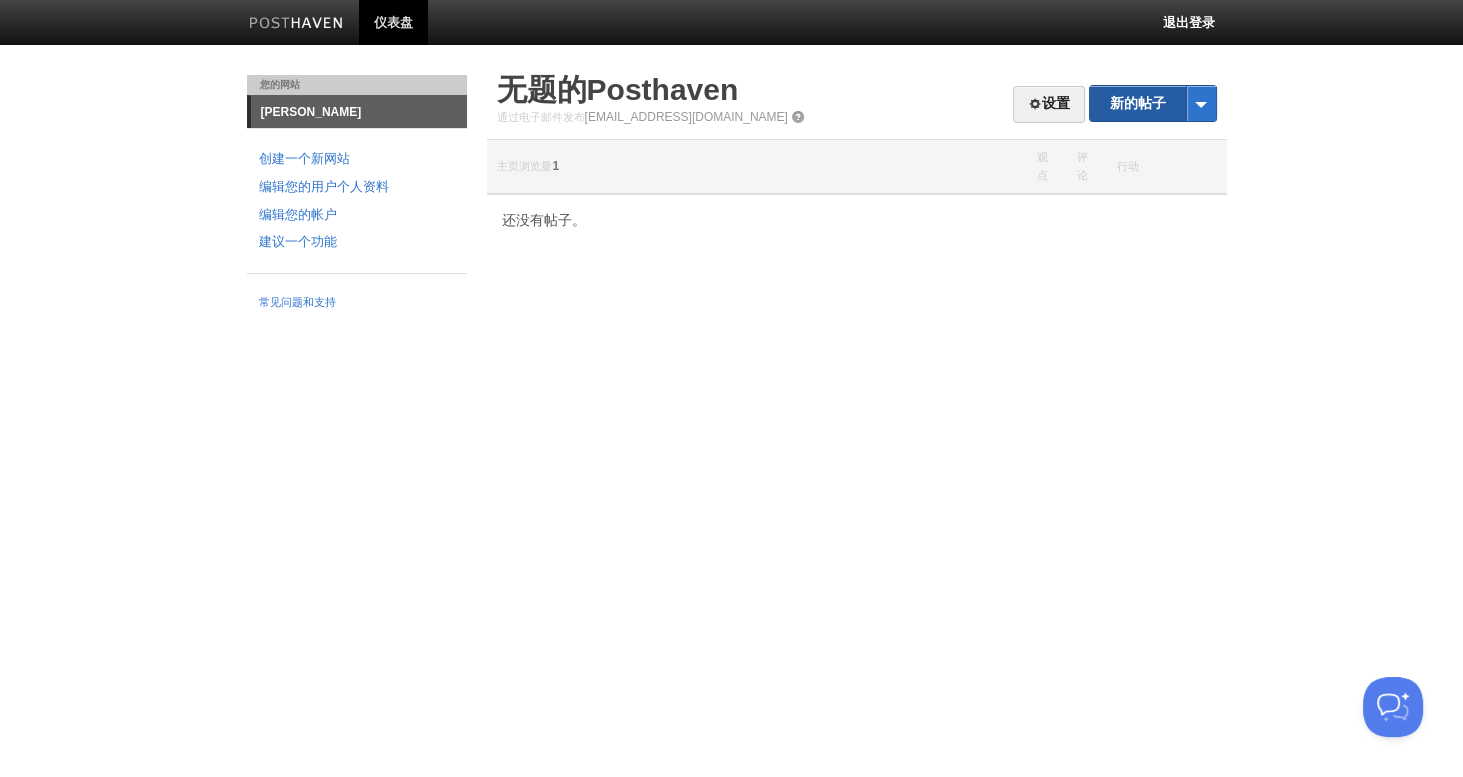 click on "新的帖子" at bounding box center (1153, 103) 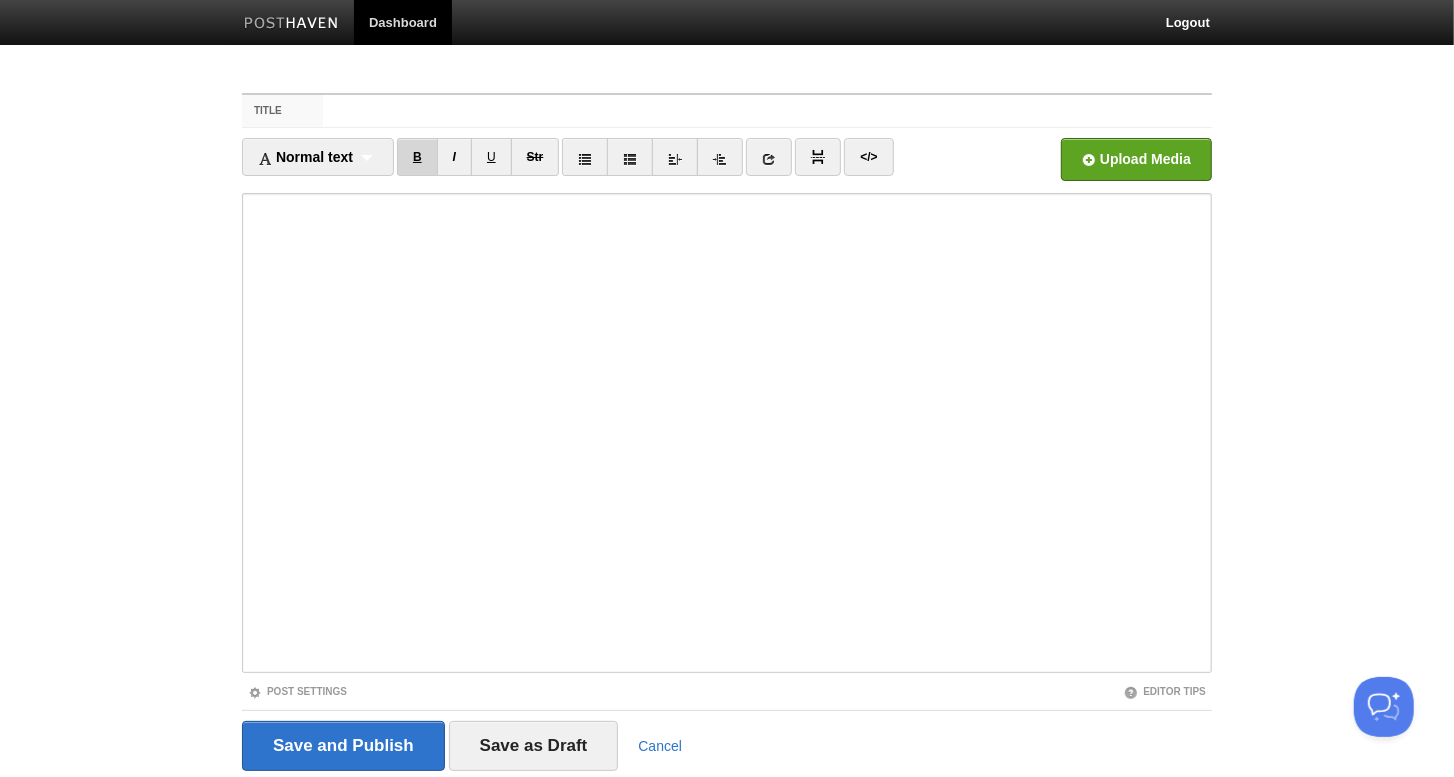 scroll, scrollTop: 0, scrollLeft: 0, axis: both 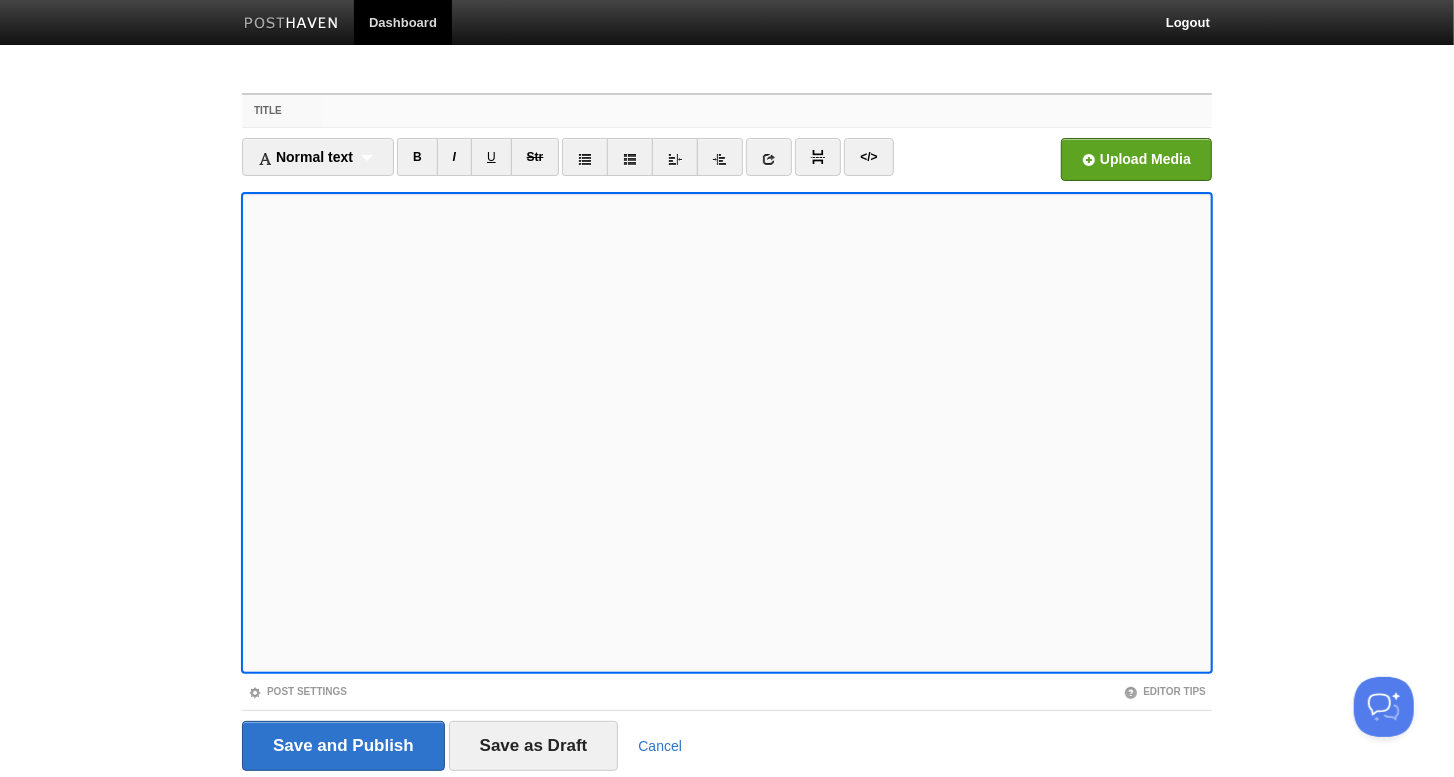 click on "Title" at bounding box center [767, 111] 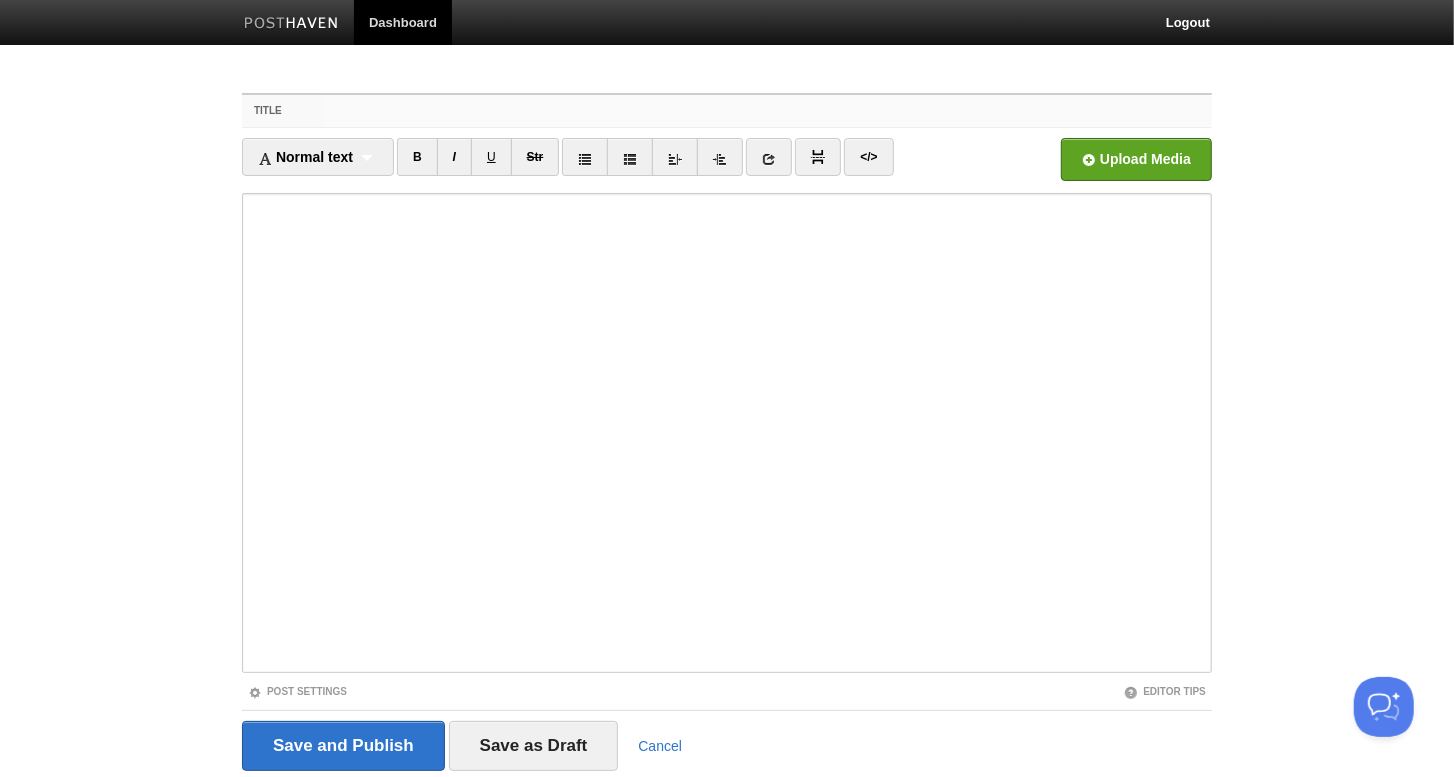 click on "Title" at bounding box center (767, 111) 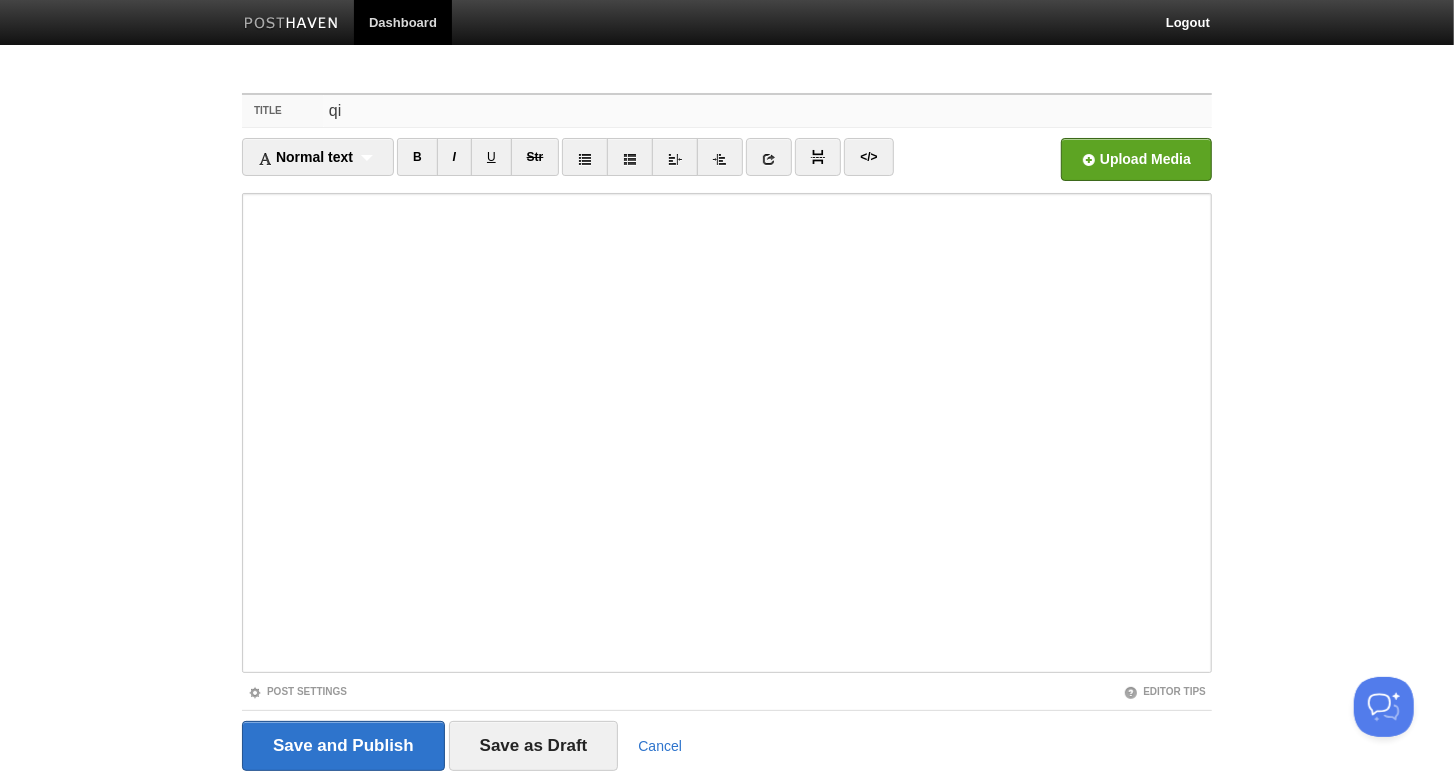 type on "q" 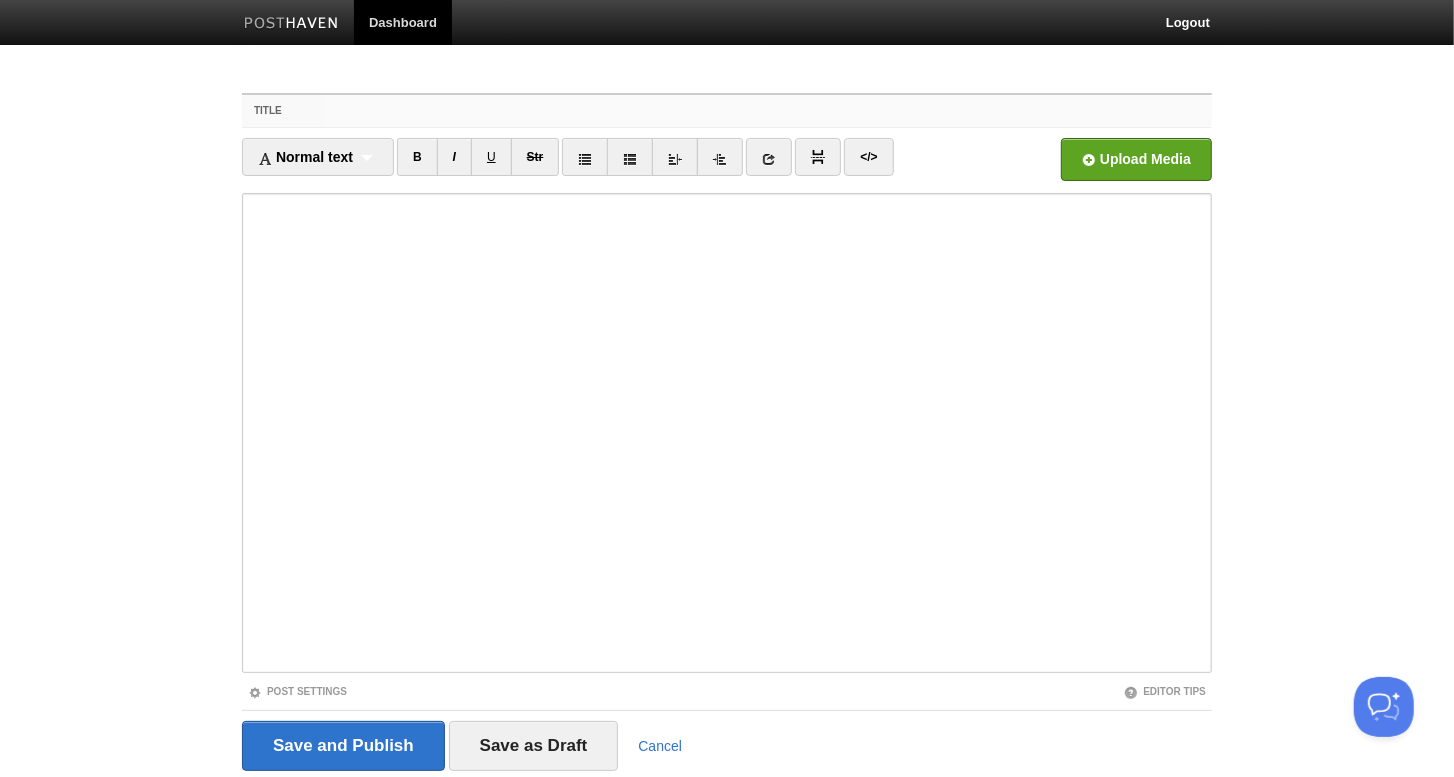 type on "d" 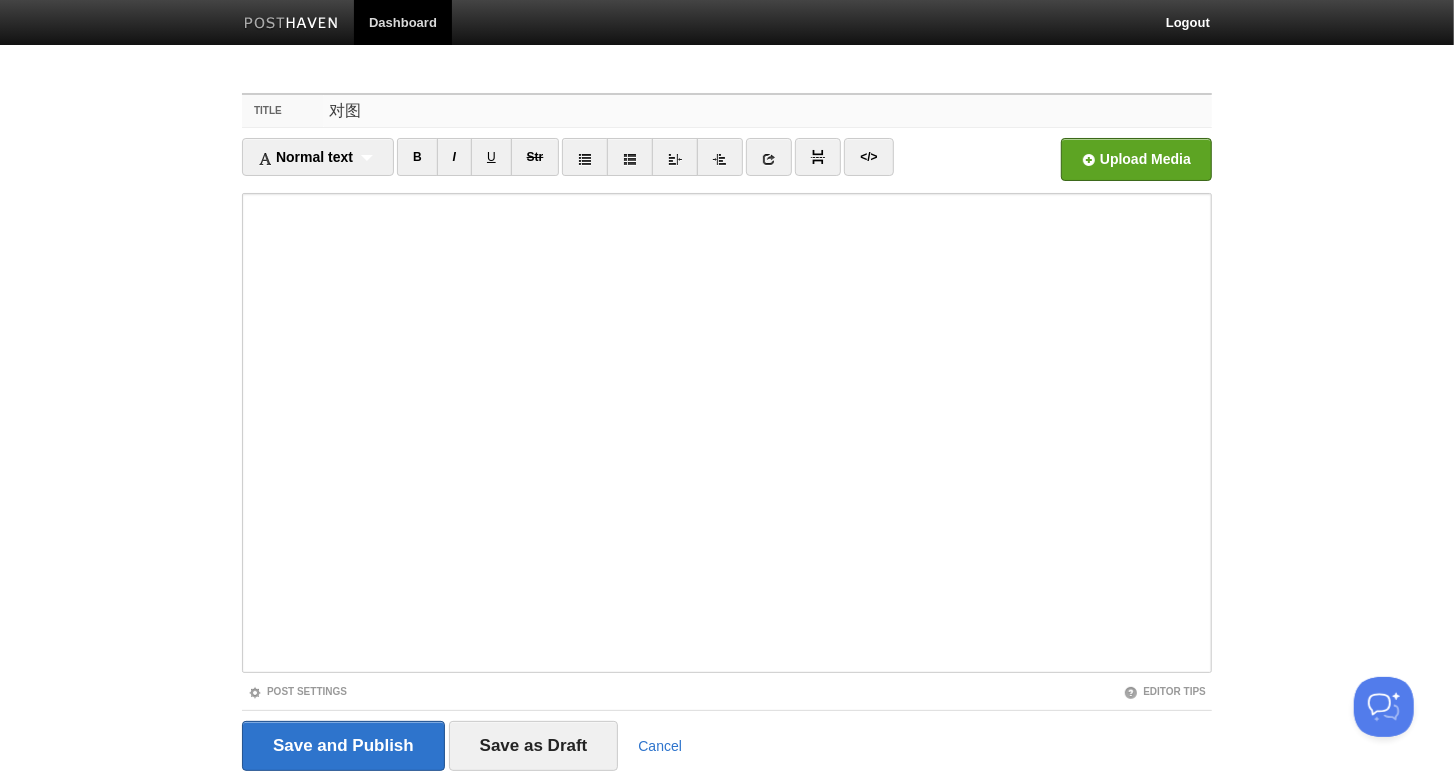 type on "对" 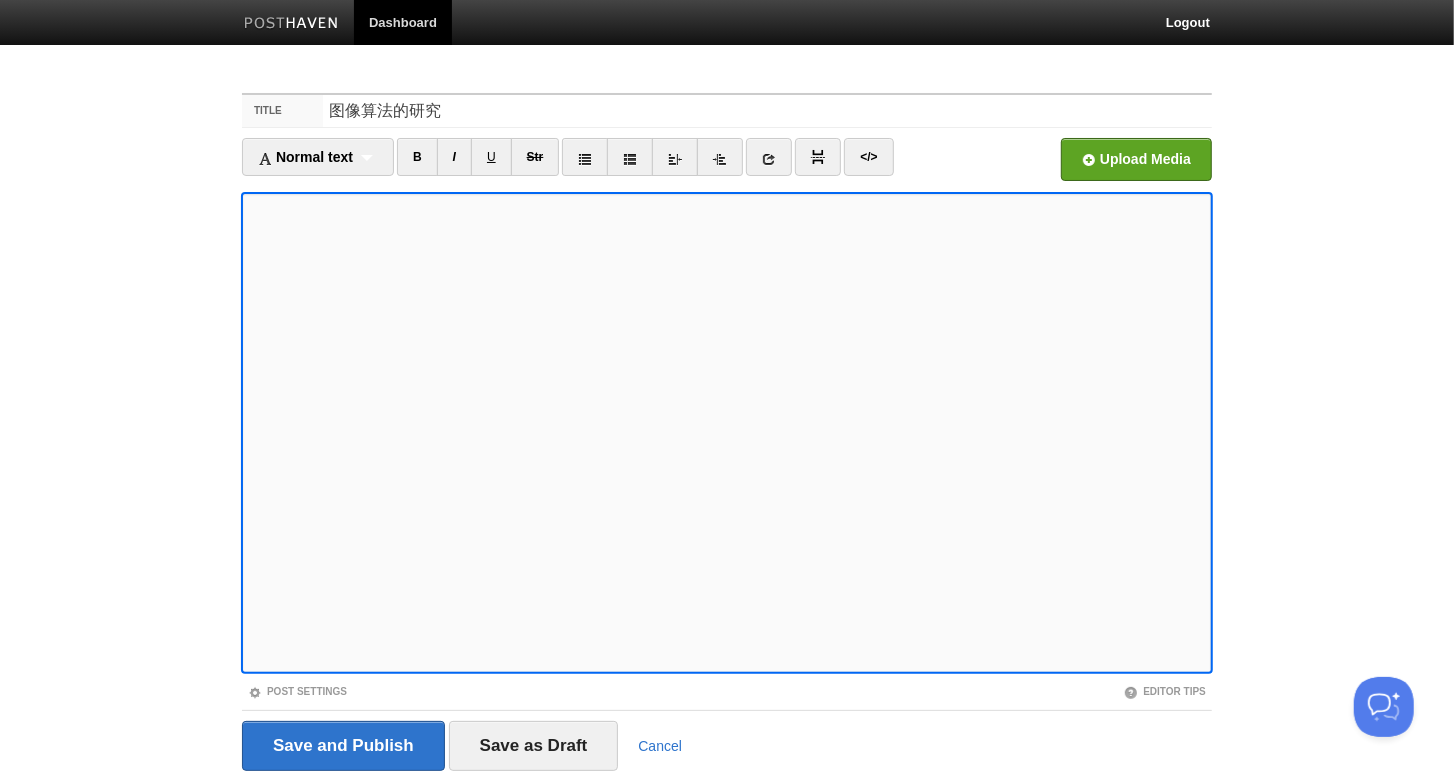 scroll, scrollTop: 69, scrollLeft: 0, axis: vertical 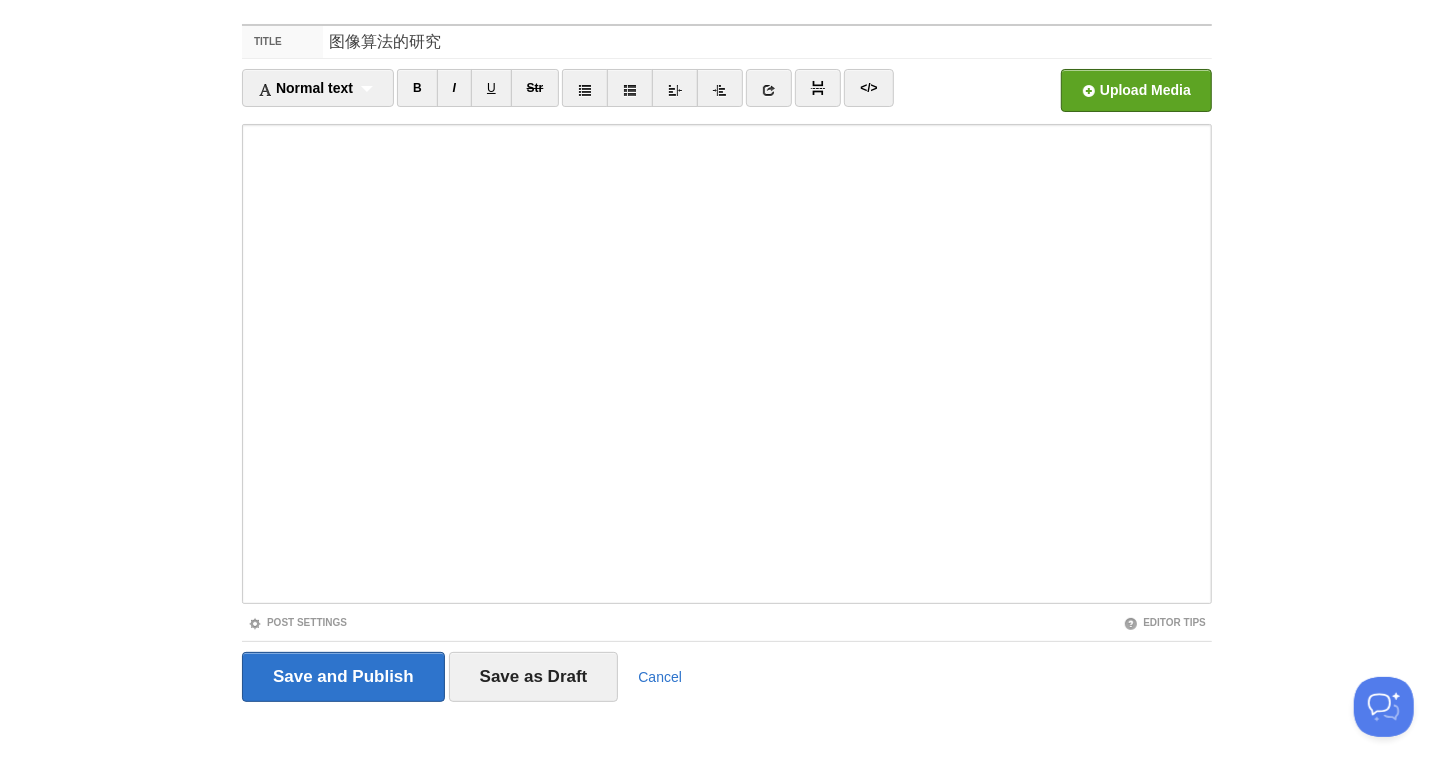 click on "Dashboard
Logout
Your Sites wurocpengpeng
Create a new site
Edit your user profile
Edit your account
Suggest a feature
FAQ and Support
Title
图像算法的研究
Normal text
Normal text
Heading 1
Heading 2
Heading 3
B
I
U
Str ×" at bounding box center [727, 354] 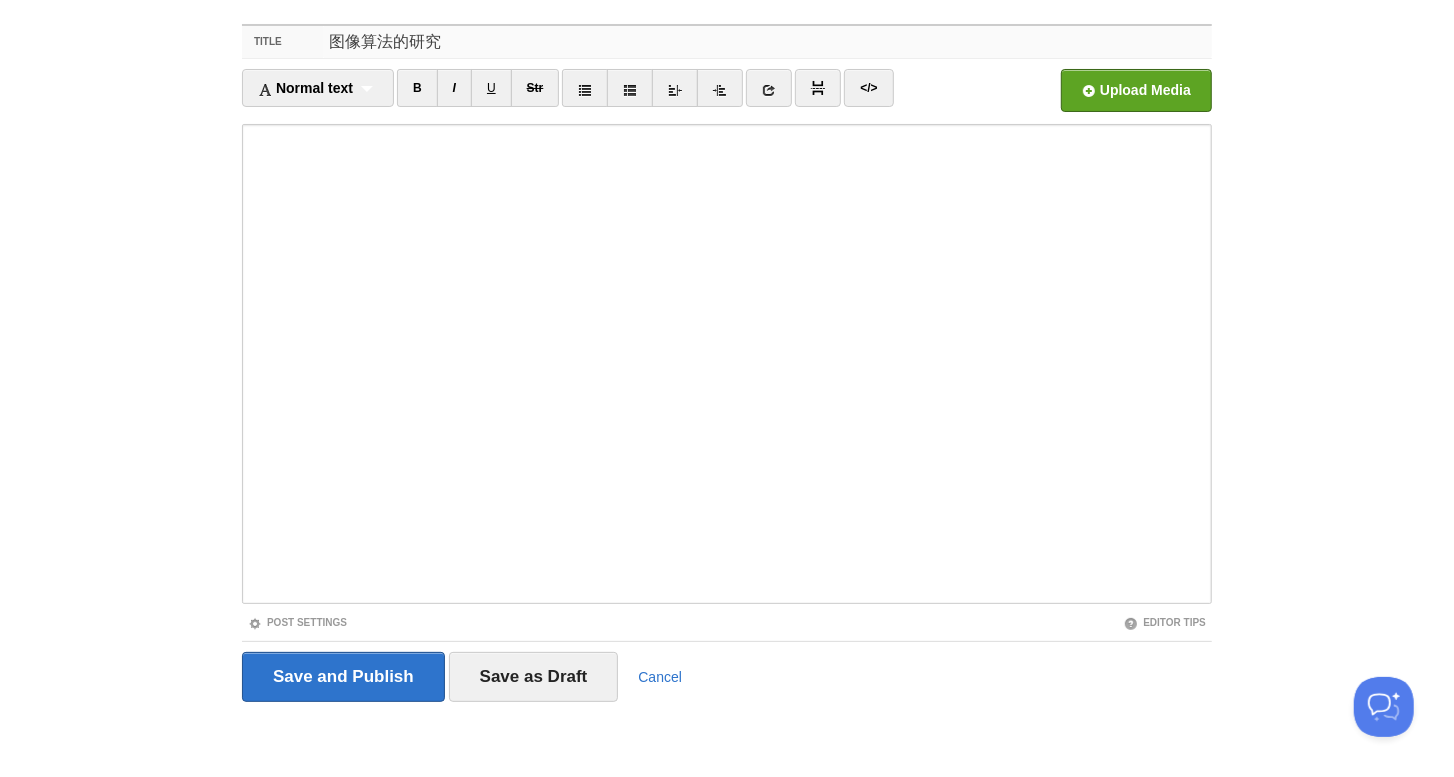 drag, startPoint x: 487, startPoint y: 40, endPoint x: 477, endPoint y: 41, distance: 10.049875 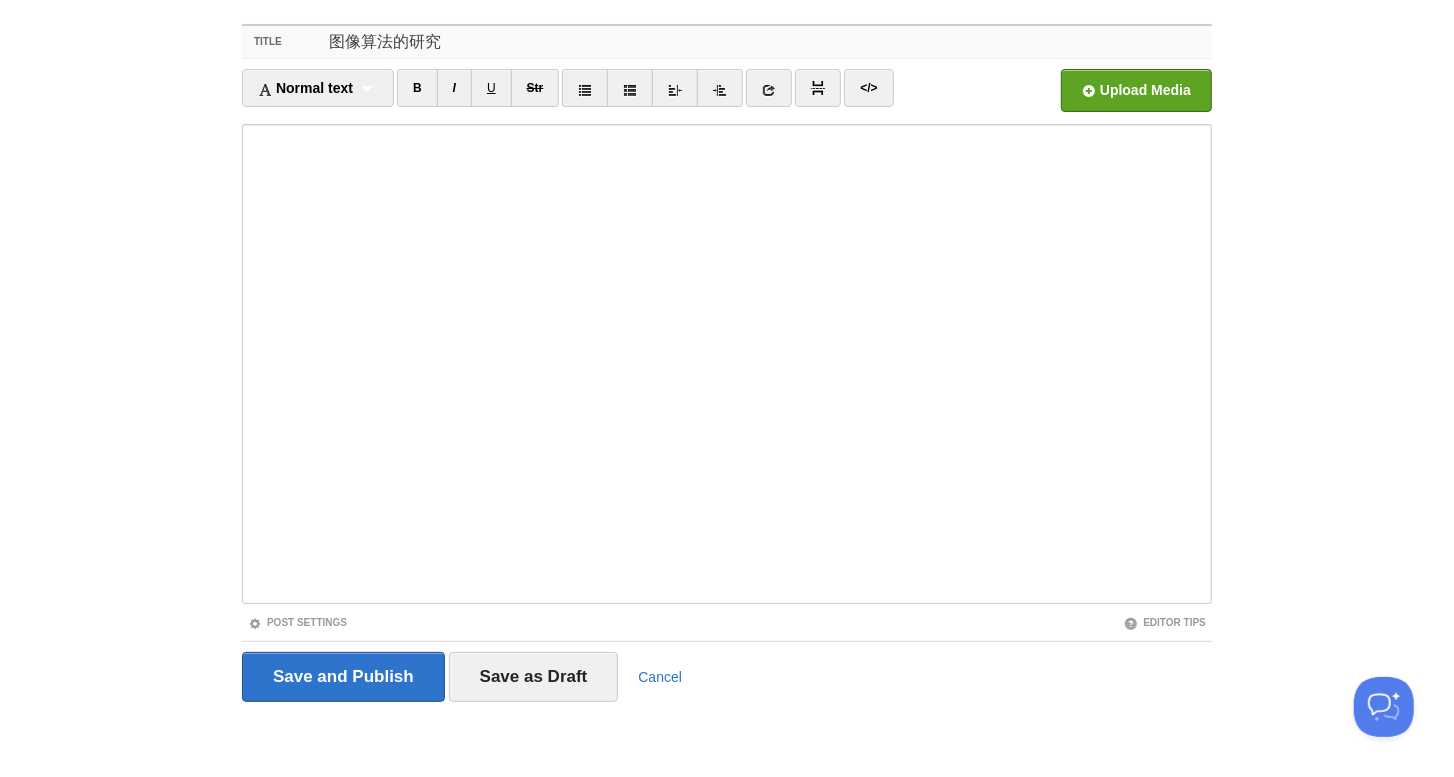 click on "图像算法的研究" at bounding box center [767, 42] 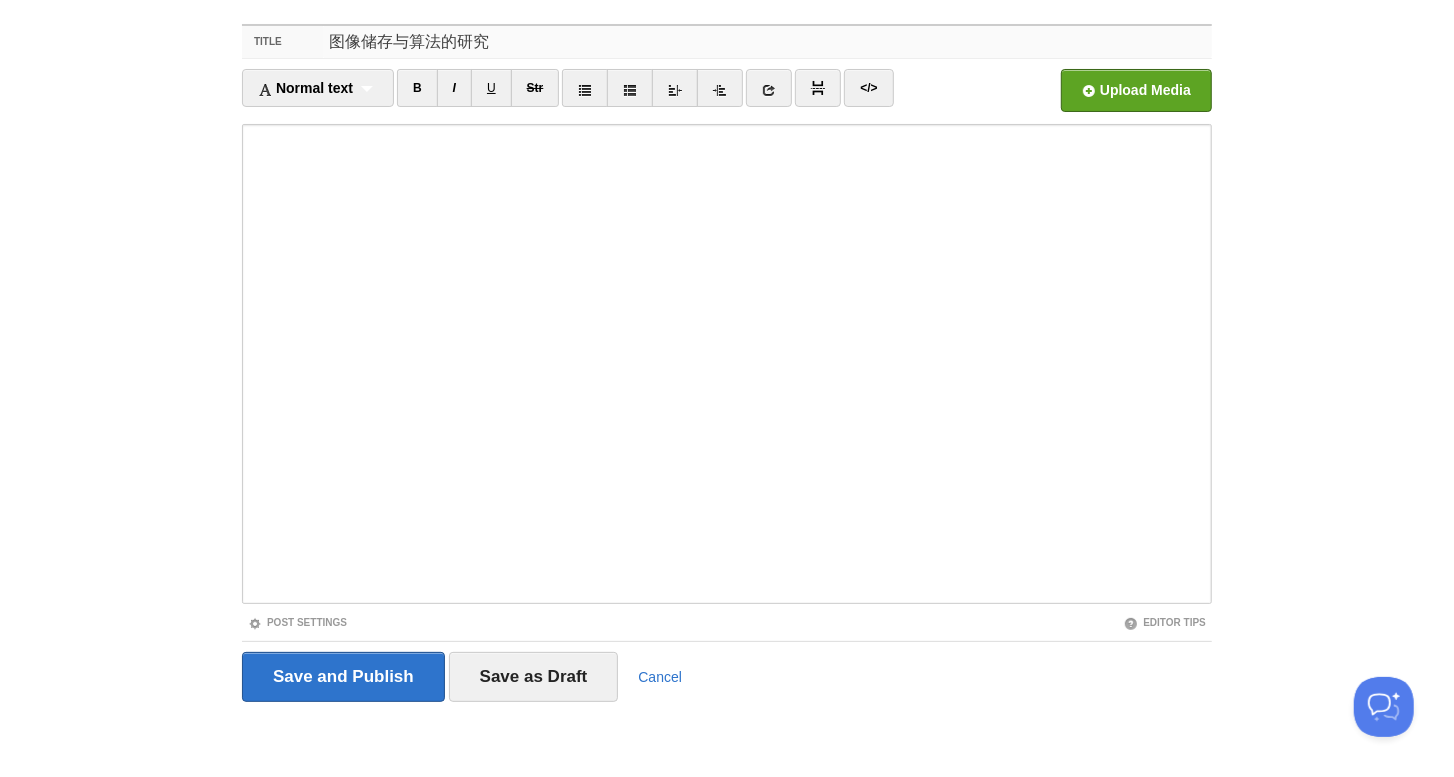 drag, startPoint x: 485, startPoint y: 46, endPoint x: 332, endPoint y: 43, distance: 153.0294 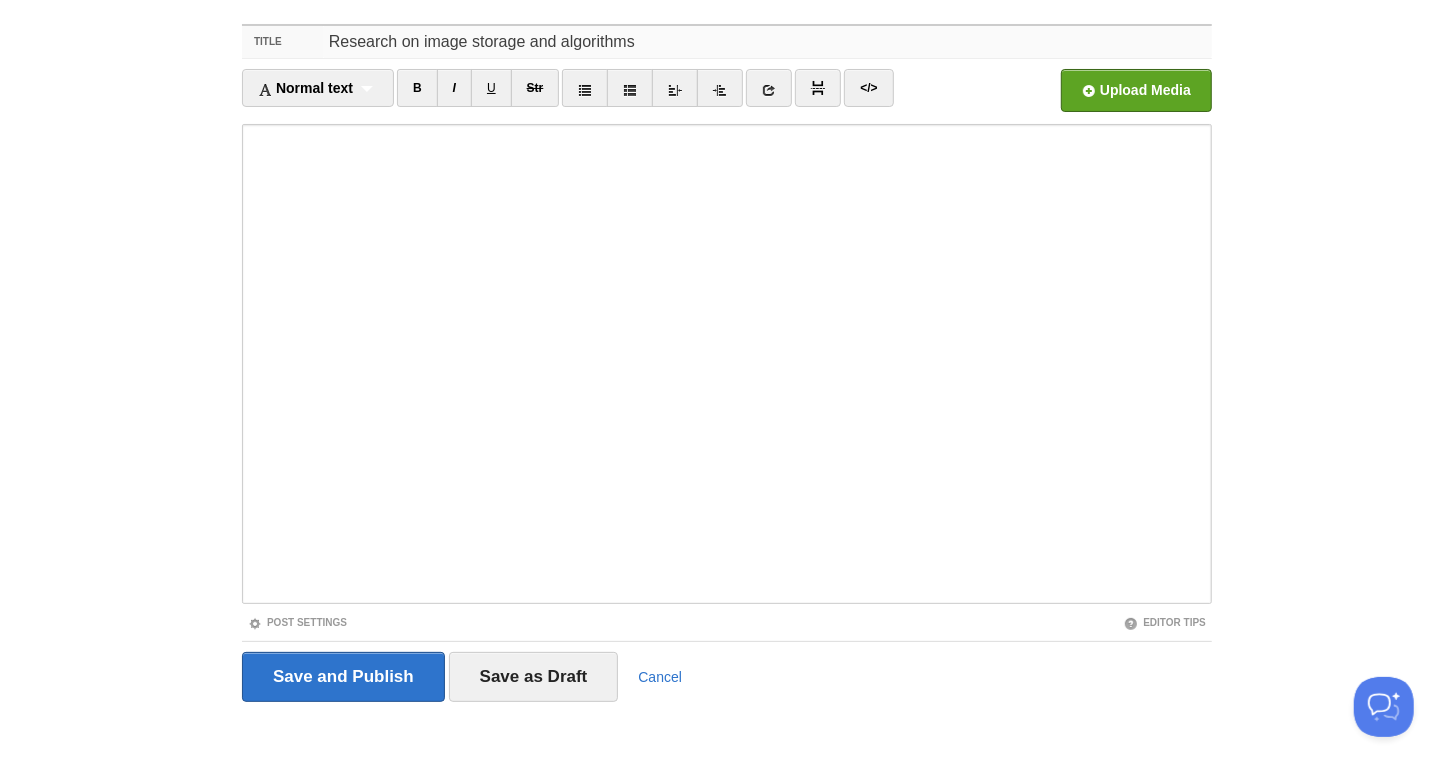 type on "Research on image storage and algorithms" 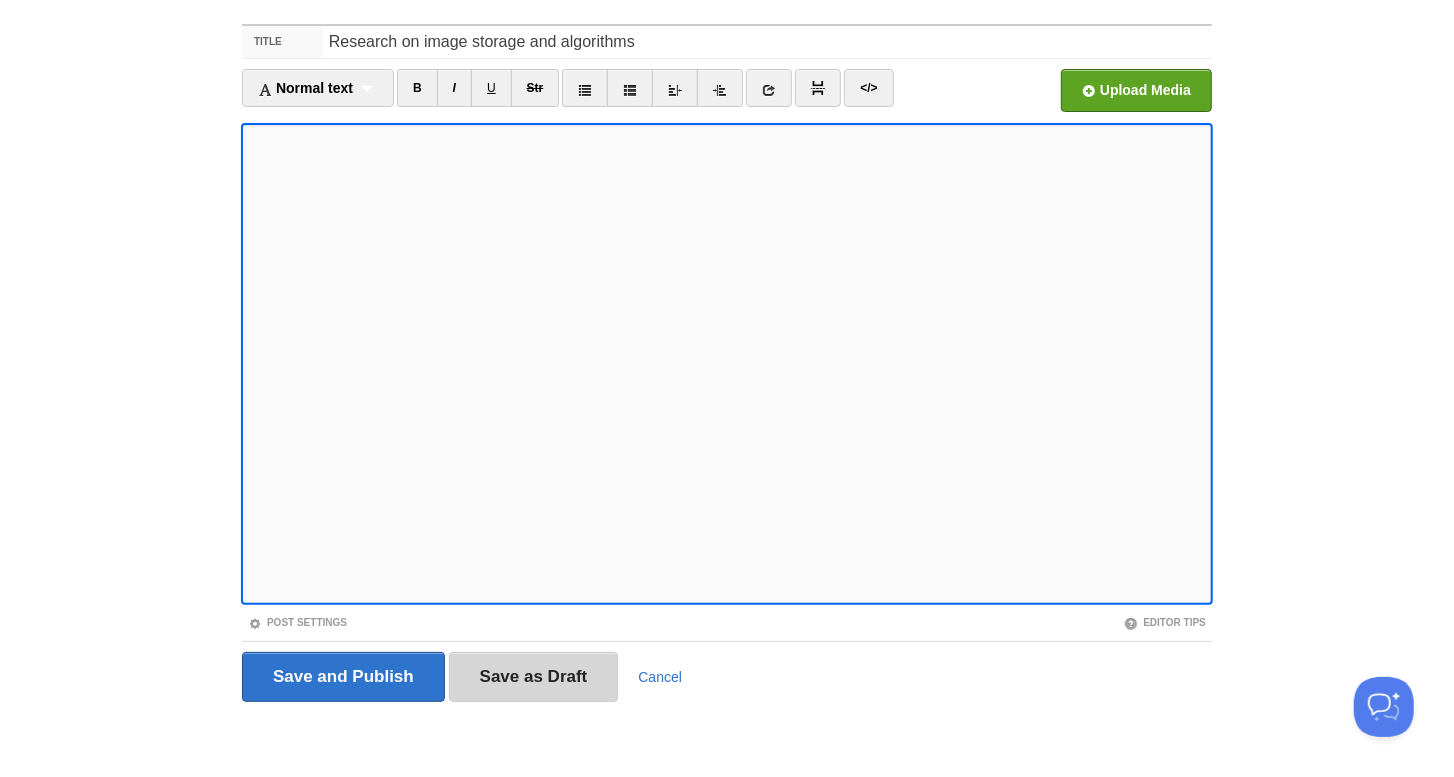 click on "Save as Draft" at bounding box center [534, 677] 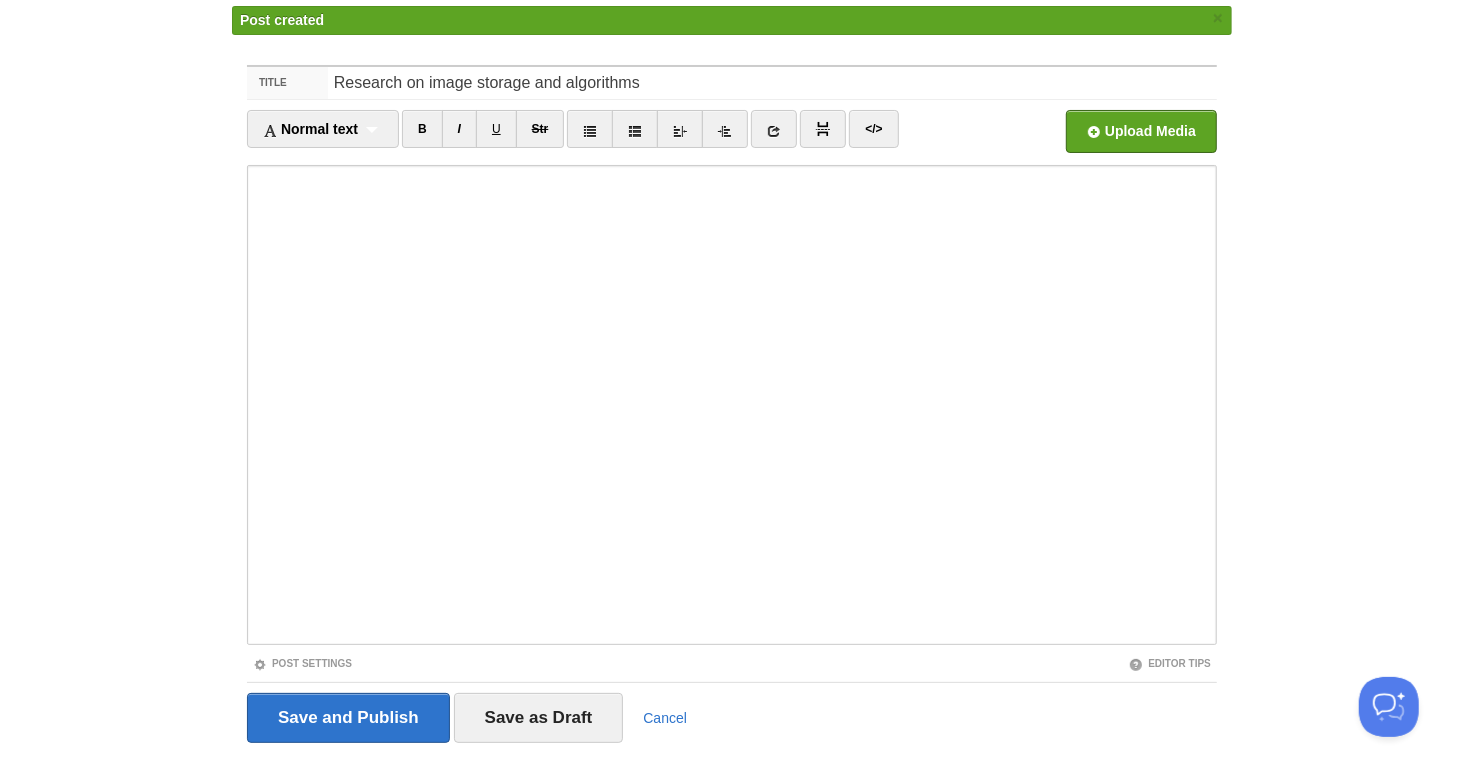 scroll, scrollTop: 0, scrollLeft: 0, axis: both 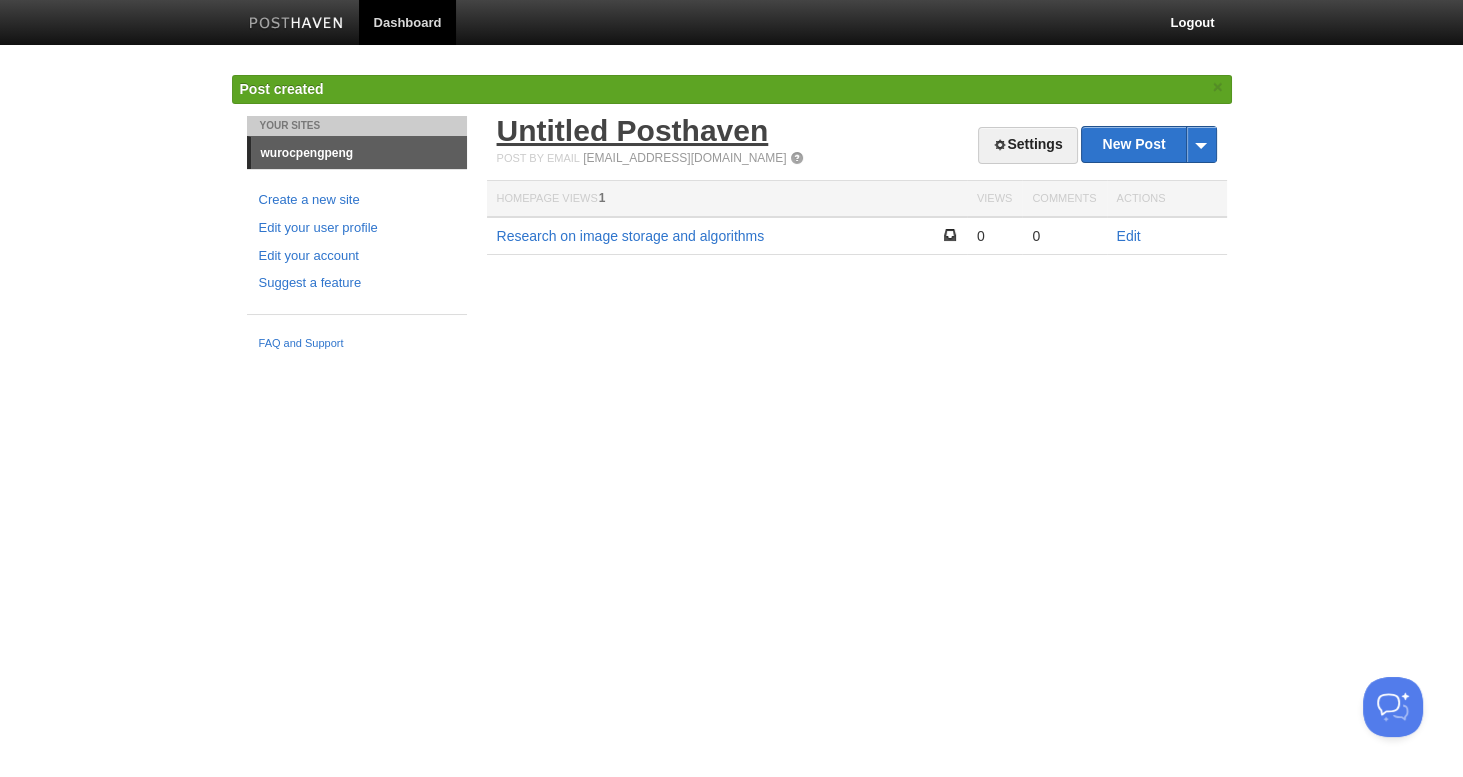 click on "Untitled Posthaven" at bounding box center [633, 130] 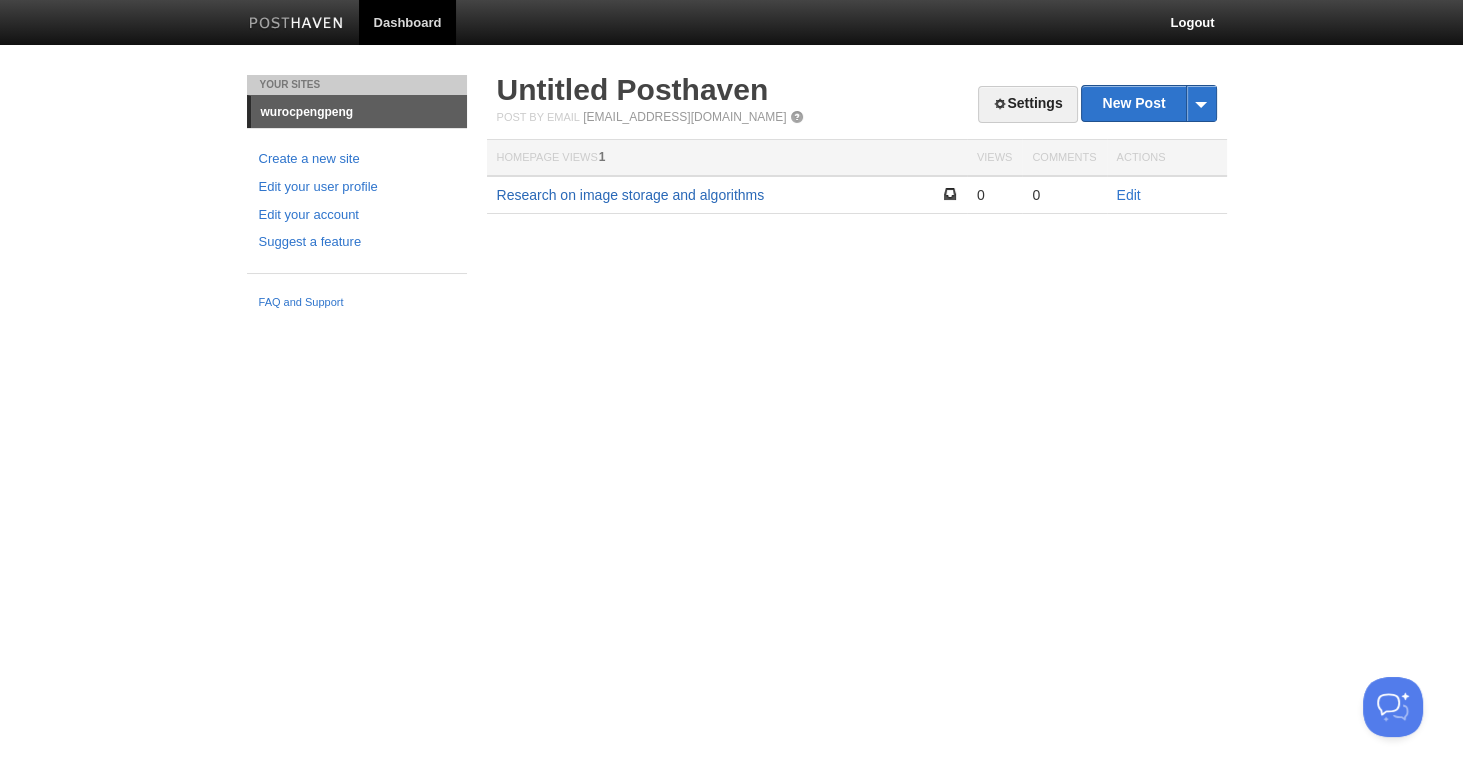 click on "Research on image storage and algorithms" at bounding box center [631, 195] 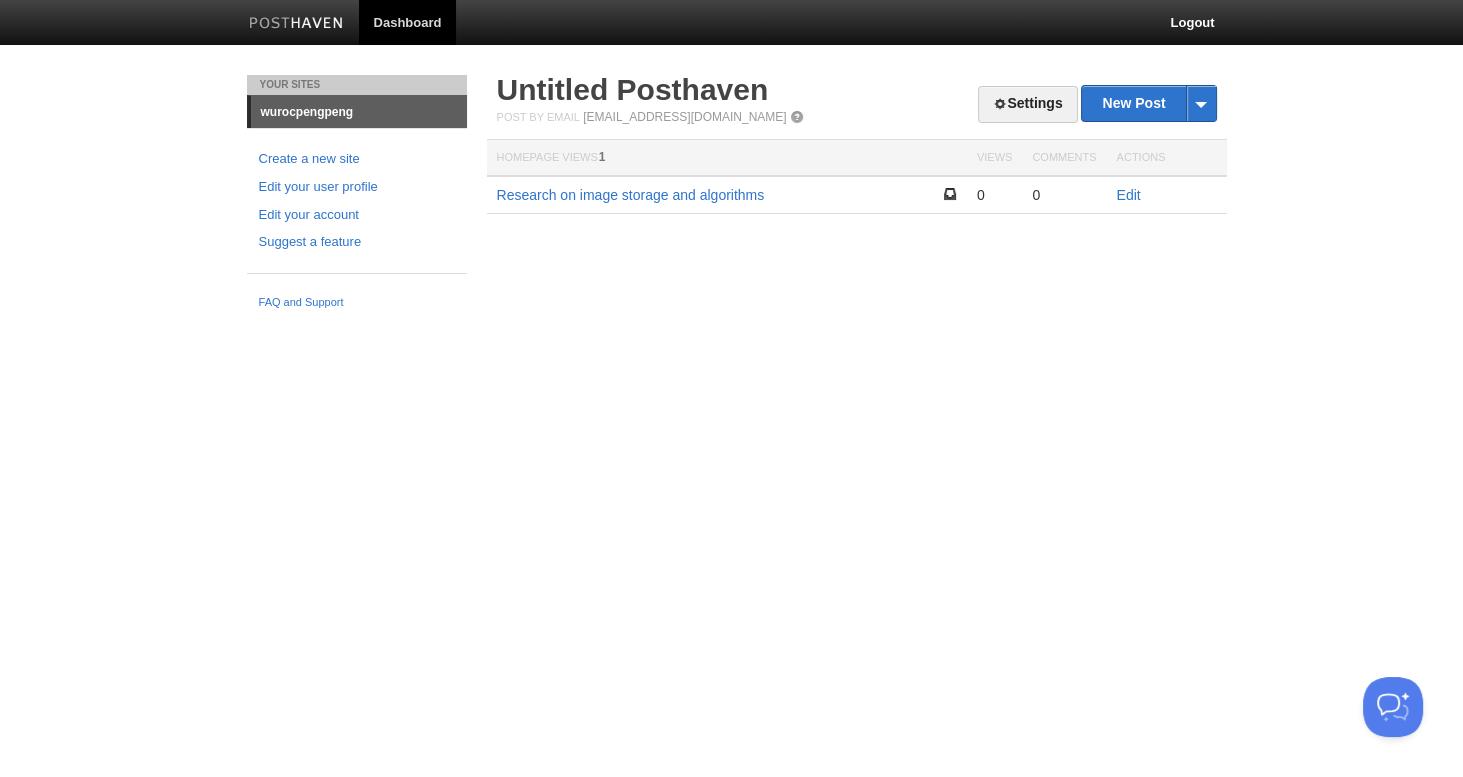 drag, startPoint x: 195, startPoint y: 83, endPoint x: 167, endPoint y: 67, distance: 32.24903 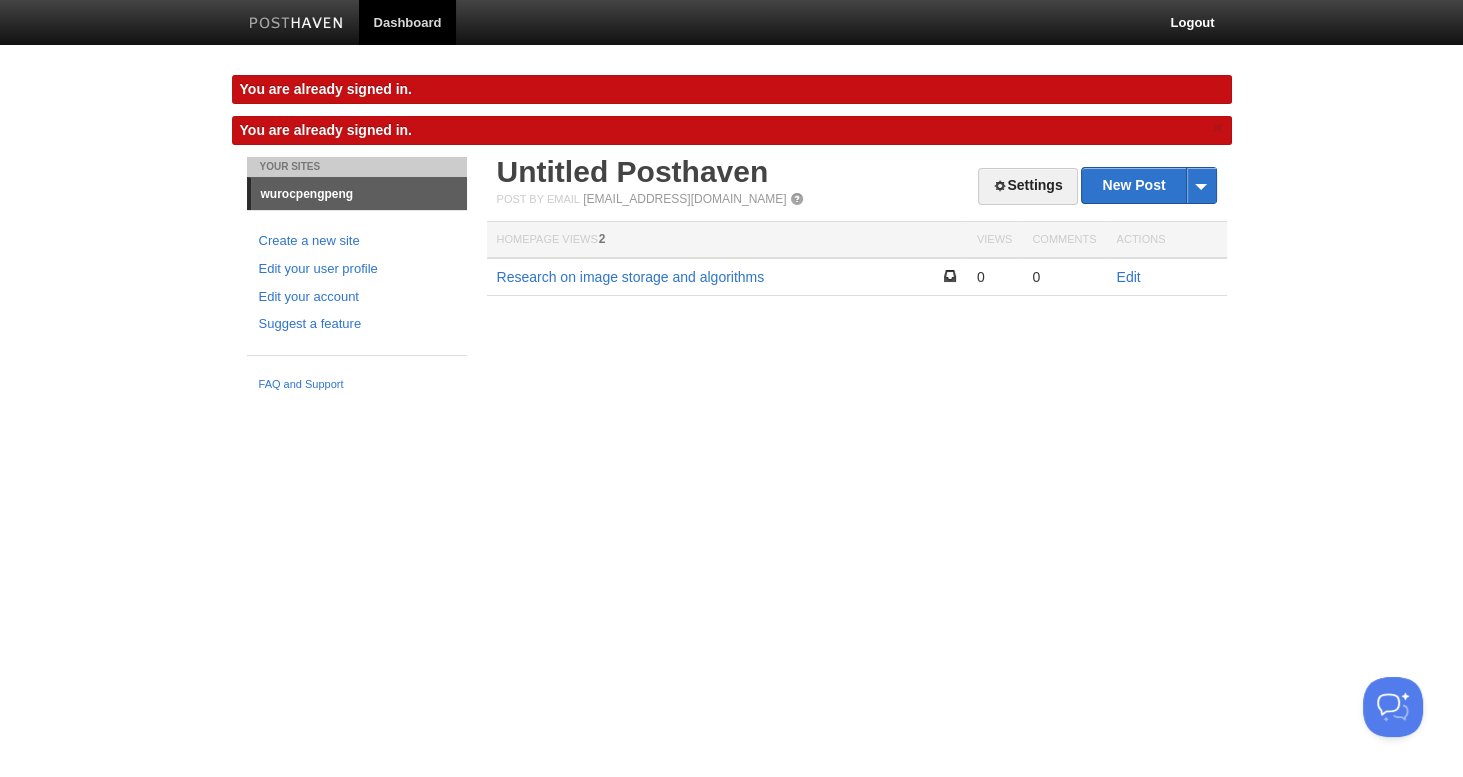 scroll, scrollTop: 0, scrollLeft: 0, axis: both 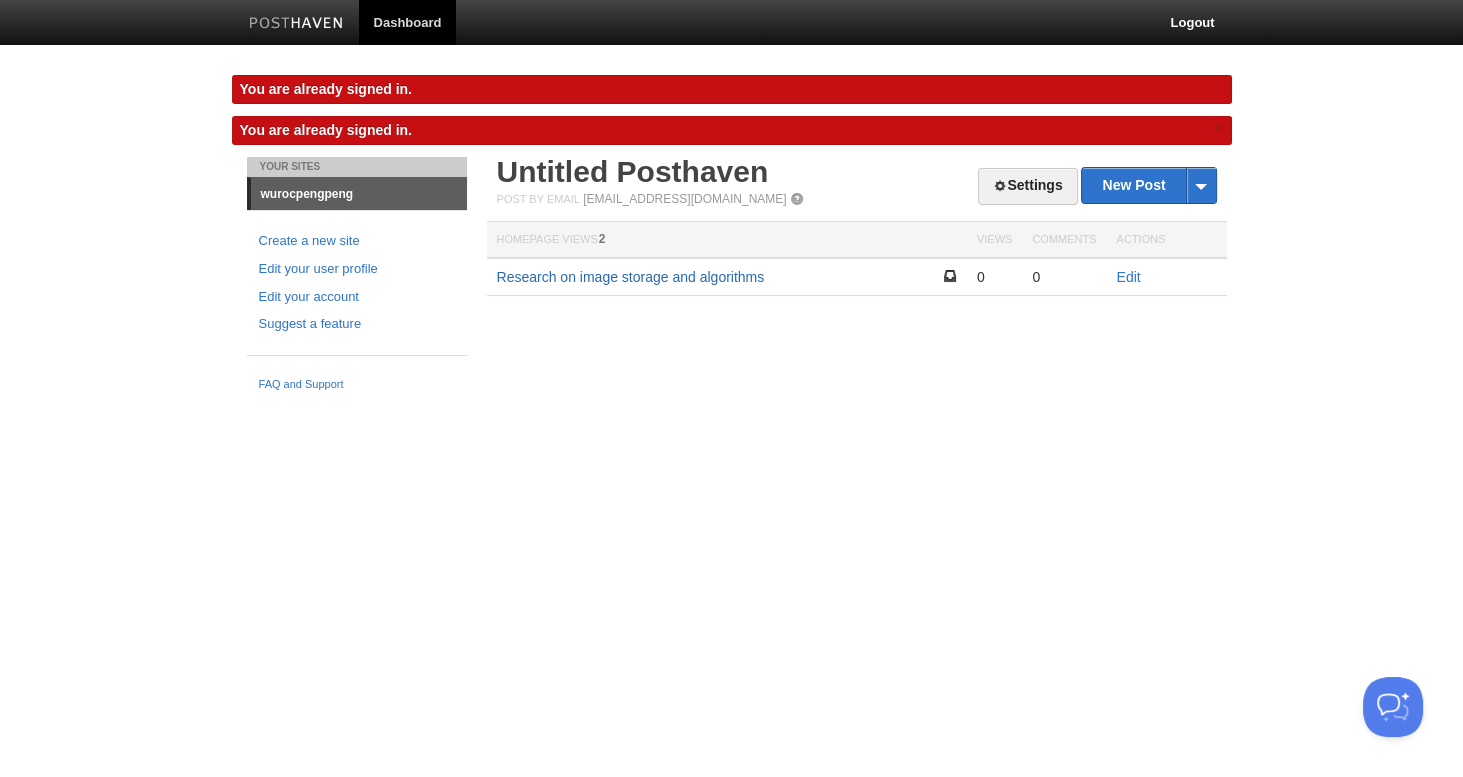 click on "Research on image storage and algorithms" at bounding box center (631, 277) 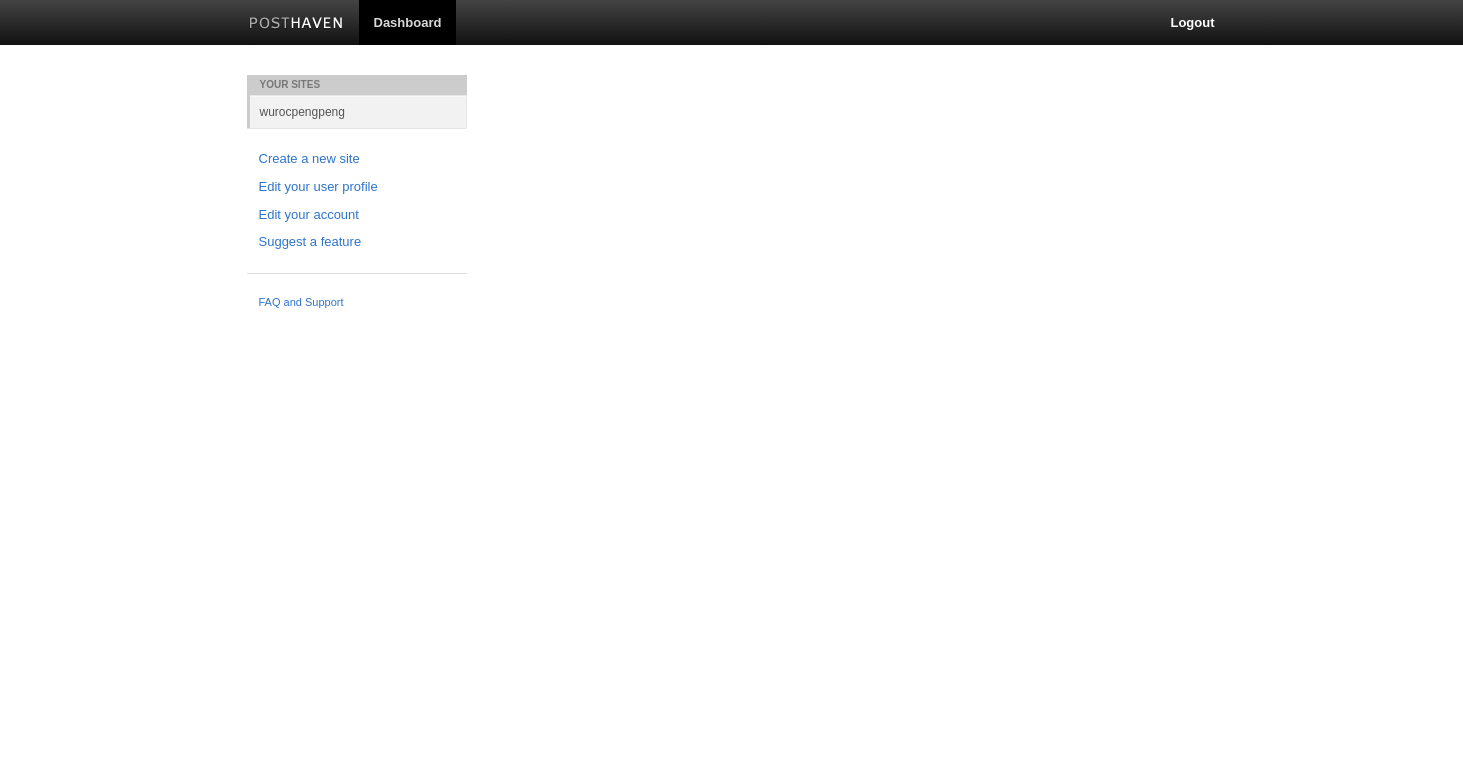 scroll, scrollTop: 0, scrollLeft: 0, axis: both 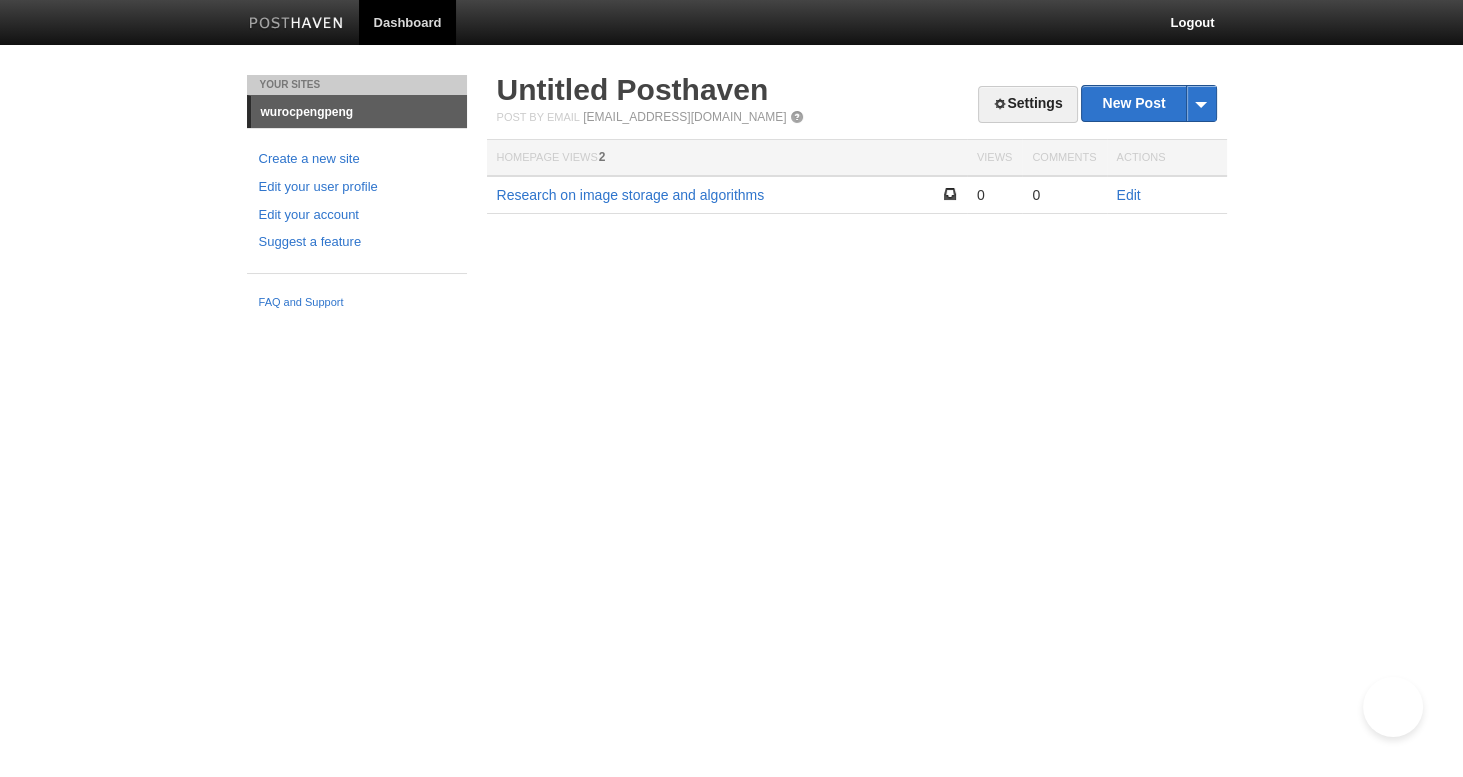 click on "Settings
New Post
by Web
by Email
Untitled Posthaven
Post by Email
post@wurocpengpeng.posthaven.com
Homepage Views
2
Views
Comments
Actions
Research on image storage and algorithms
0
0
Edit" at bounding box center [857, 174] 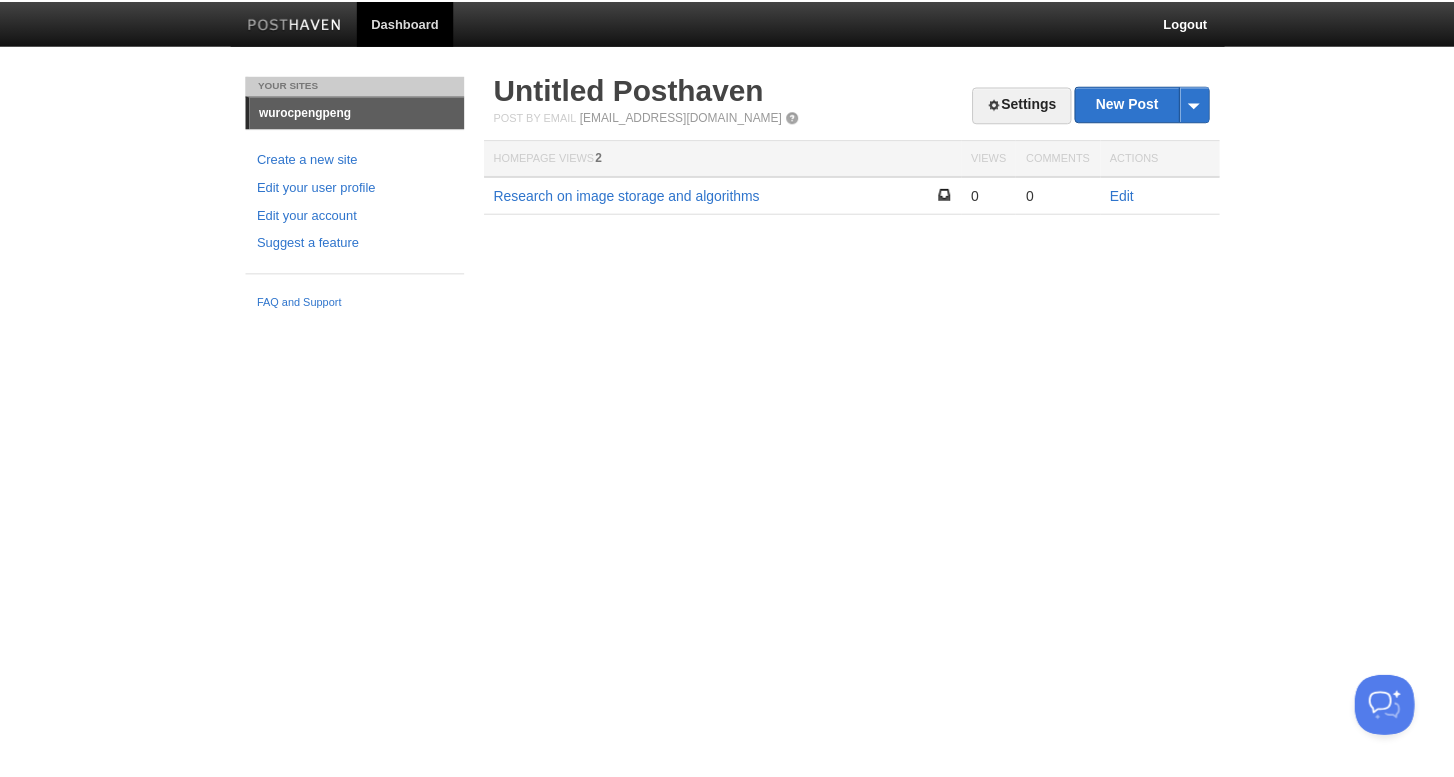 scroll, scrollTop: 0, scrollLeft: 0, axis: both 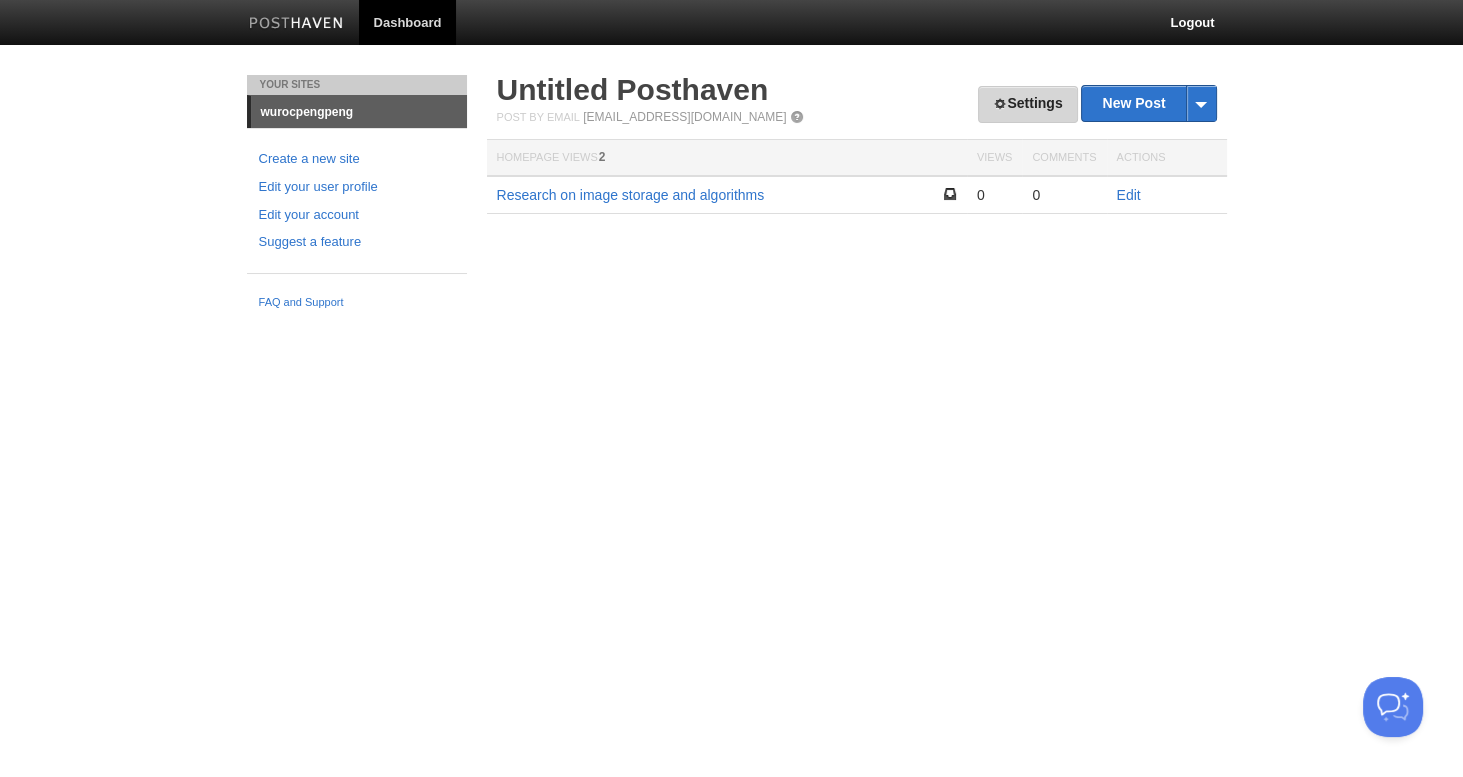 click on "Settings" at bounding box center (1027, 104) 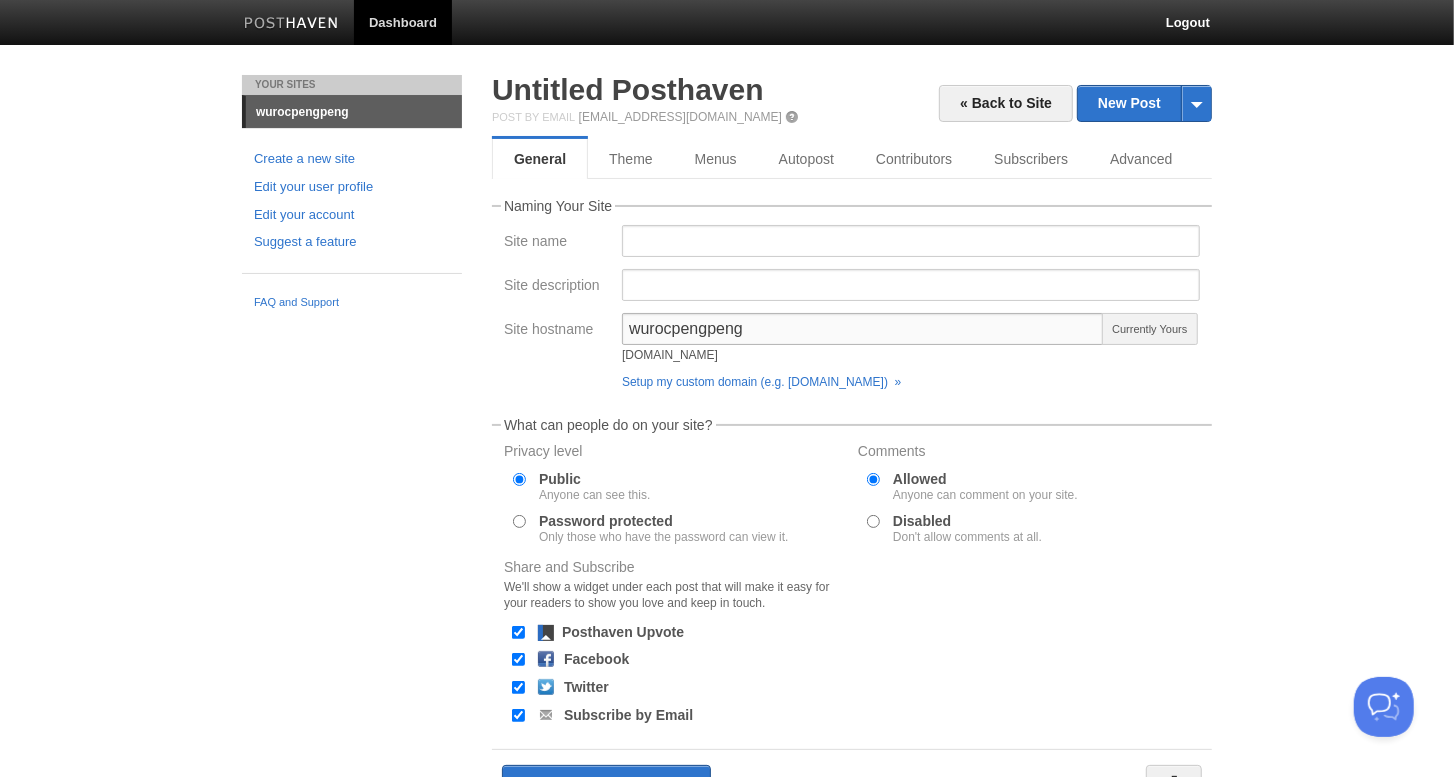 click on "wurocpengpeng" at bounding box center [863, 329] 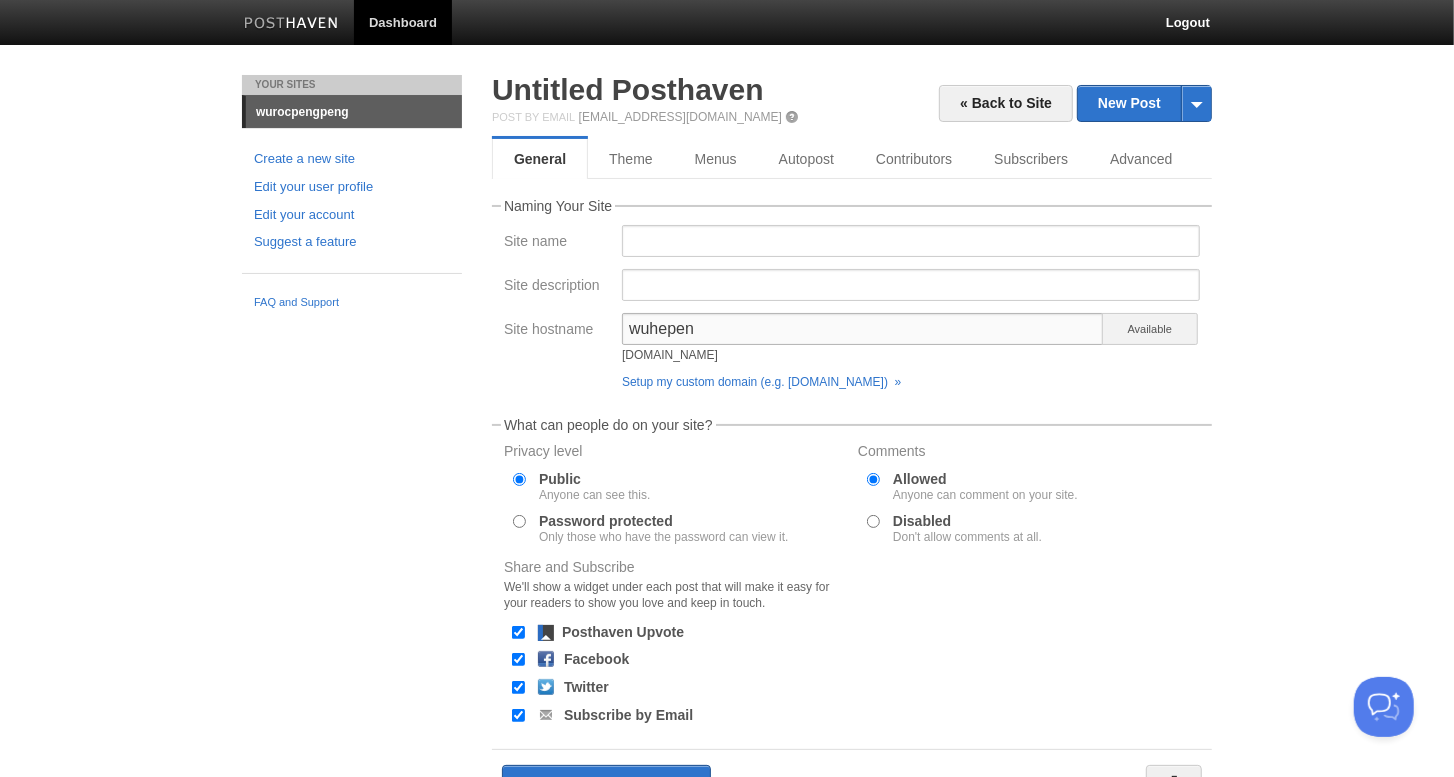 type on "wuhepeng" 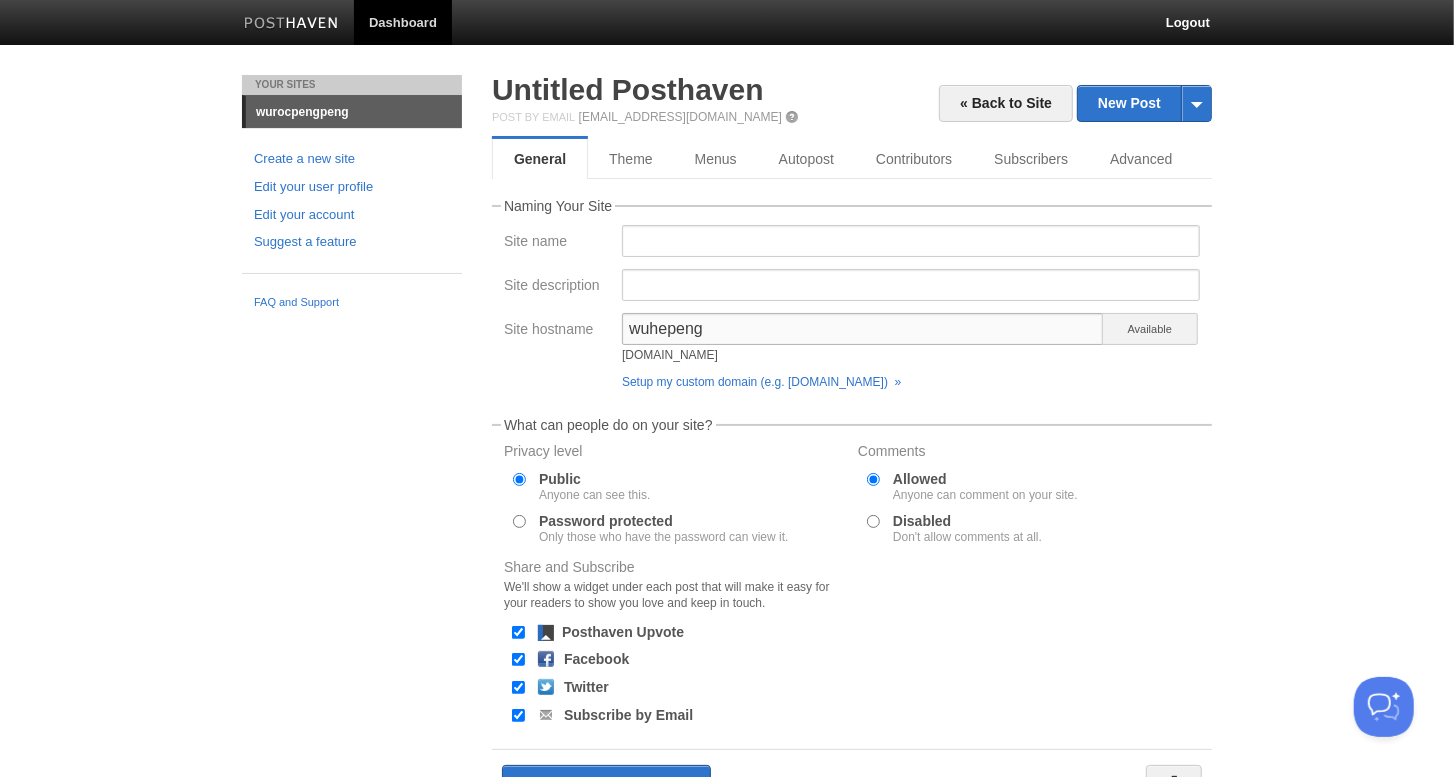click on "wuhepeng" at bounding box center [863, 329] 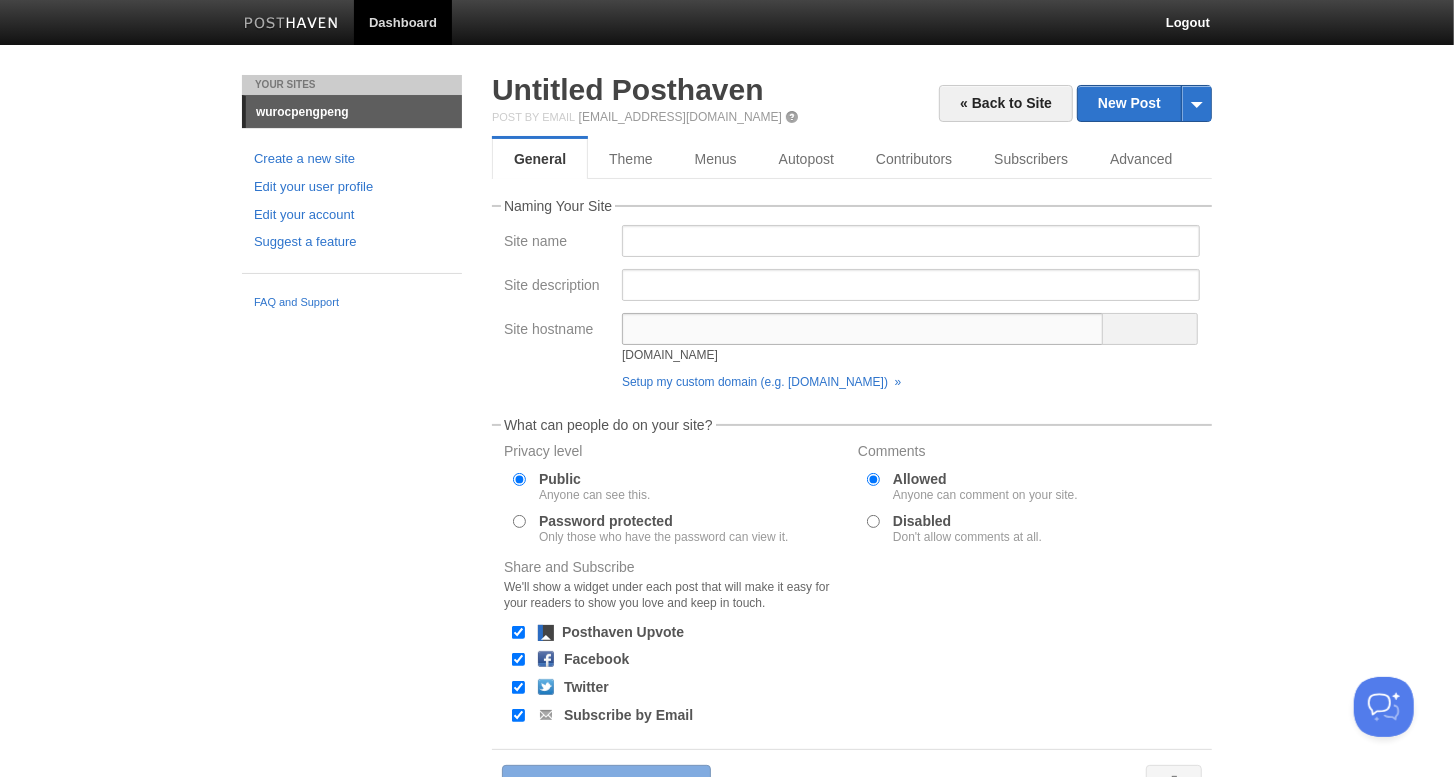 click on "Site hostname" at bounding box center (863, 329) 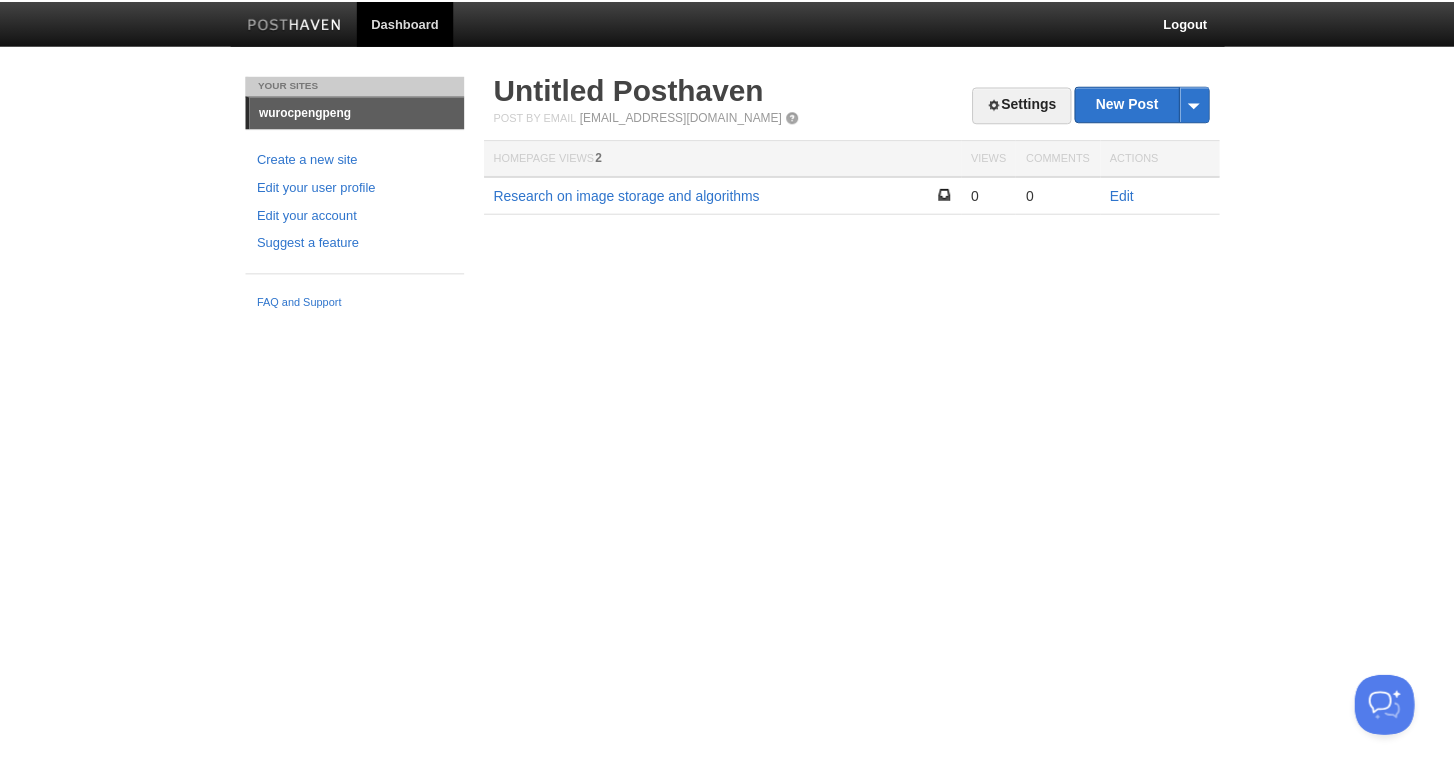 scroll, scrollTop: 0, scrollLeft: 0, axis: both 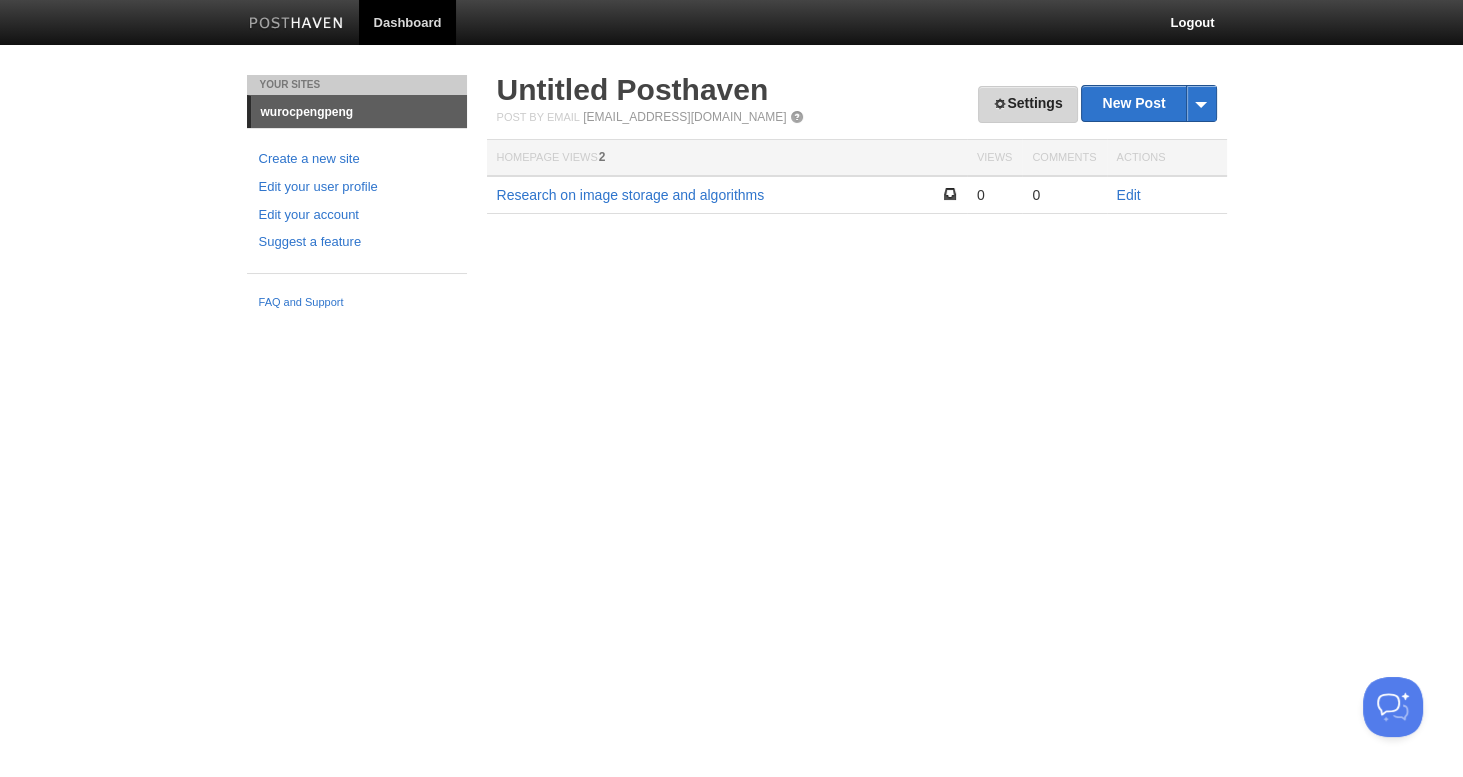 click on "Settings" at bounding box center (1027, 104) 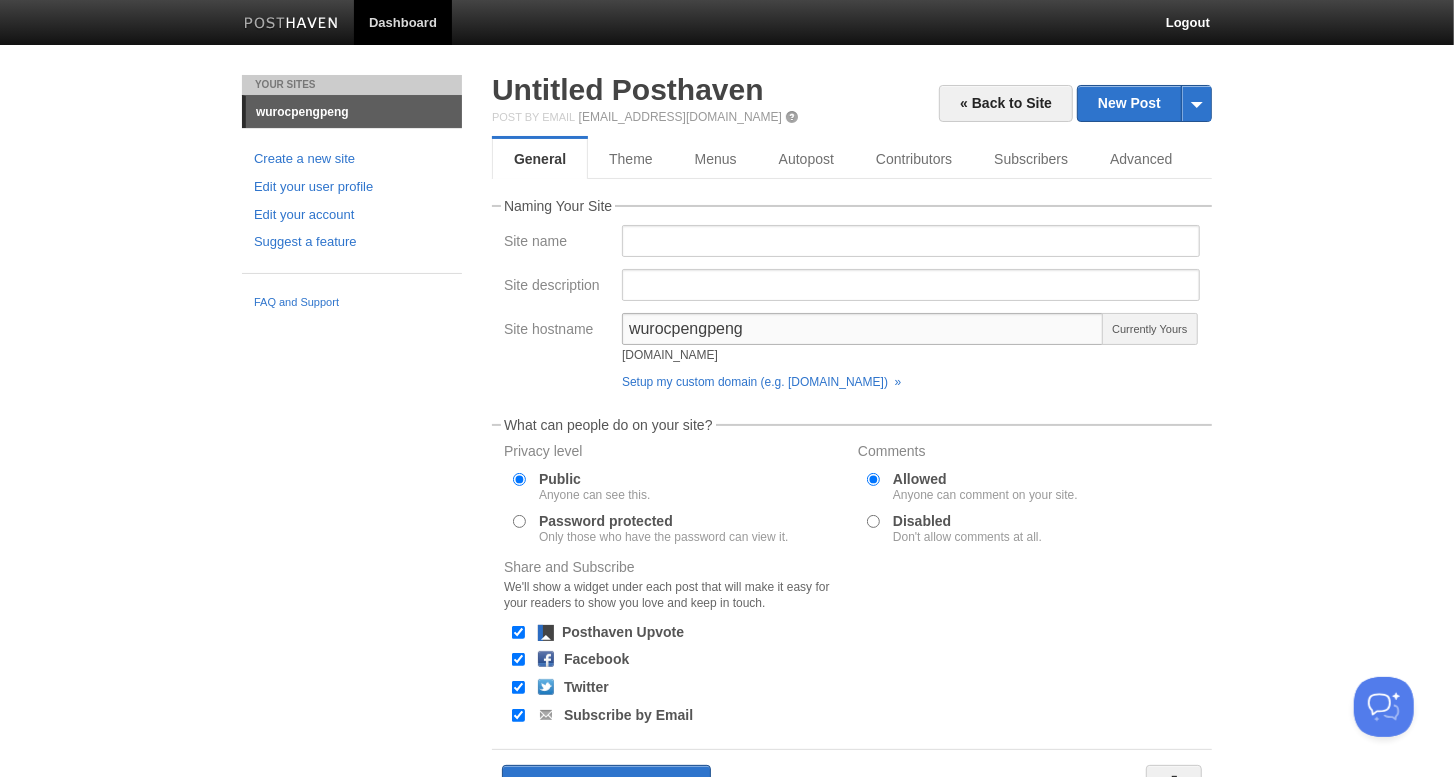 click on "wurocpengpeng" at bounding box center (863, 329) 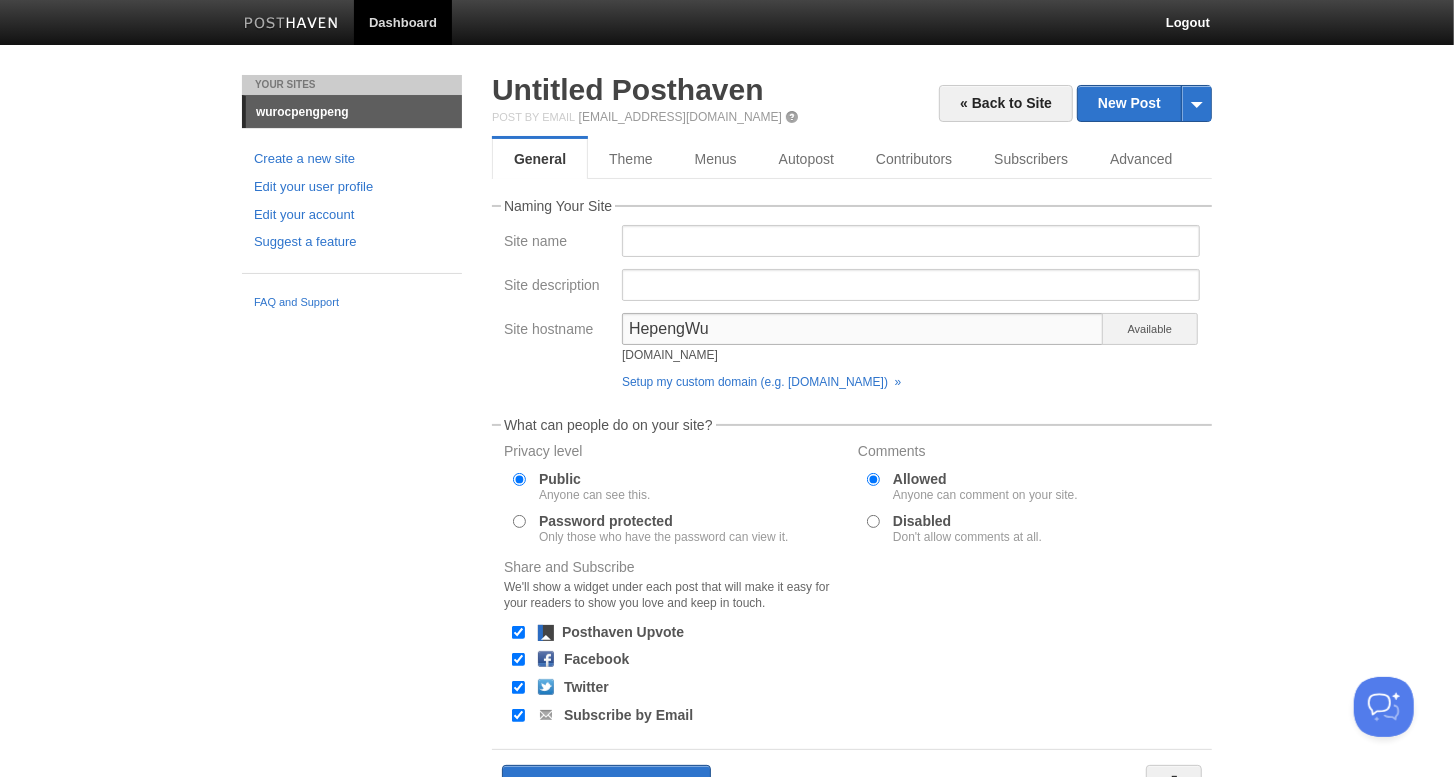 drag, startPoint x: 680, startPoint y: 344, endPoint x: 696, endPoint y: 333, distance: 19.416489 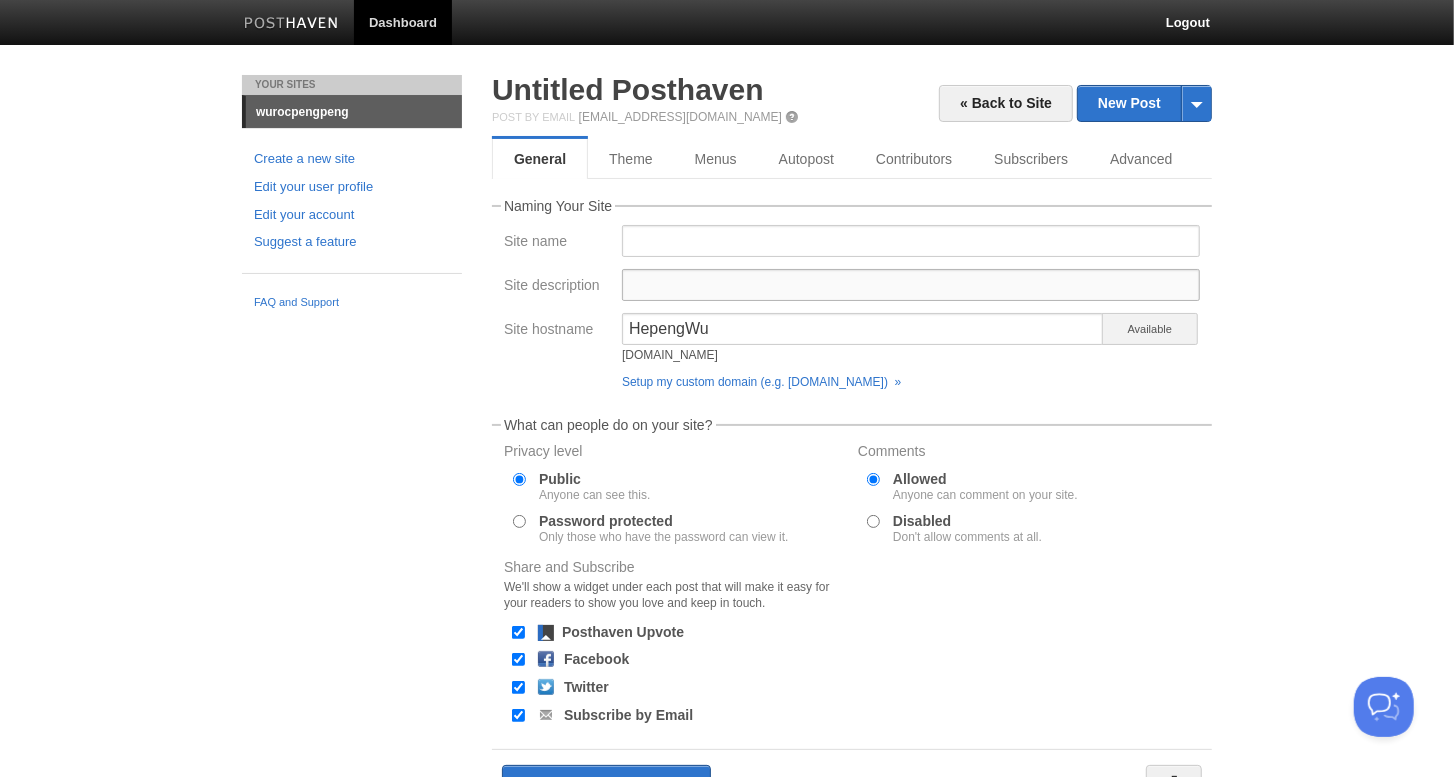 click on "Site description" at bounding box center [911, 285] 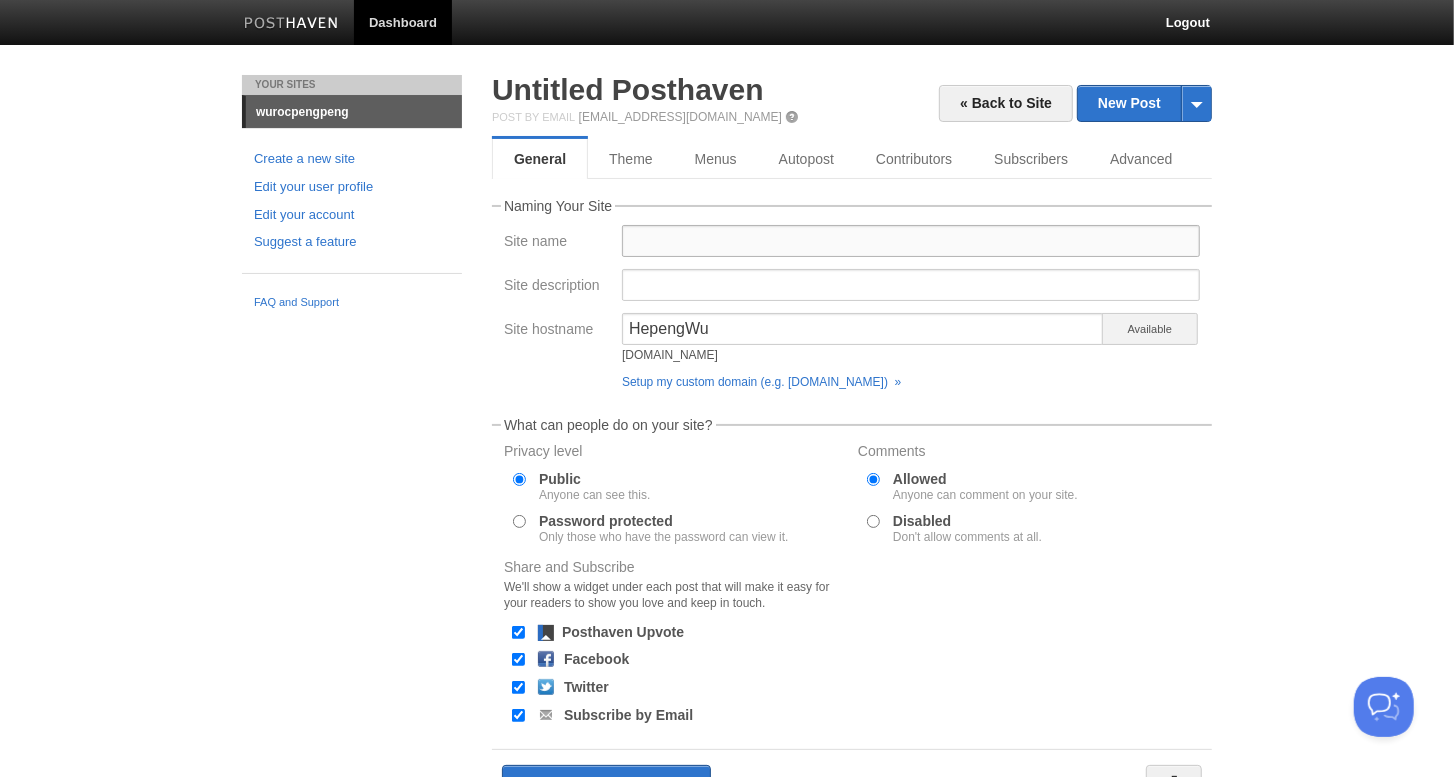 click on "Site name" at bounding box center (911, 241) 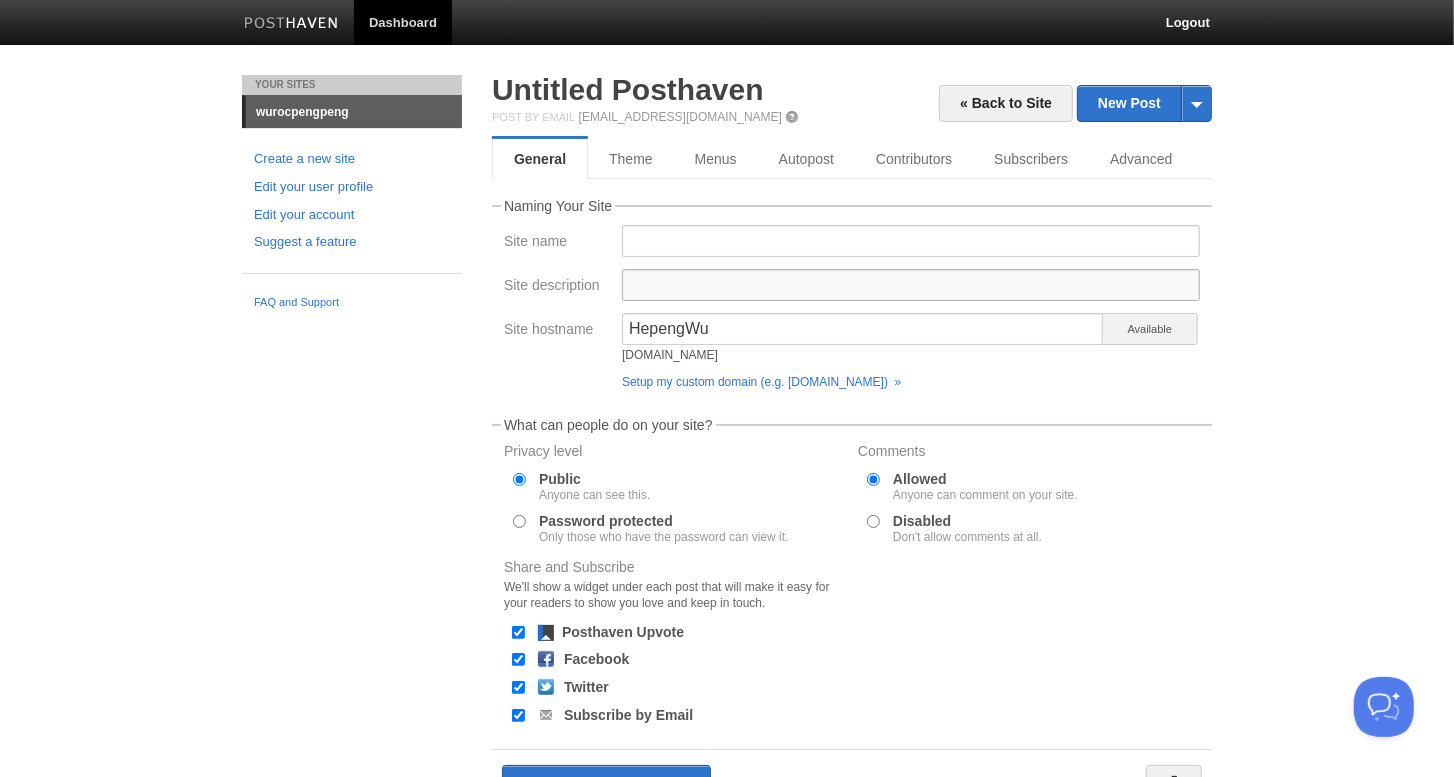 click on "Site description" at bounding box center [911, 285] 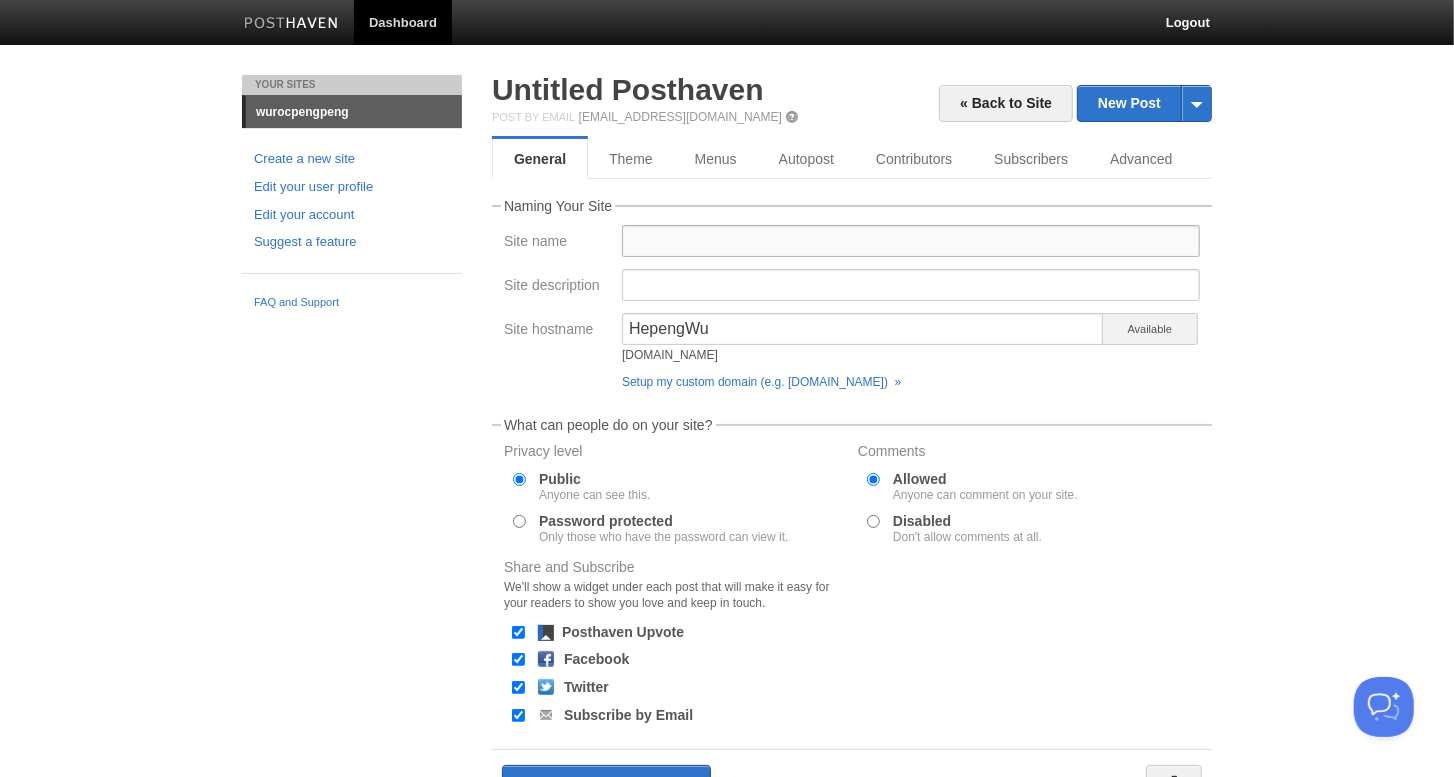 click on "Site name" at bounding box center [911, 241] 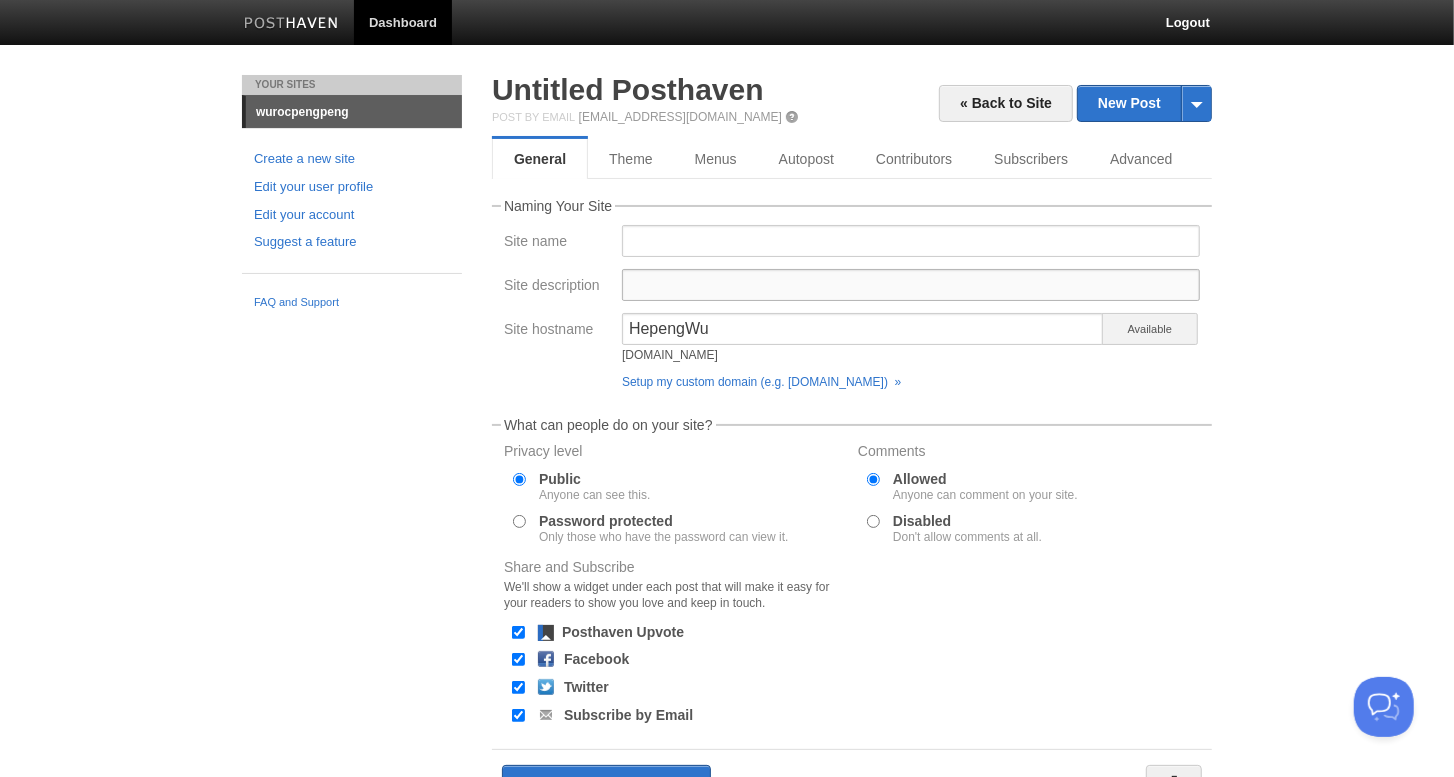 click on "Site description" at bounding box center (911, 285) 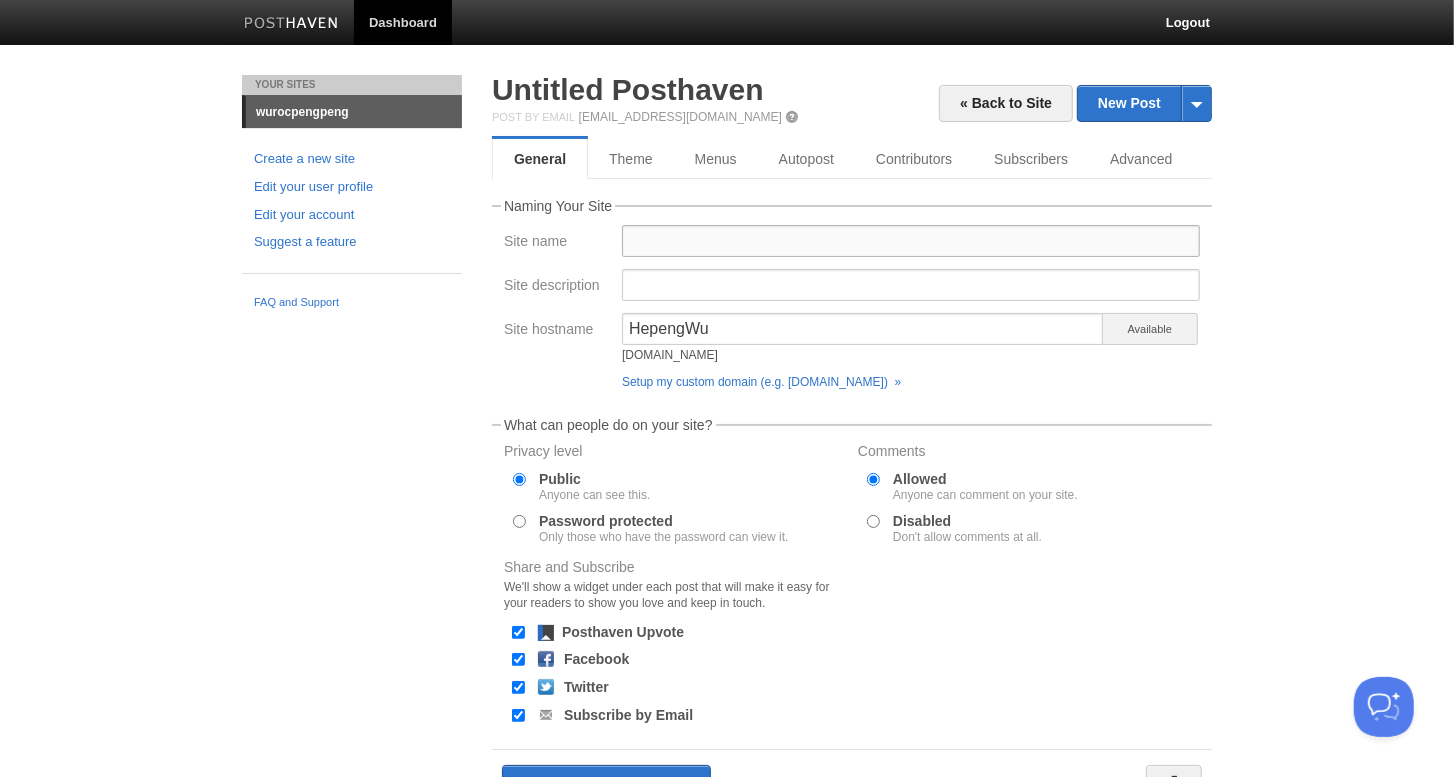 click on "Site name" at bounding box center [911, 241] 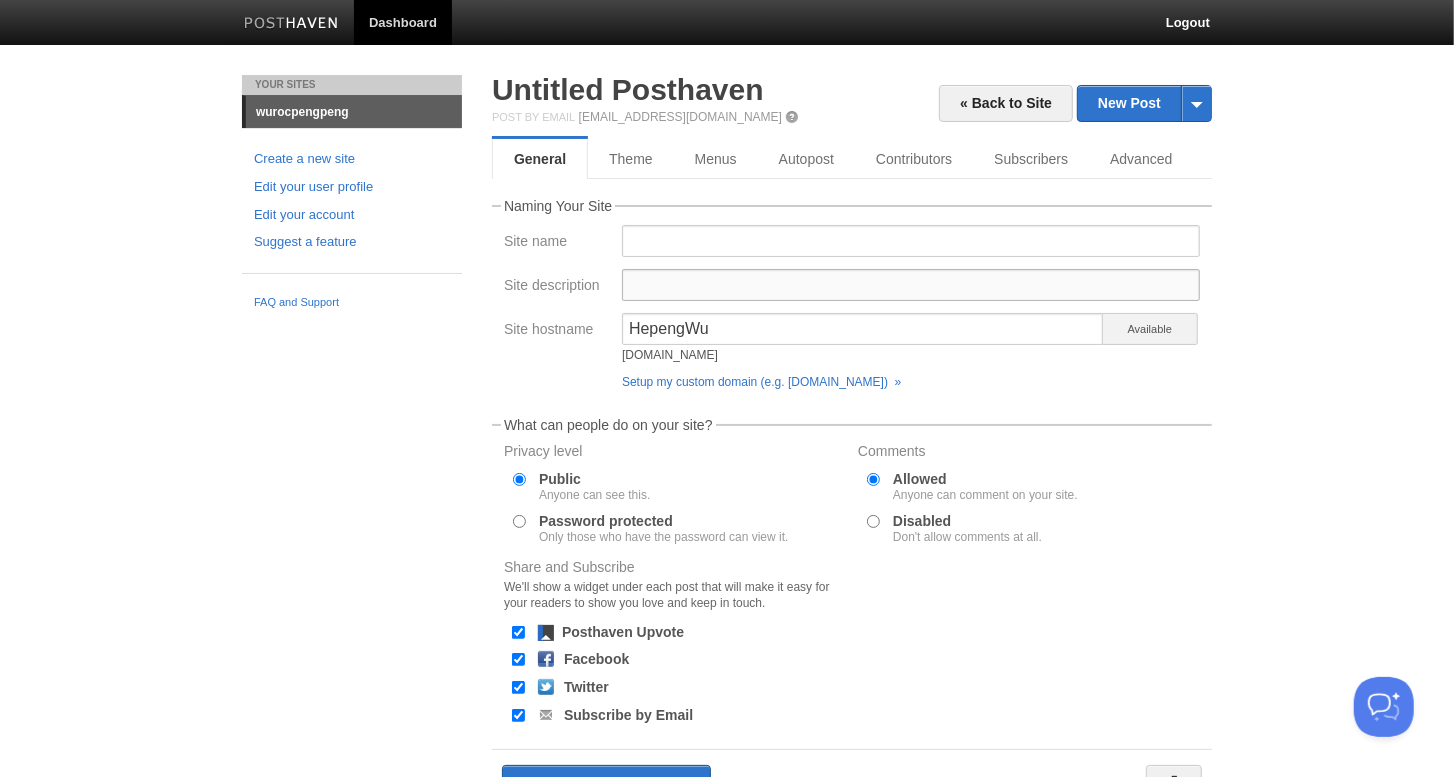 click on "Site description" at bounding box center [911, 285] 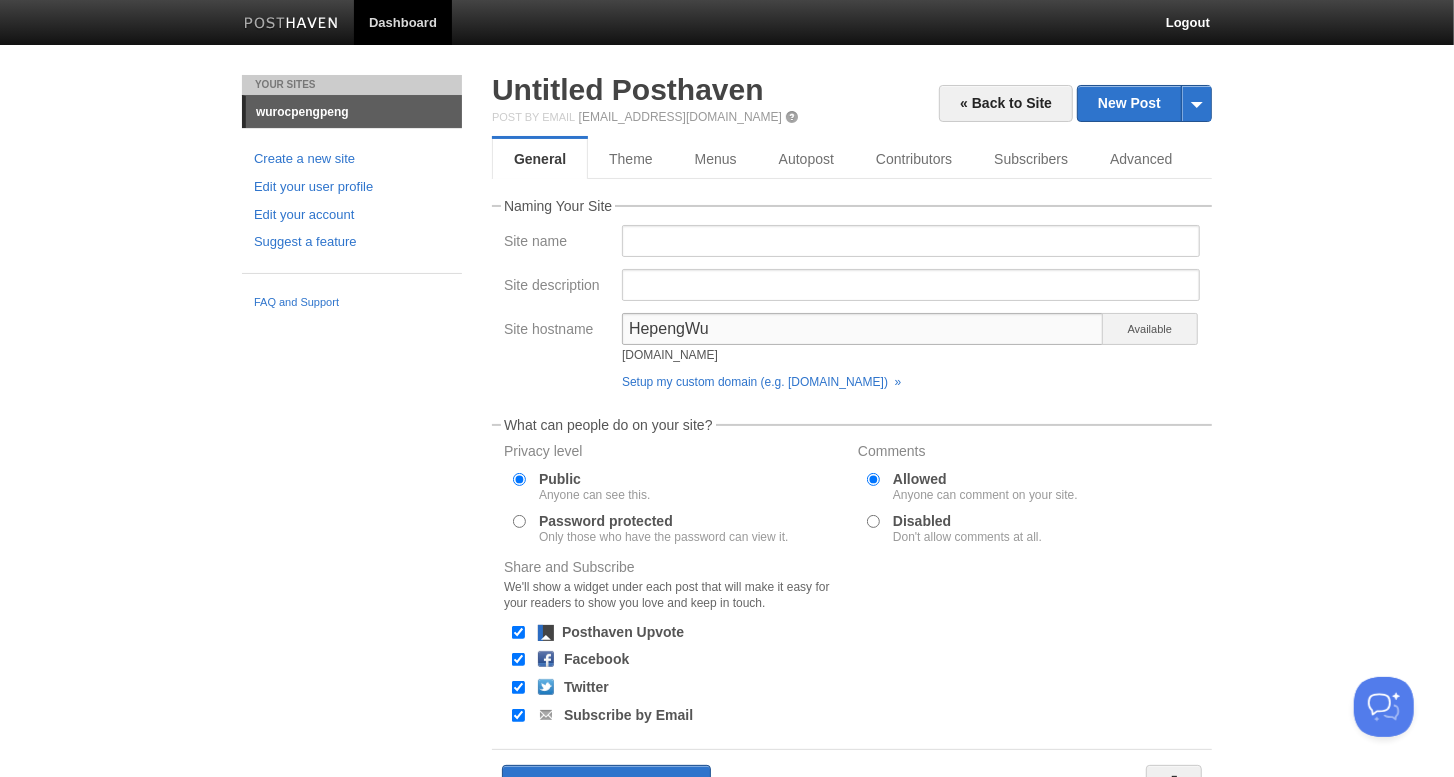 drag, startPoint x: 701, startPoint y: 323, endPoint x: 718, endPoint y: 328, distance: 17.720045 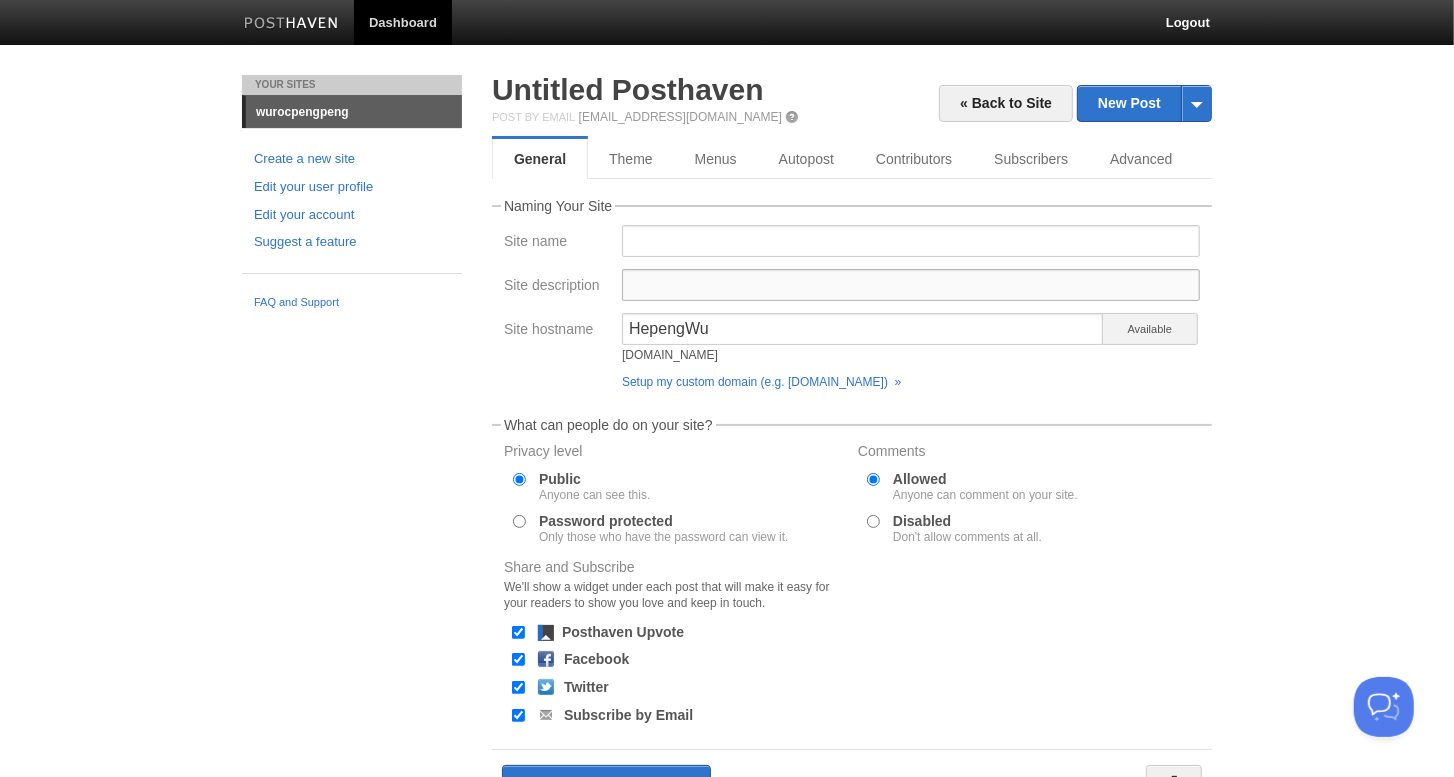 drag, startPoint x: 704, startPoint y: 292, endPoint x: 725, endPoint y: 311, distance: 28.319605 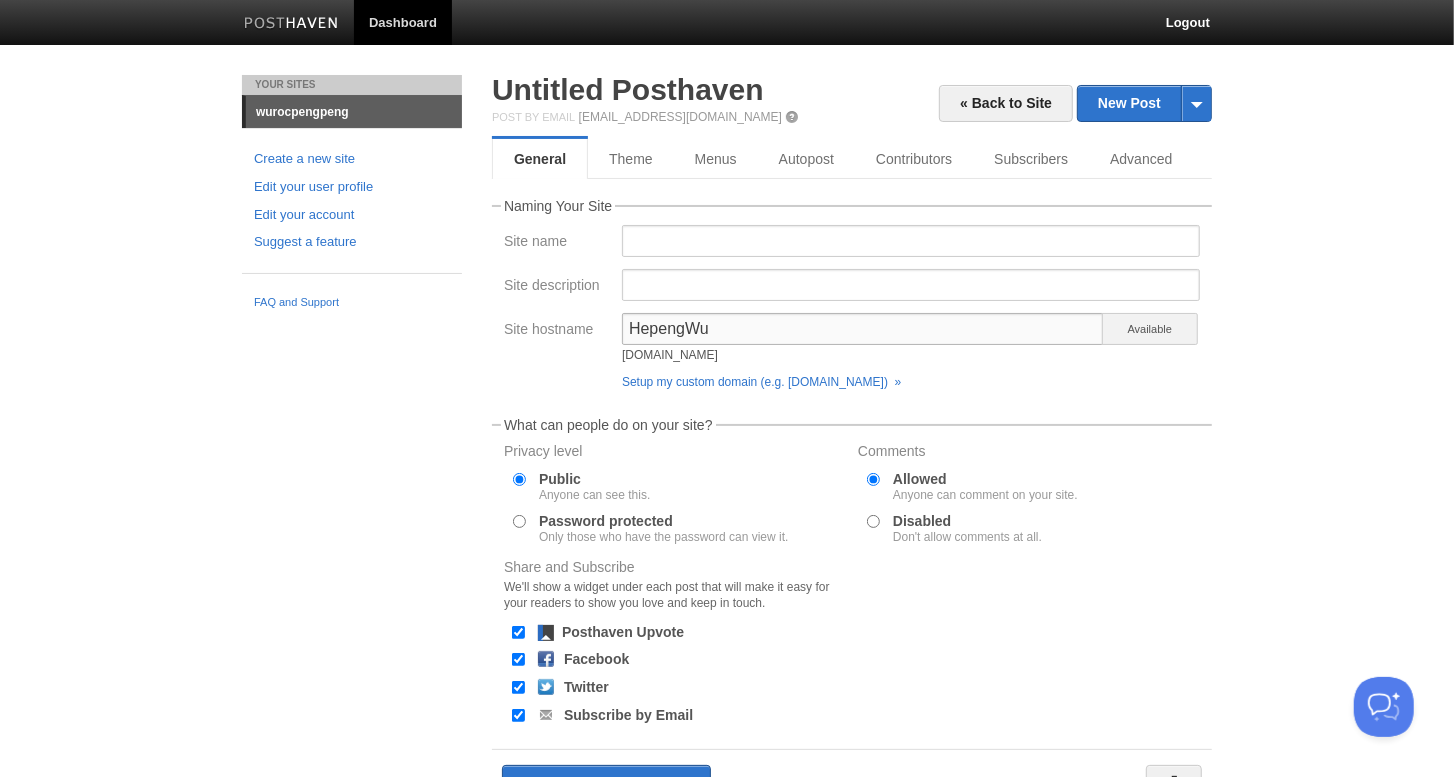 click on "HepengWu" at bounding box center (863, 329) 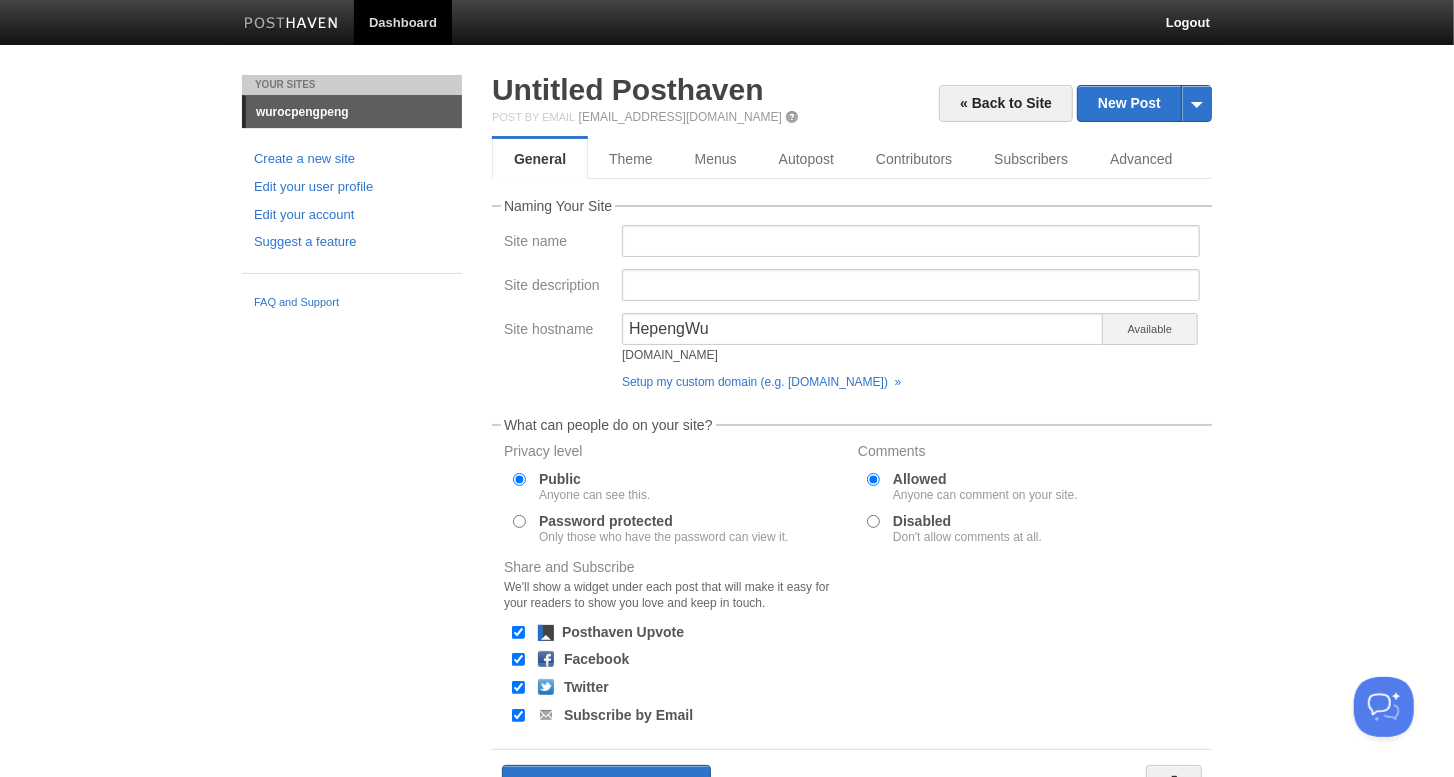 click on "Available" at bounding box center (1150, 329) 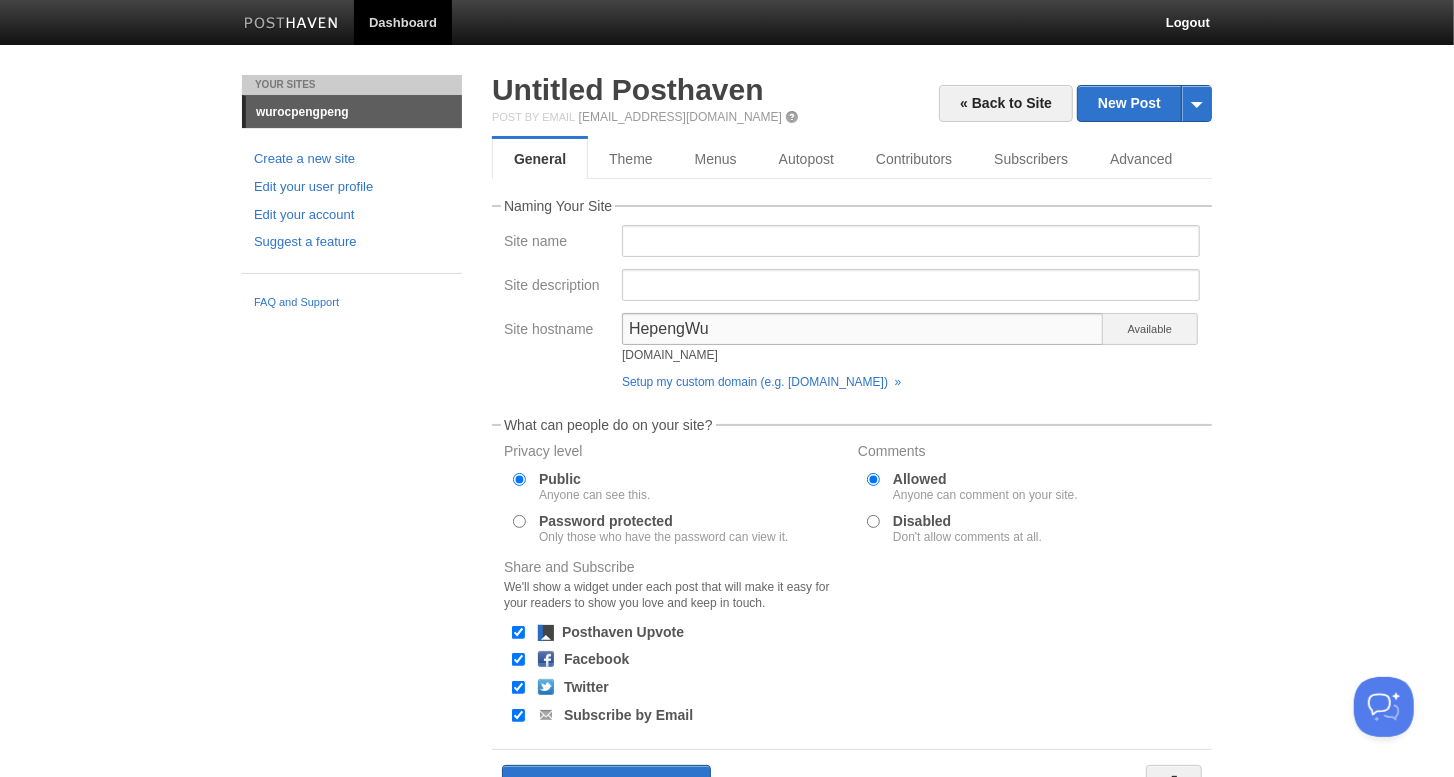 click on "HepengWu" at bounding box center (863, 329) 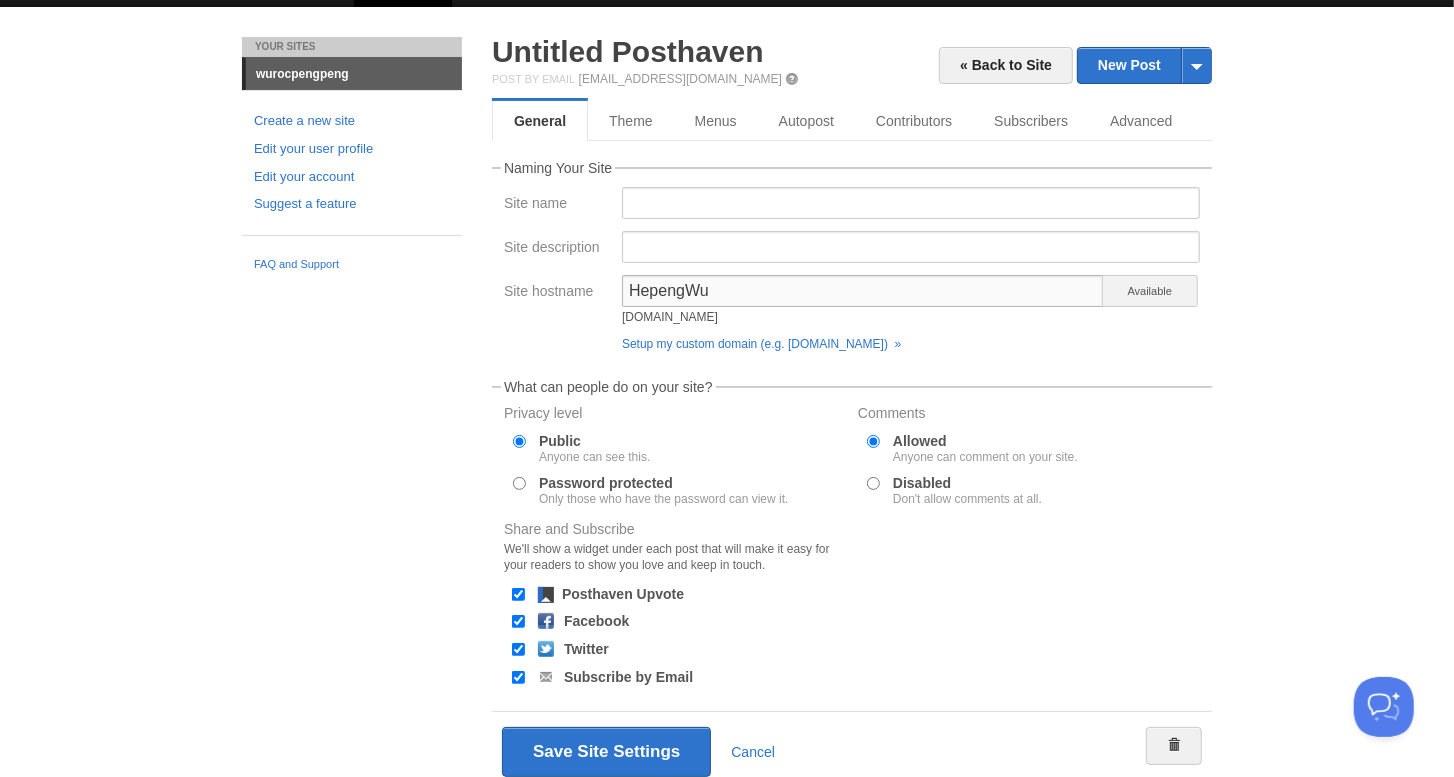 scroll, scrollTop: 138, scrollLeft: 0, axis: vertical 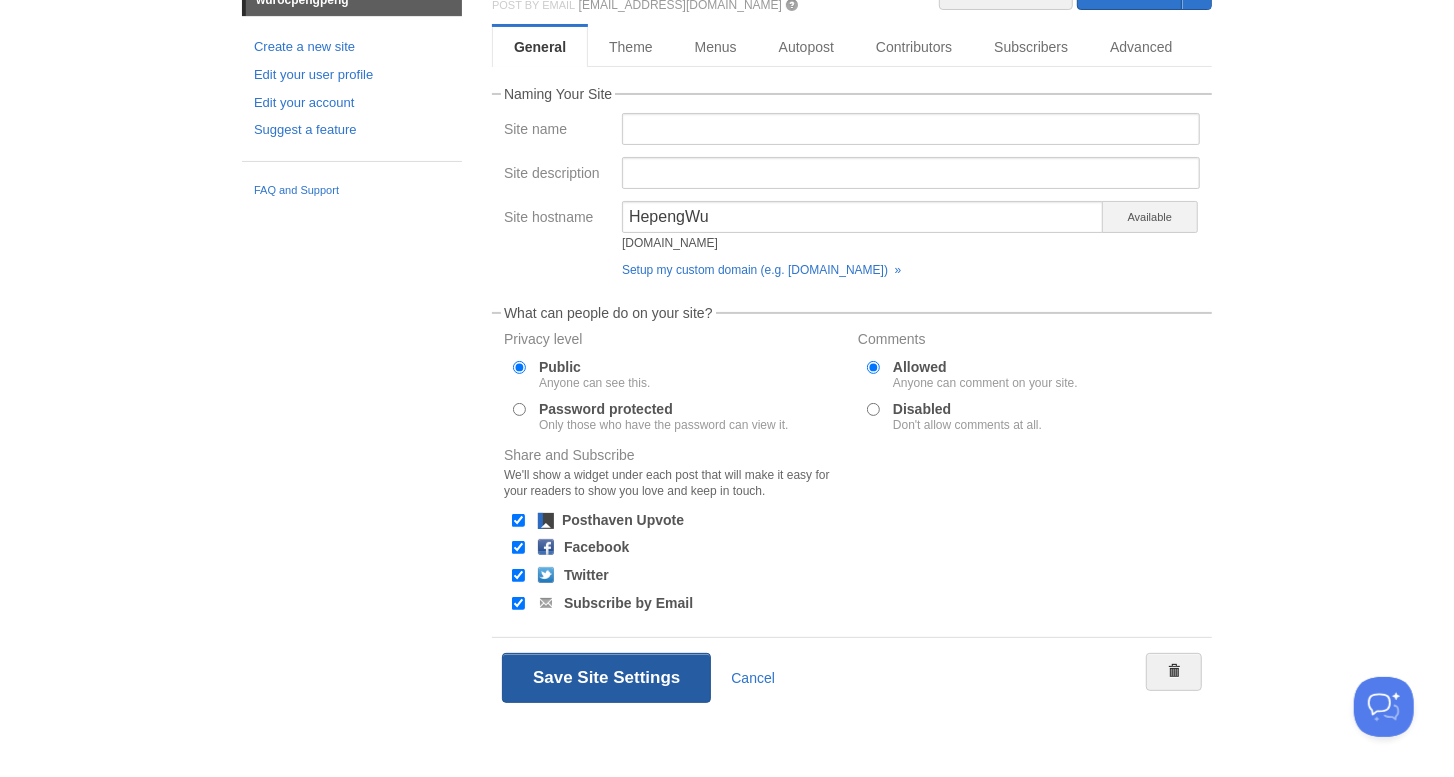 click on "Save Site Settings" at bounding box center (606, 678) 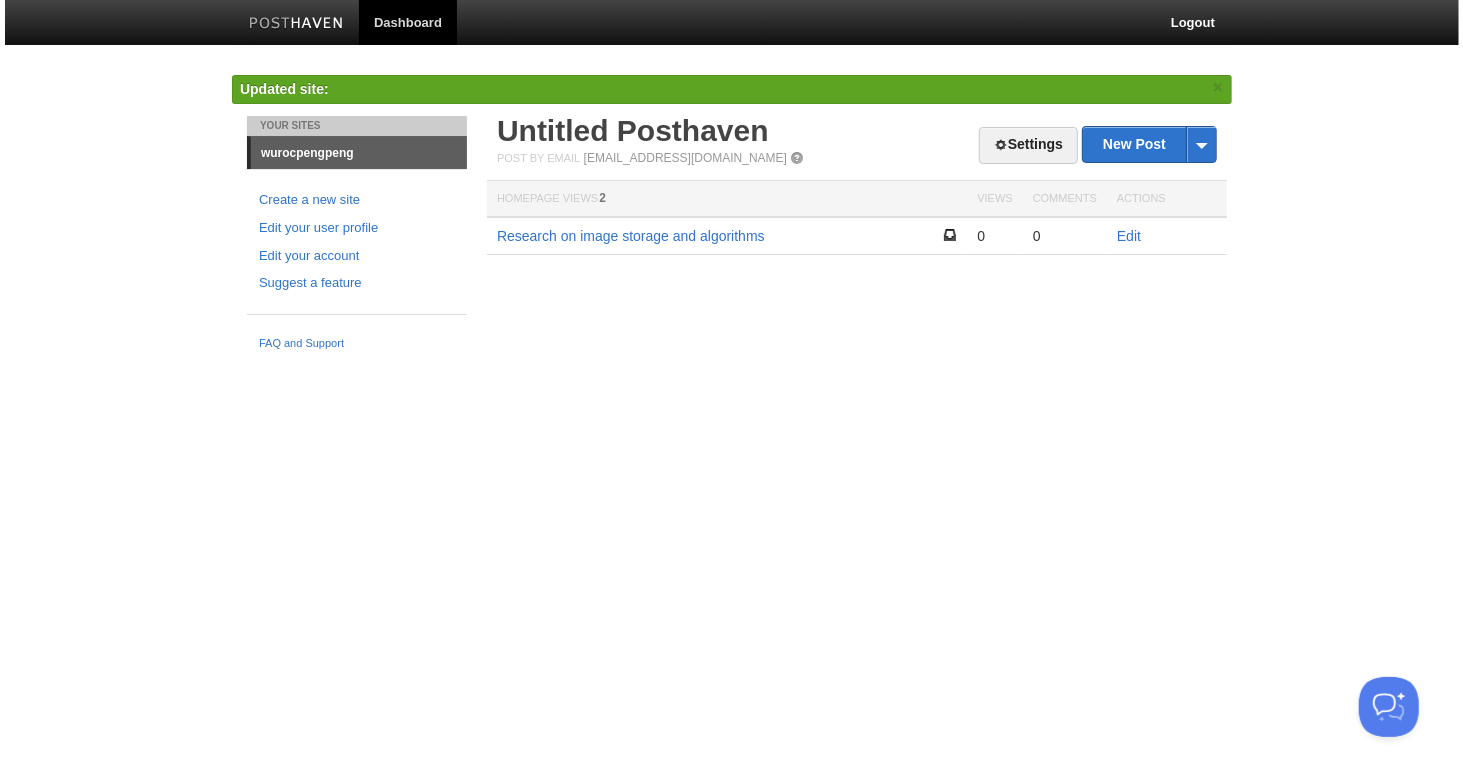 scroll, scrollTop: 0, scrollLeft: 0, axis: both 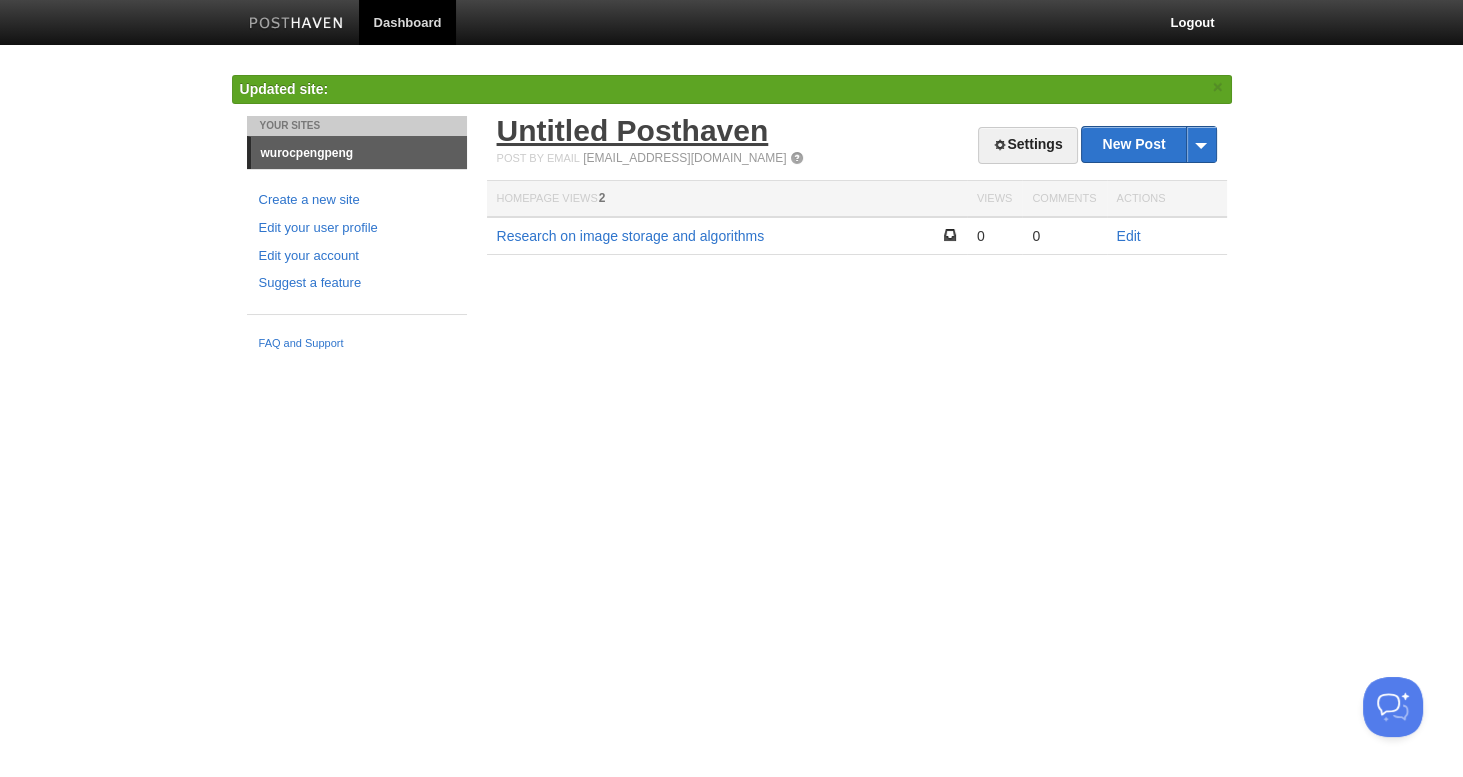 click on "Untitled Posthaven" at bounding box center [633, 130] 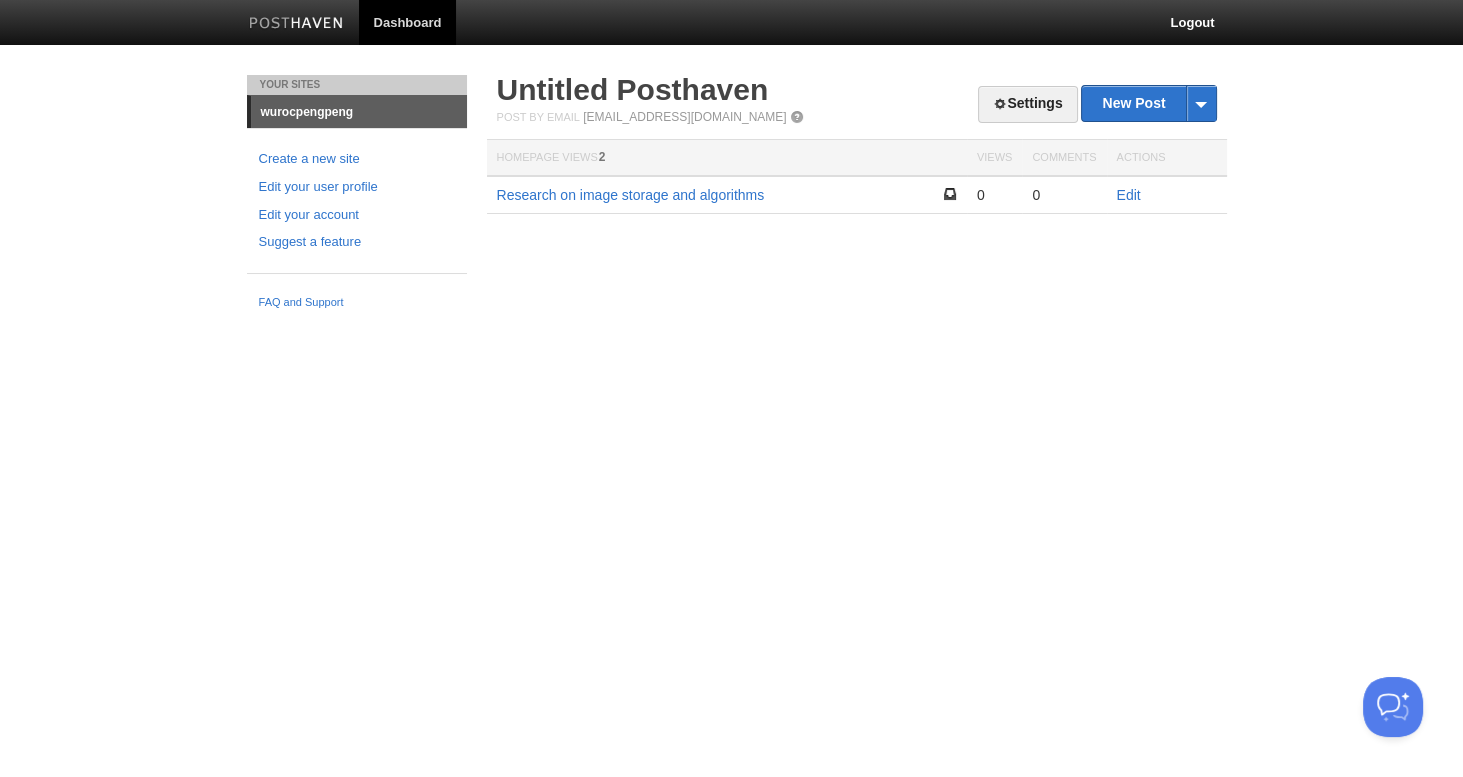 click on "Your Sites wurocpengpeng
Create a new site
Edit your user profile
Edit your account
Suggest a feature
FAQ and Support
Settings
New Post
by Web
by Email
Untitled Posthaven
Post by Email
post@HepengWu.posthaven.com
Homepage Views
2
Views
Comments
Actions
Research on image storage and algorithms
0
0
Edit" at bounding box center (732, 197) 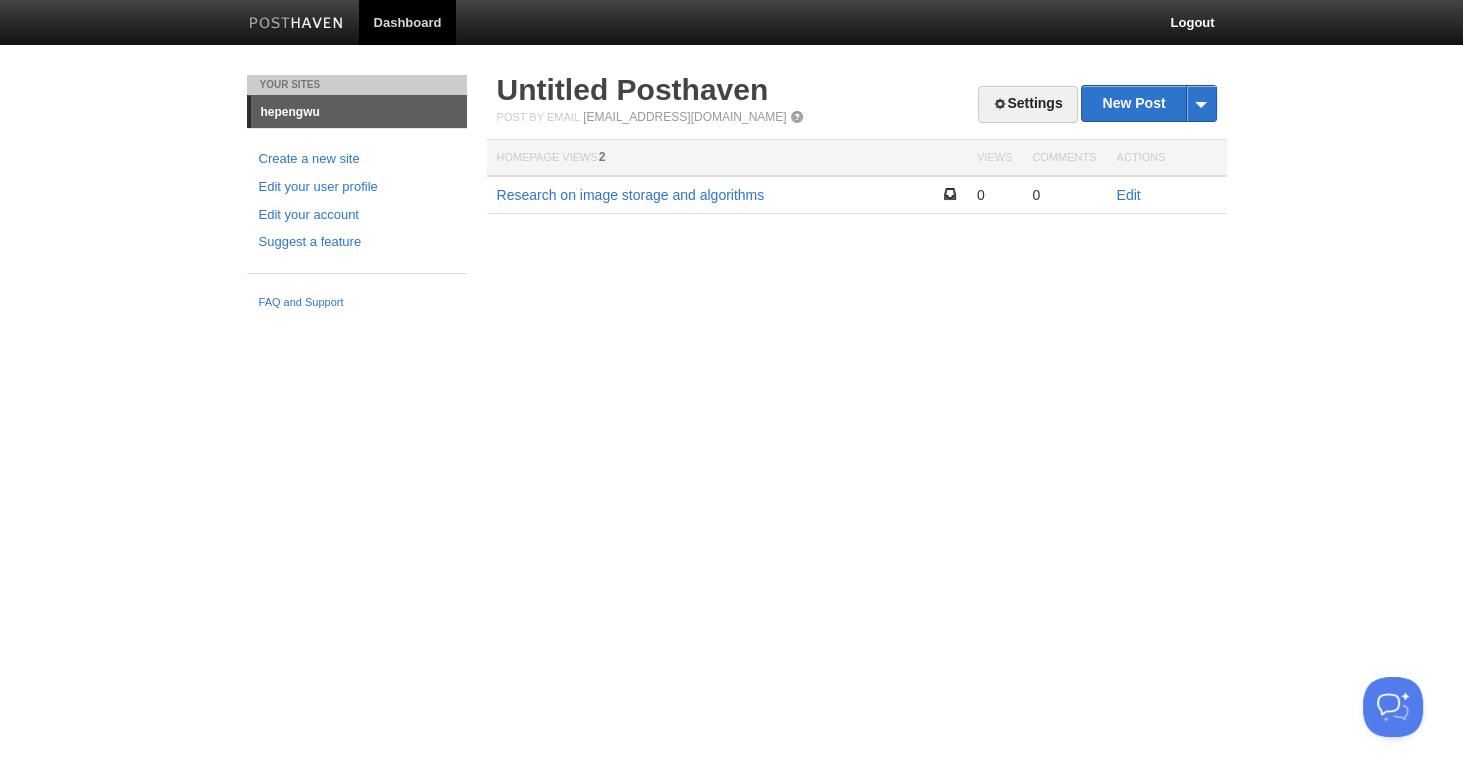 scroll, scrollTop: 0, scrollLeft: 0, axis: both 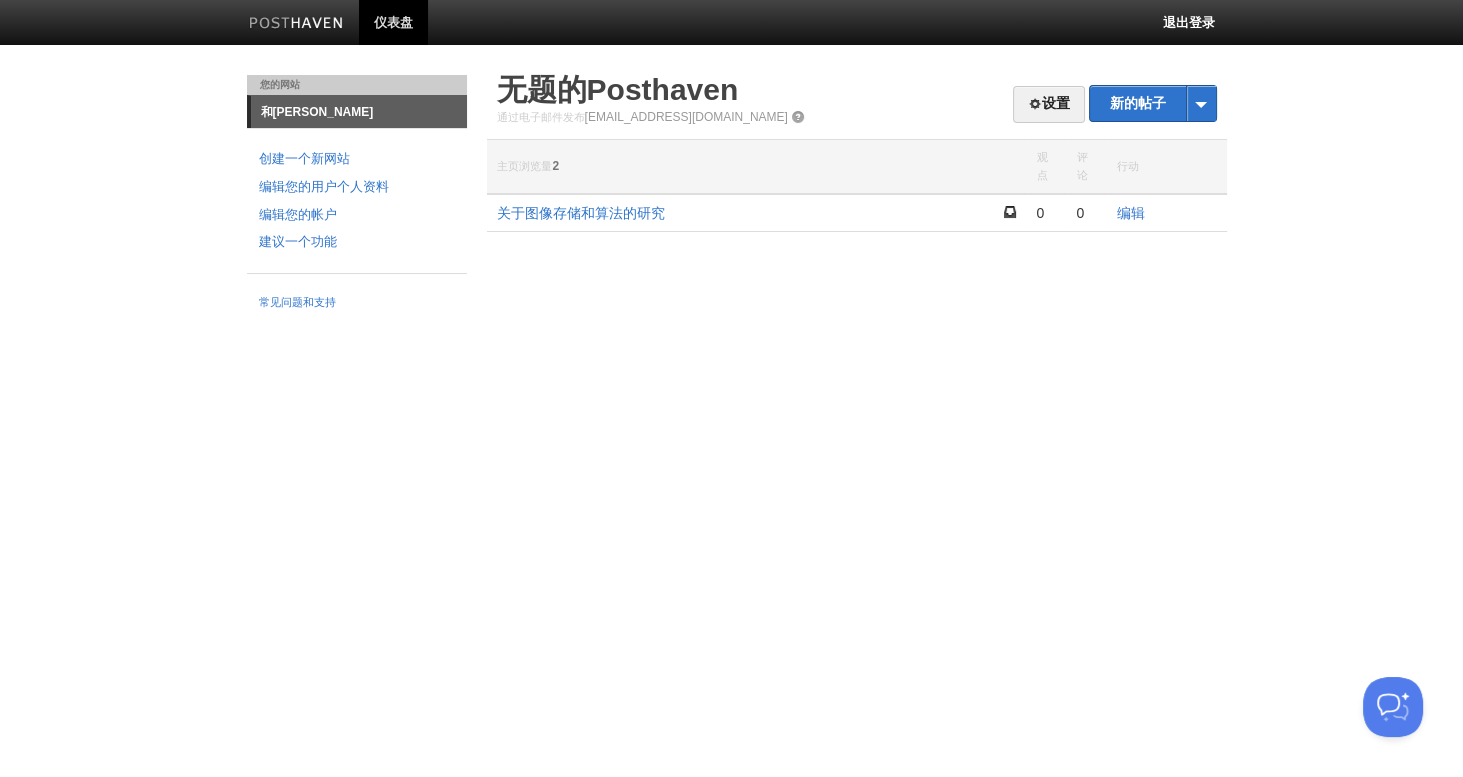 click on "设置
新的帖子
by Web
by Email
无题的[GEOGRAPHIC_DATA]
通过电子邮件发布  [EMAIL_ADDRESS][DOMAIN_NAME]
主页浏览量 2
观点
评论
行动
关于图像存储和算法的研究
0
0
编辑" at bounding box center (857, 183) 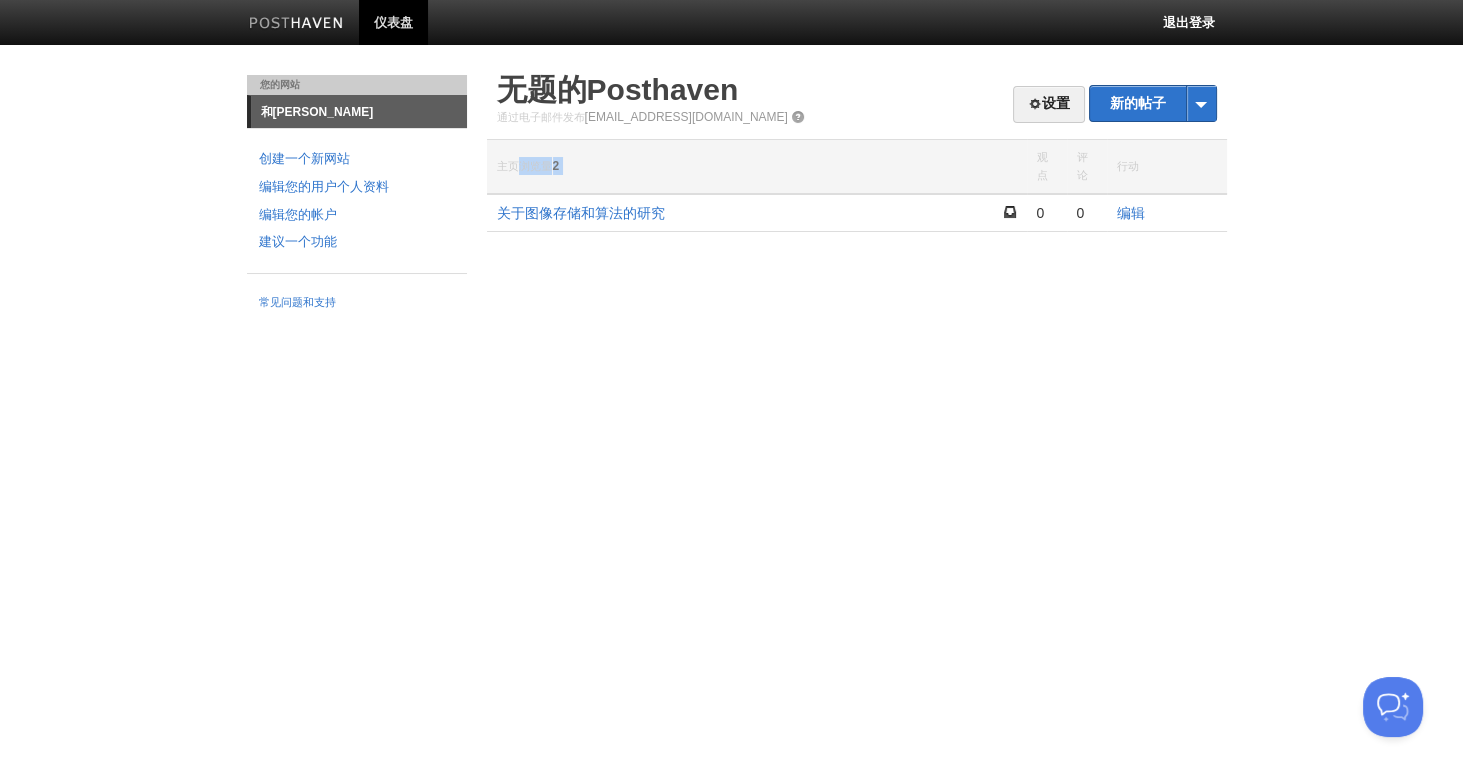 drag, startPoint x: 590, startPoint y: 172, endPoint x: 652, endPoint y: 164, distance: 62.514 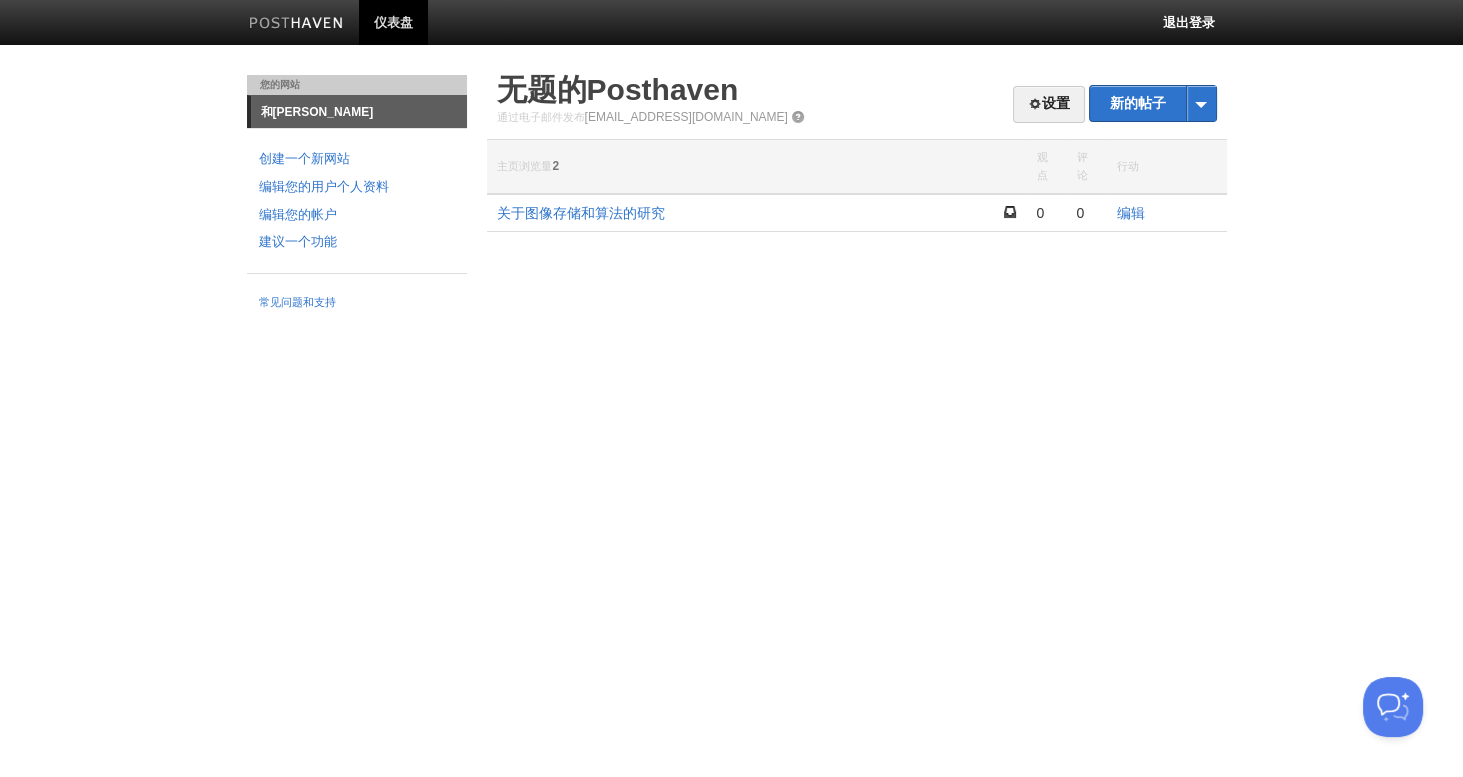 click on "主页浏览量 2" at bounding box center [757, 167] 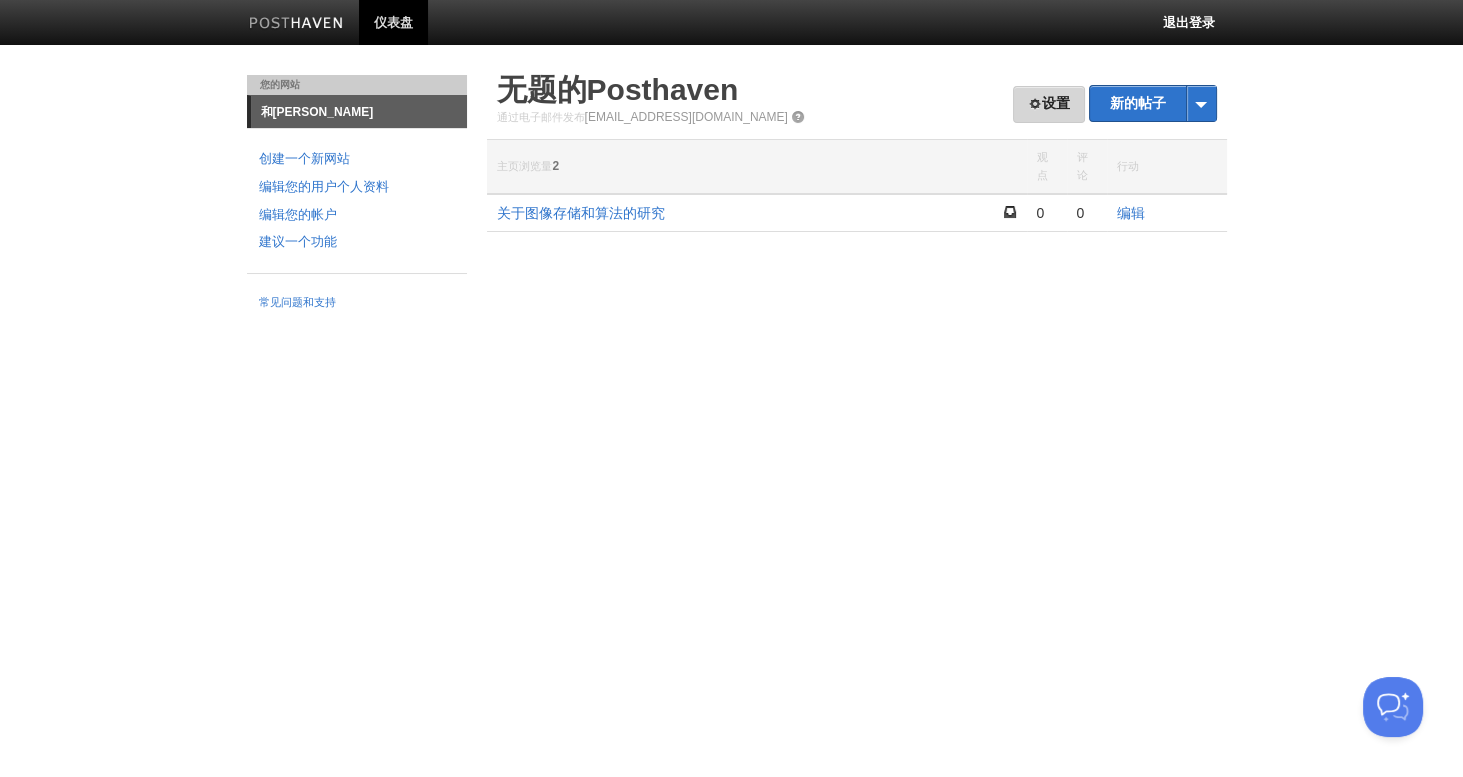 click on "设置" at bounding box center (1049, 104) 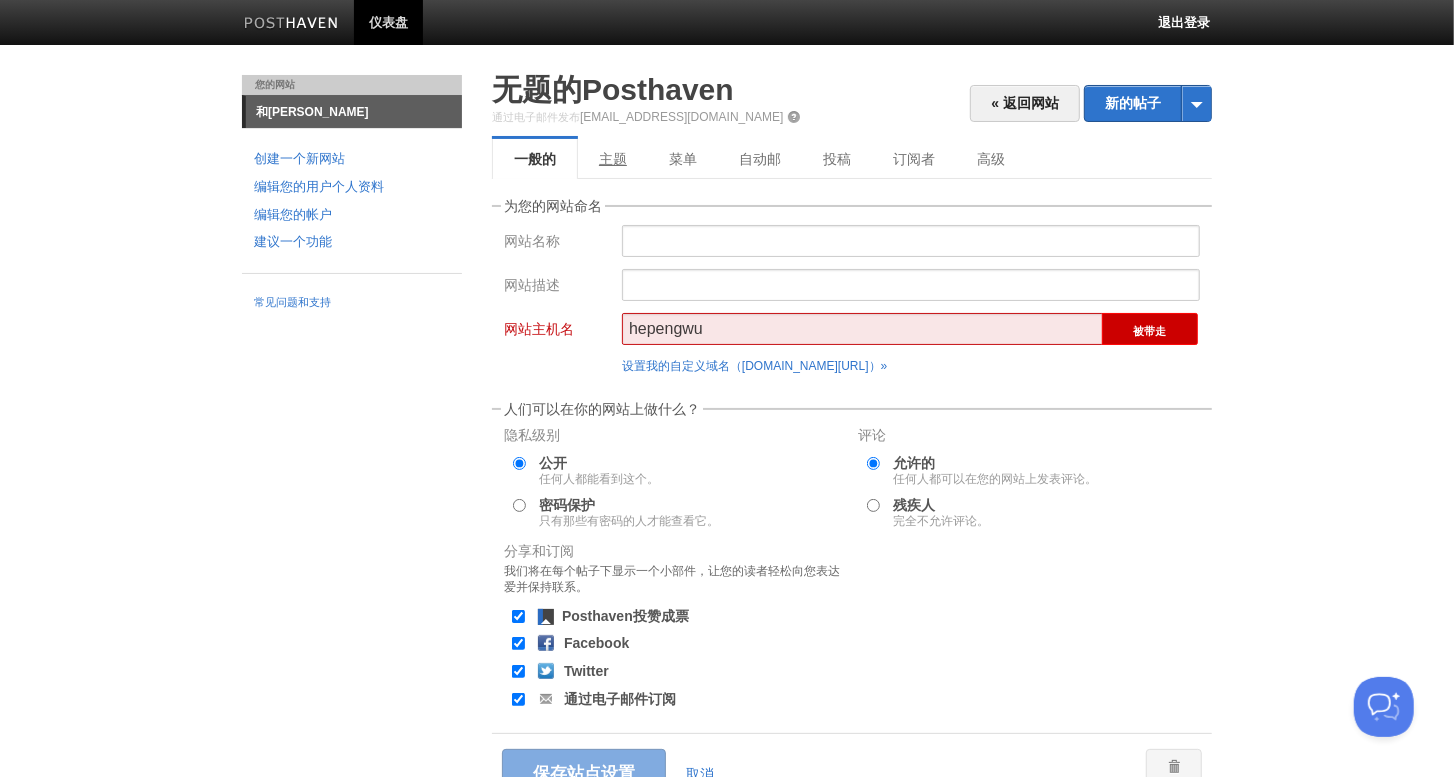 click on "主题" at bounding box center (613, 159) 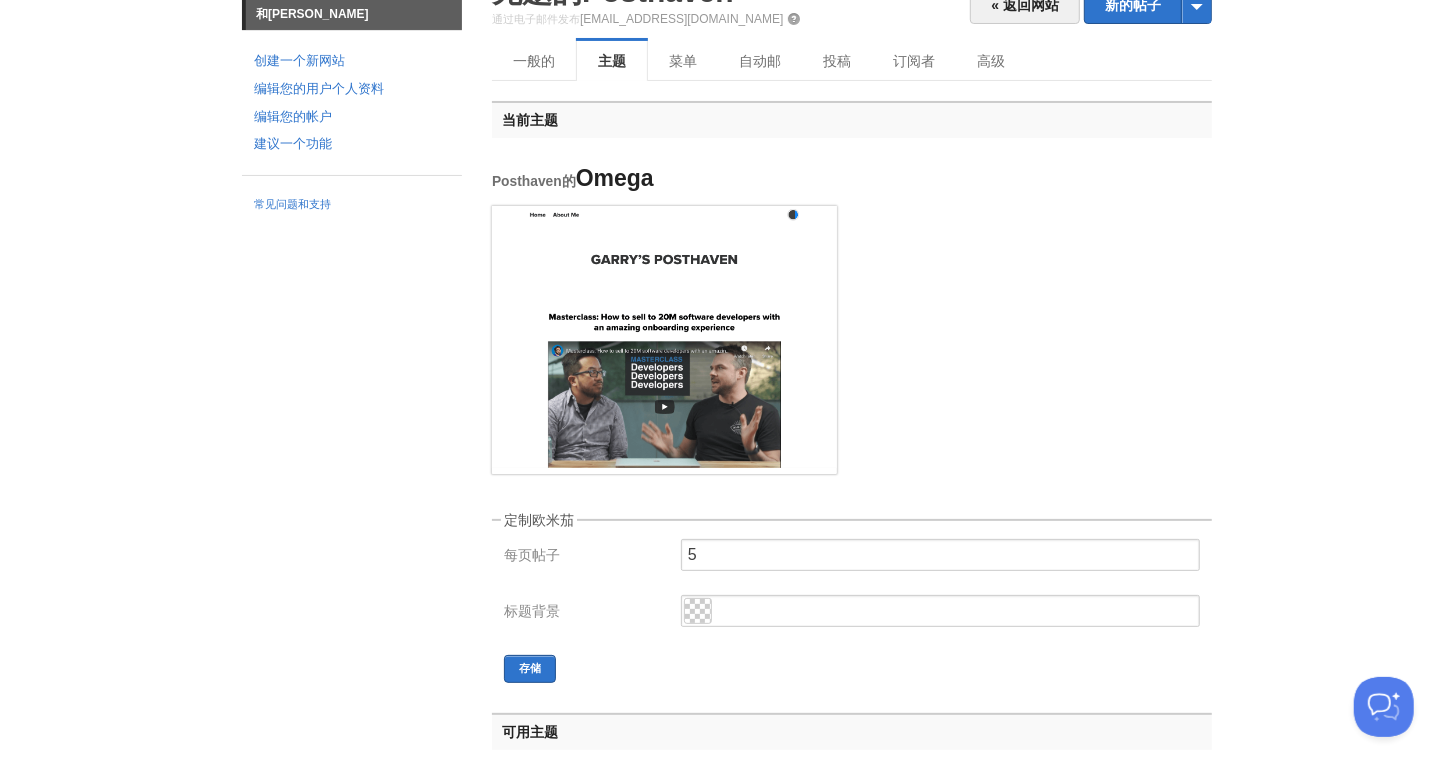scroll, scrollTop: 0, scrollLeft: 0, axis: both 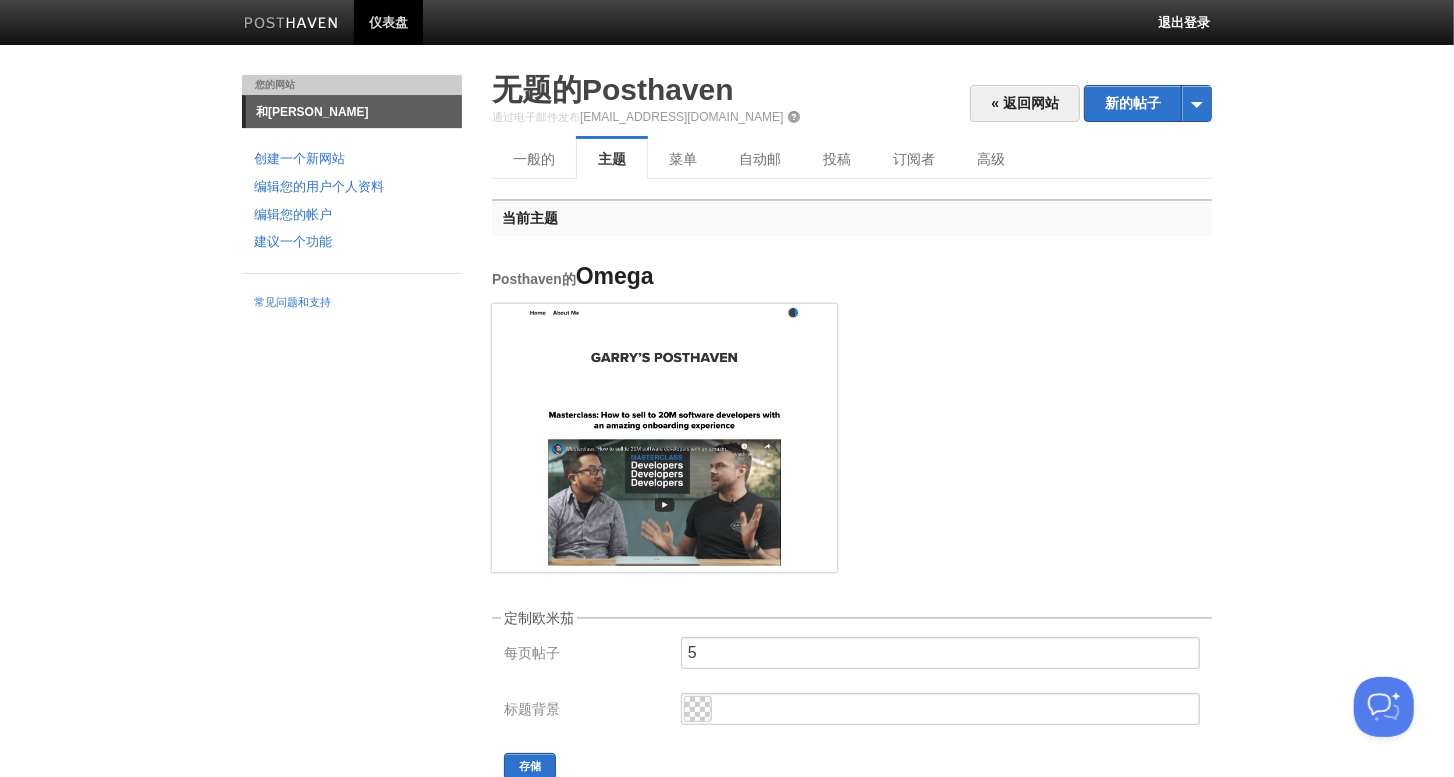 click on "当前主题" at bounding box center (852, 217) 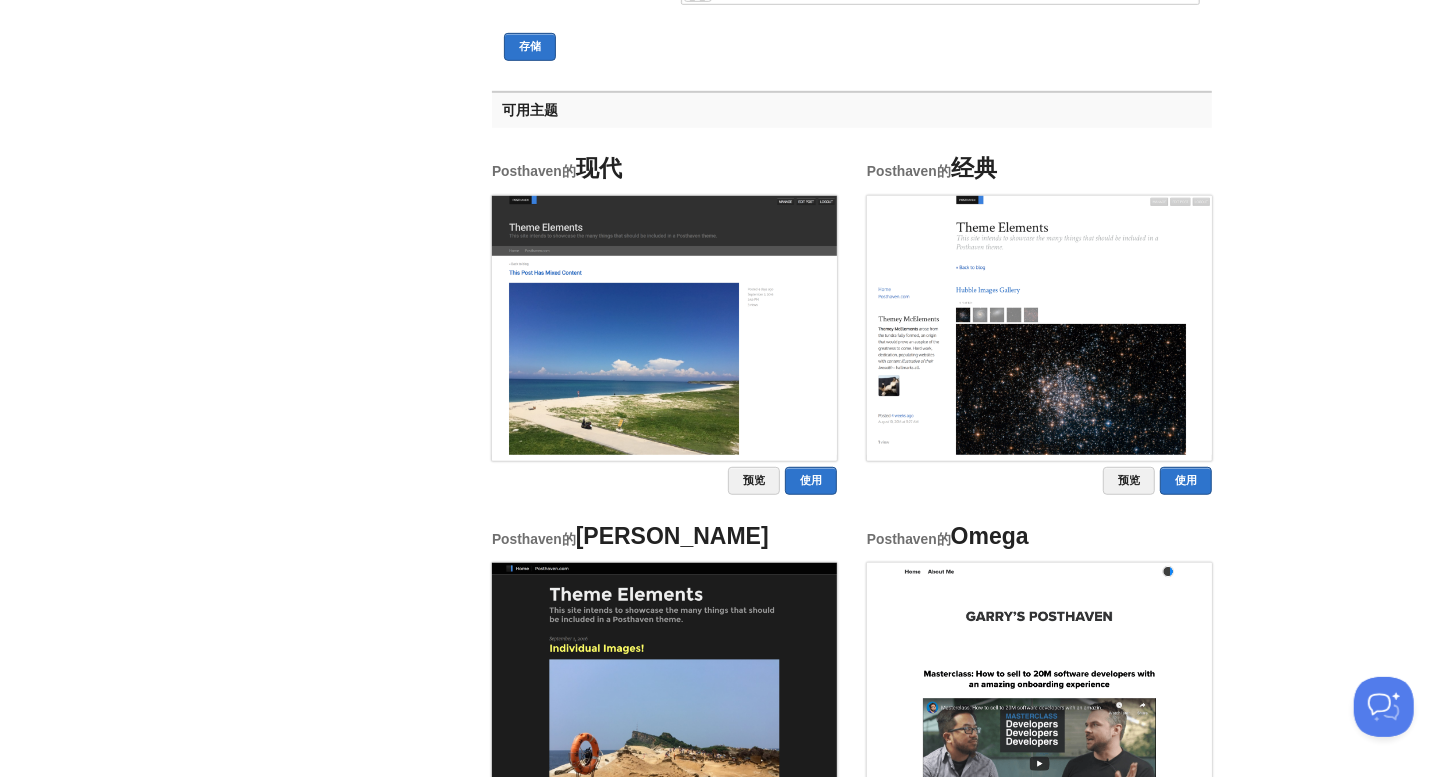 scroll, scrollTop: 0, scrollLeft: 0, axis: both 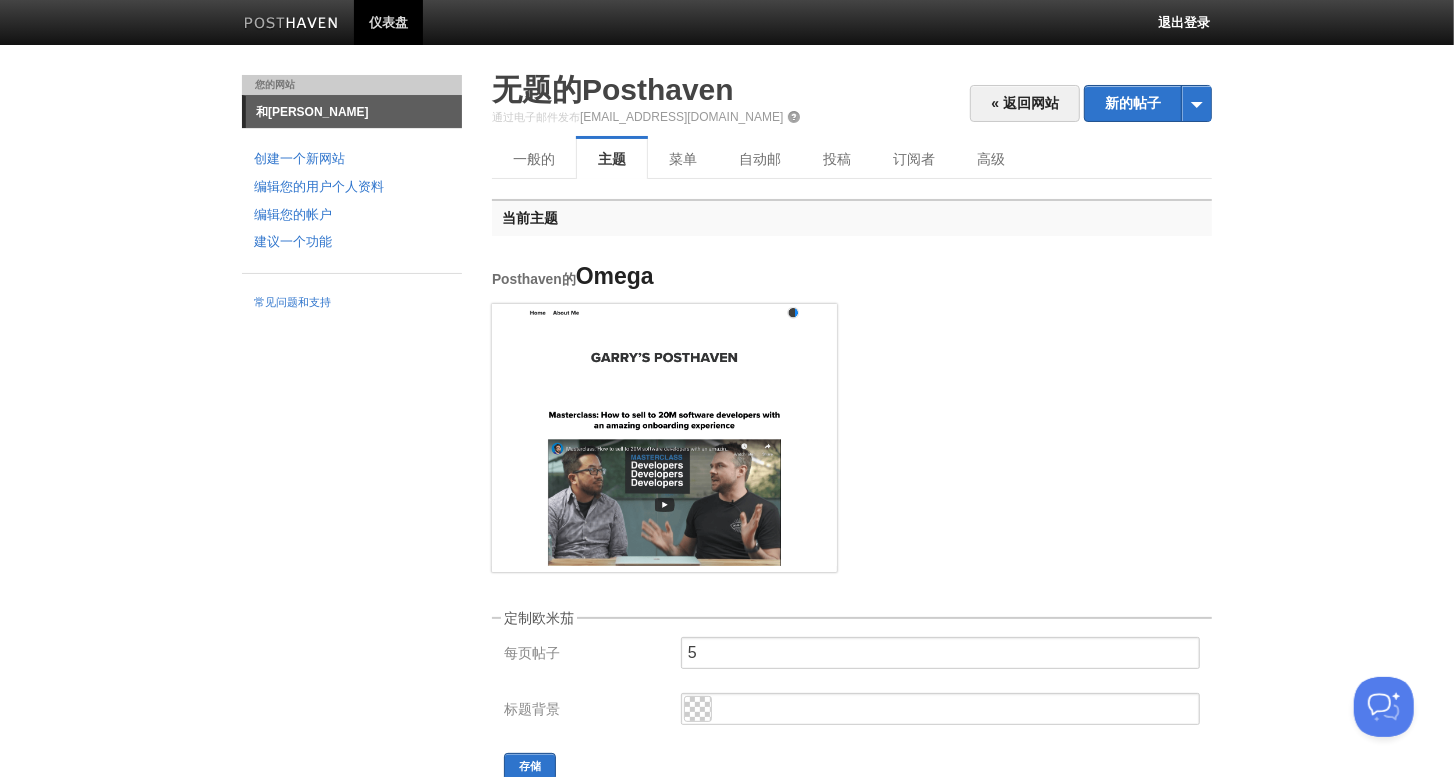 click on "« 返回网站
新的帖子
by Web
by Email
无题的Posthaven
通过电子邮件发布  post@hepengwu.posthaven.com
一般的
主题
菜单
自动邮
投稿
订阅者
高级
当前主题
Posthaven的 Omega
定制欧米茄
每页帖子
5
标题背景
存储" at bounding box center [852, 1229] 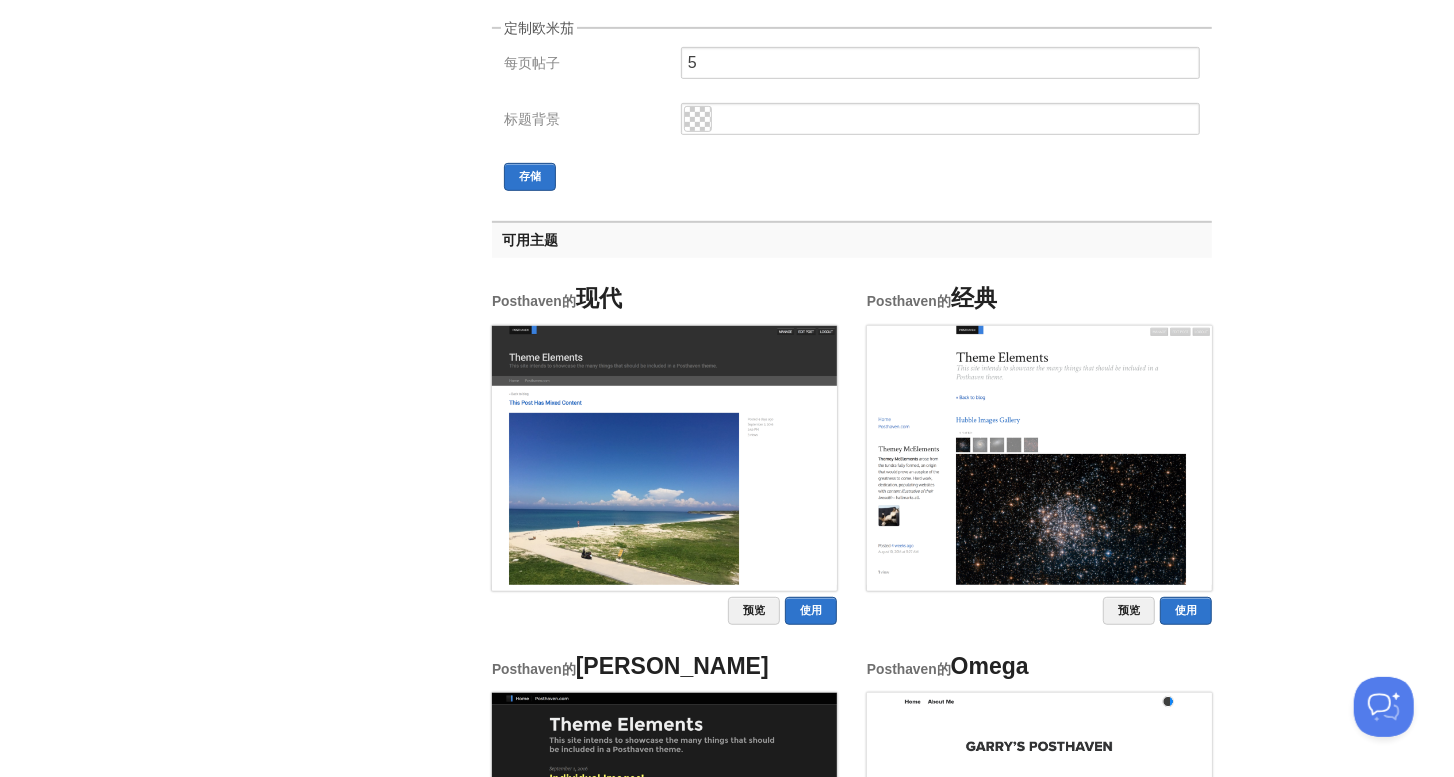 click at bounding box center (1039, 455) 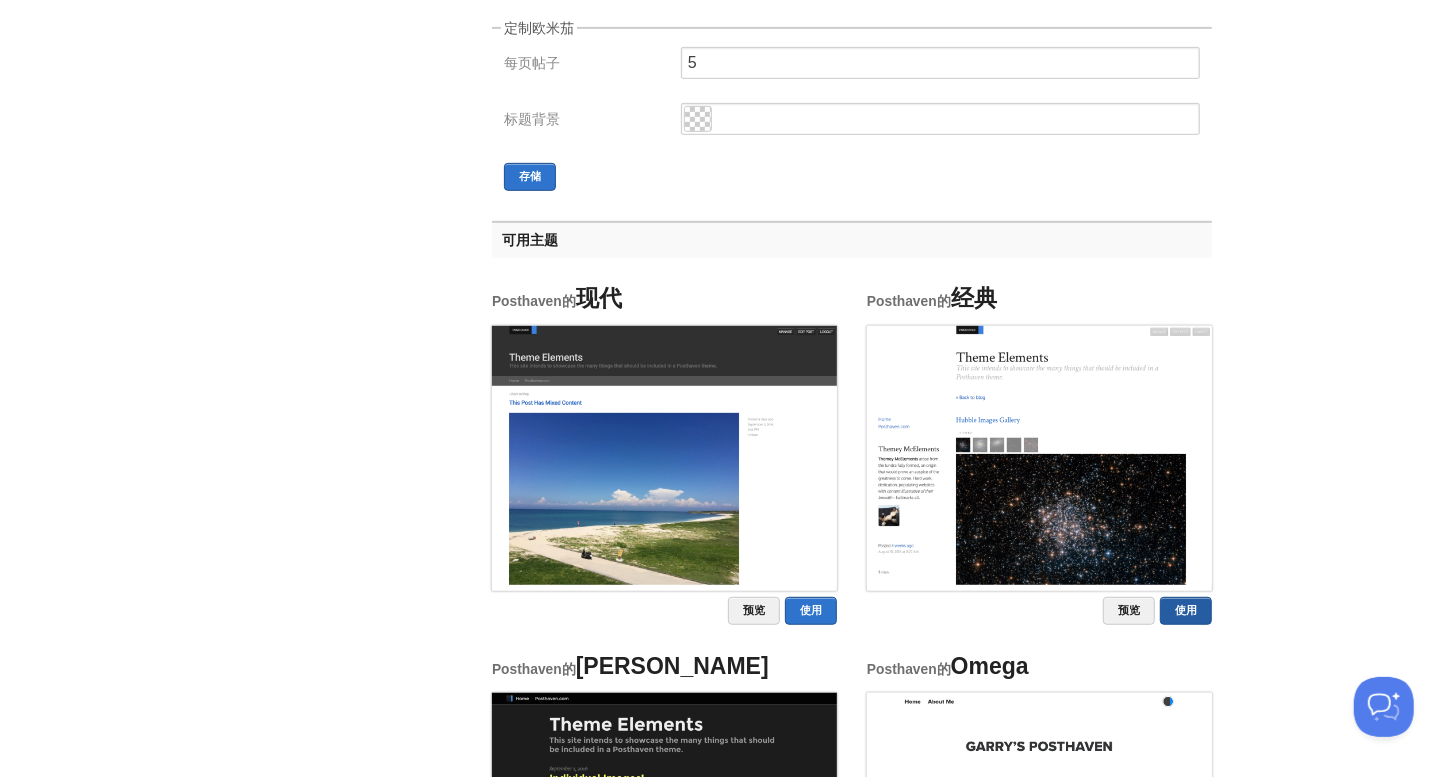 click on "使用" at bounding box center [1186, 611] 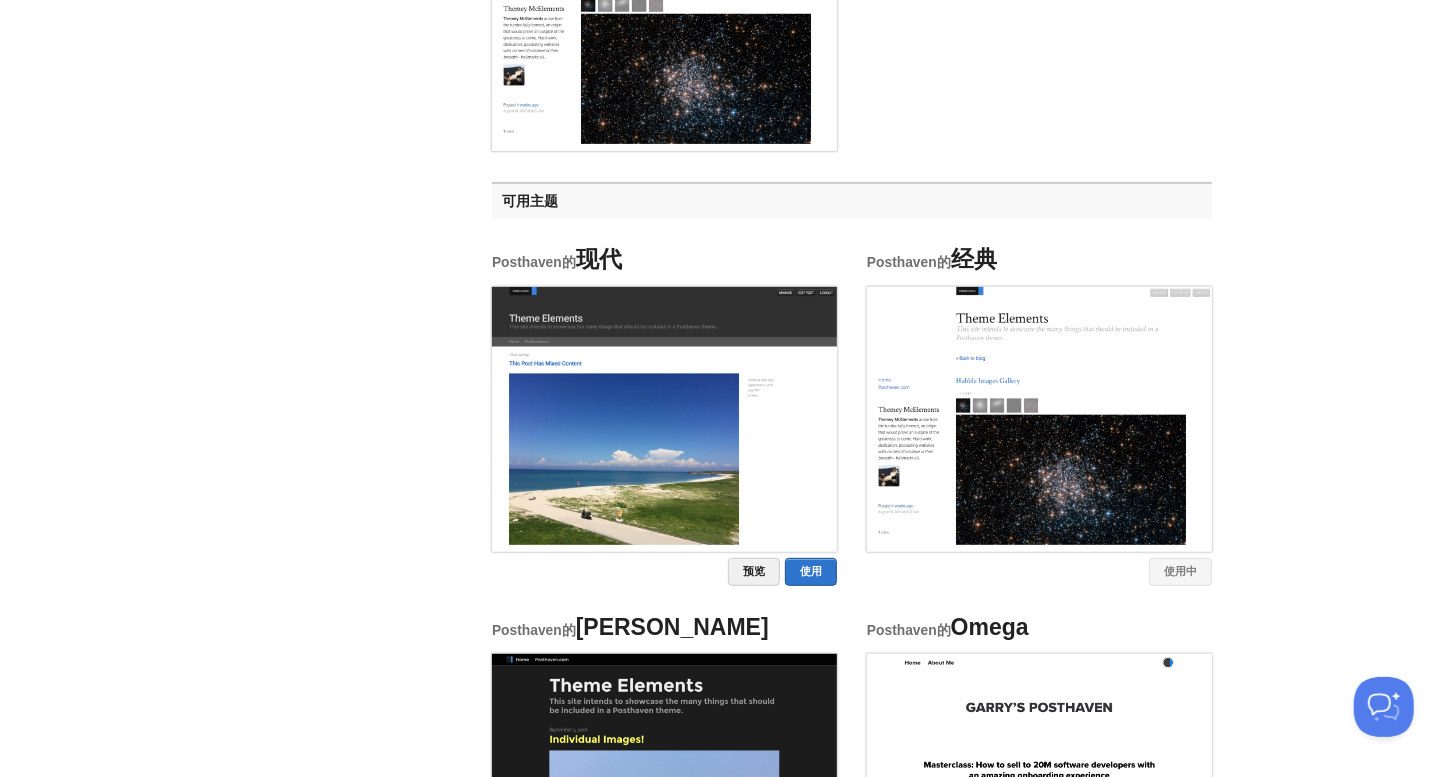 scroll, scrollTop: 0, scrollLeft: 0, axis: both 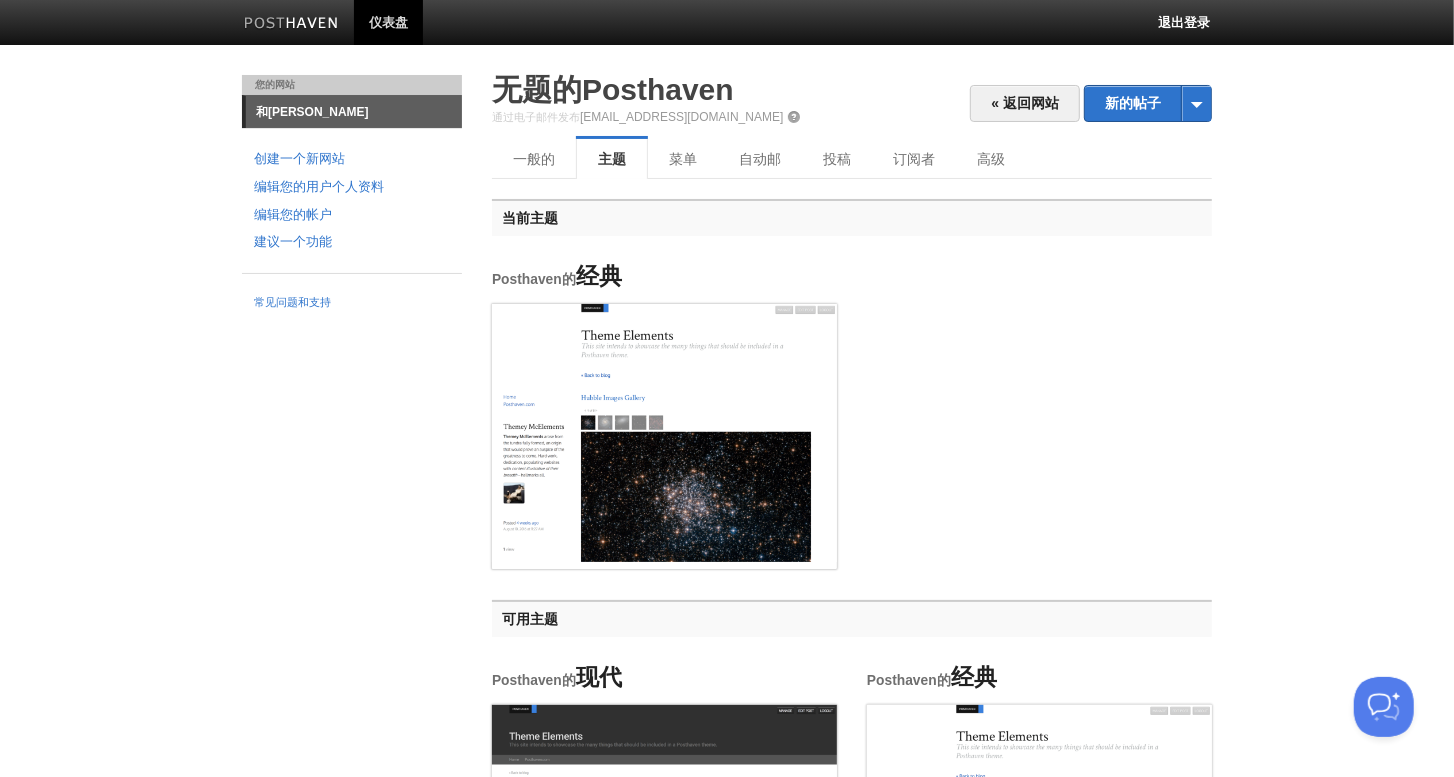 click on "Posthaven的 经典" at bounding box center (664, 276) 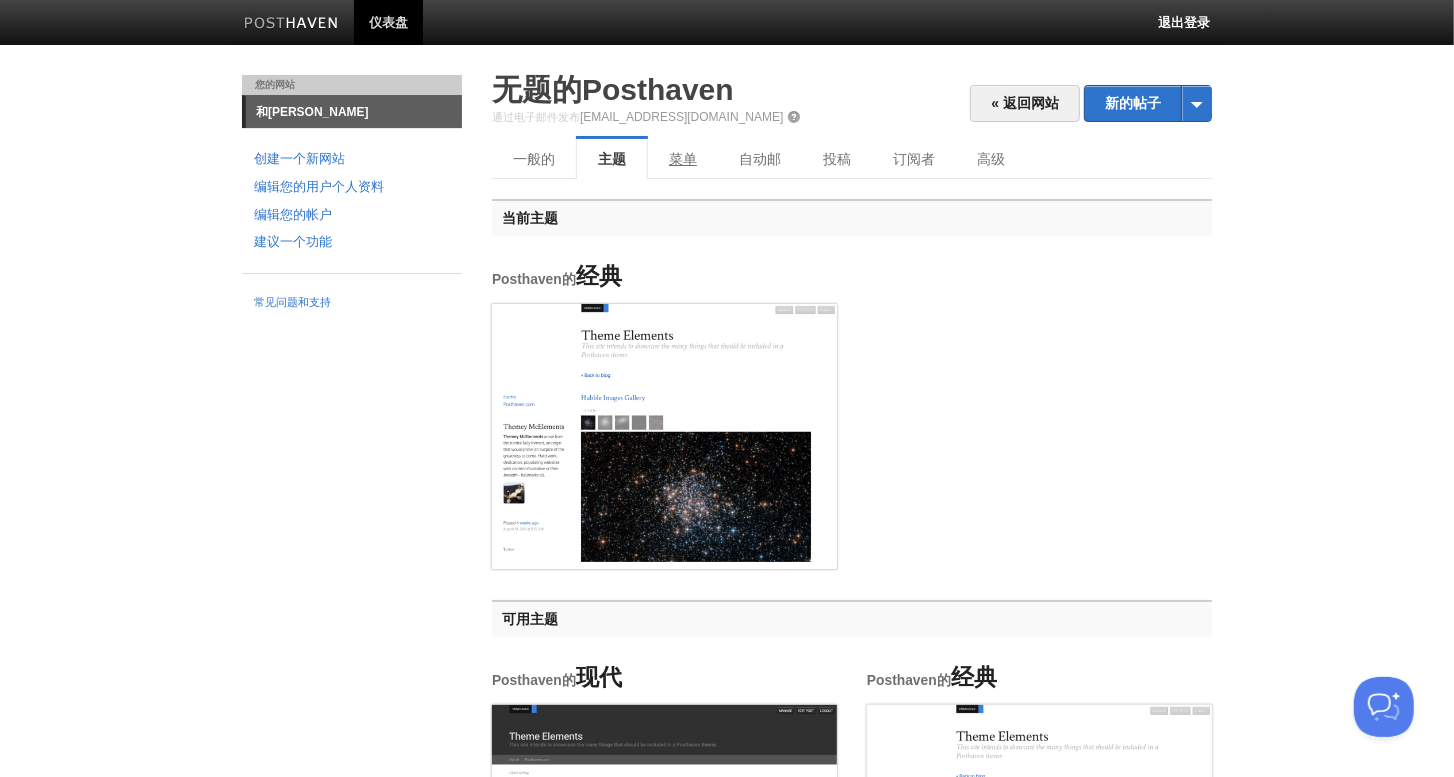 click on "菜单" at bounding box center [683, 159] 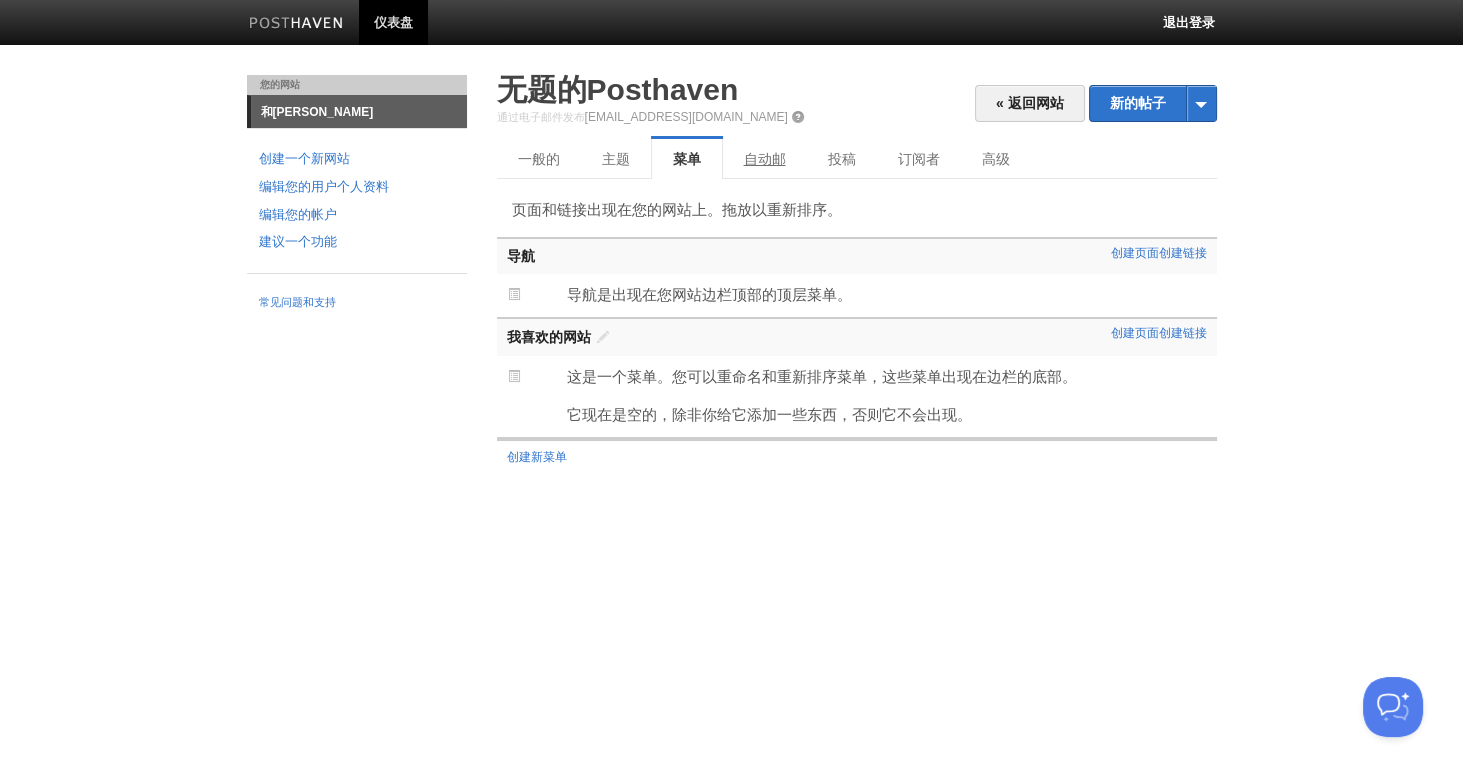 click on "自动邮" at bounding box center (765, 159) 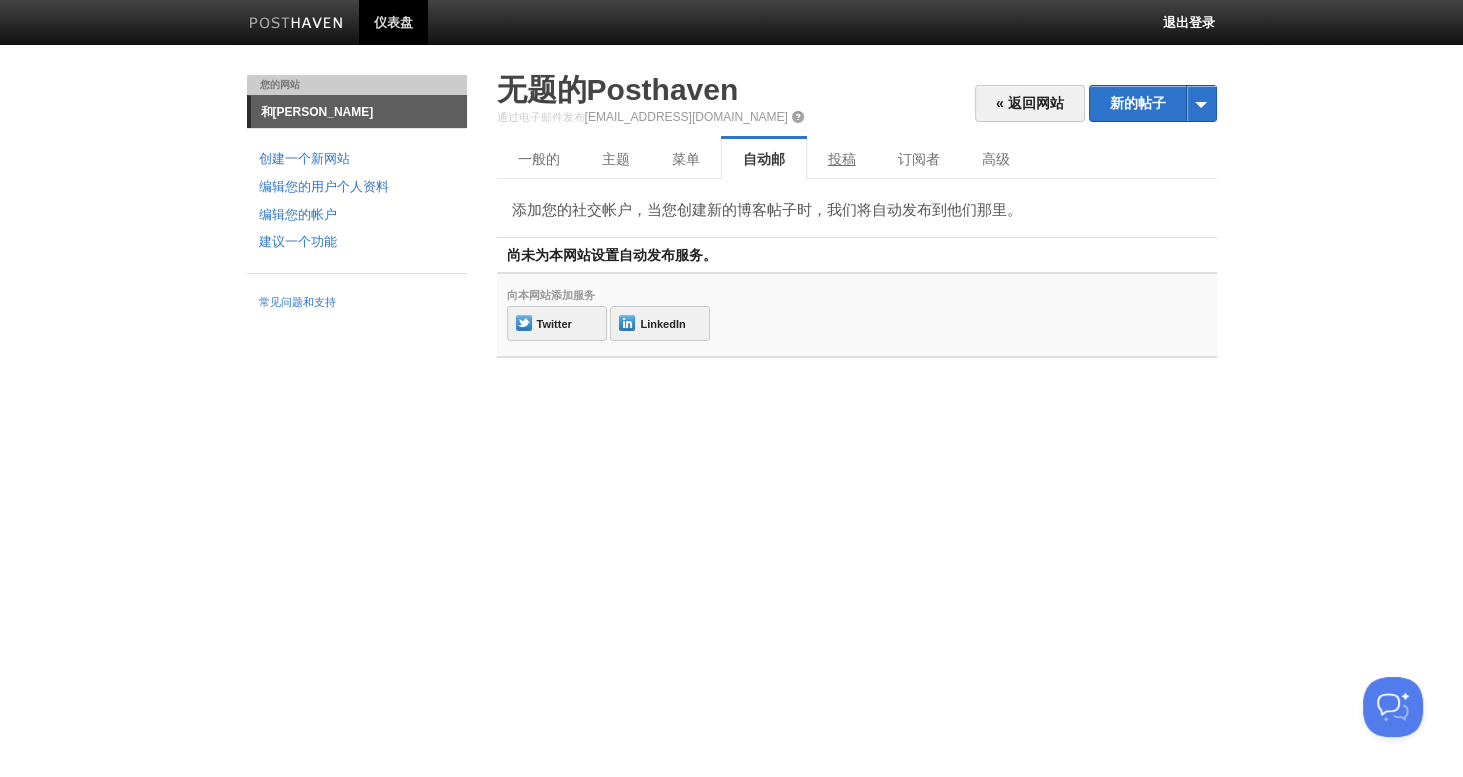 click on "投稿" at bounding box center [842, 159] 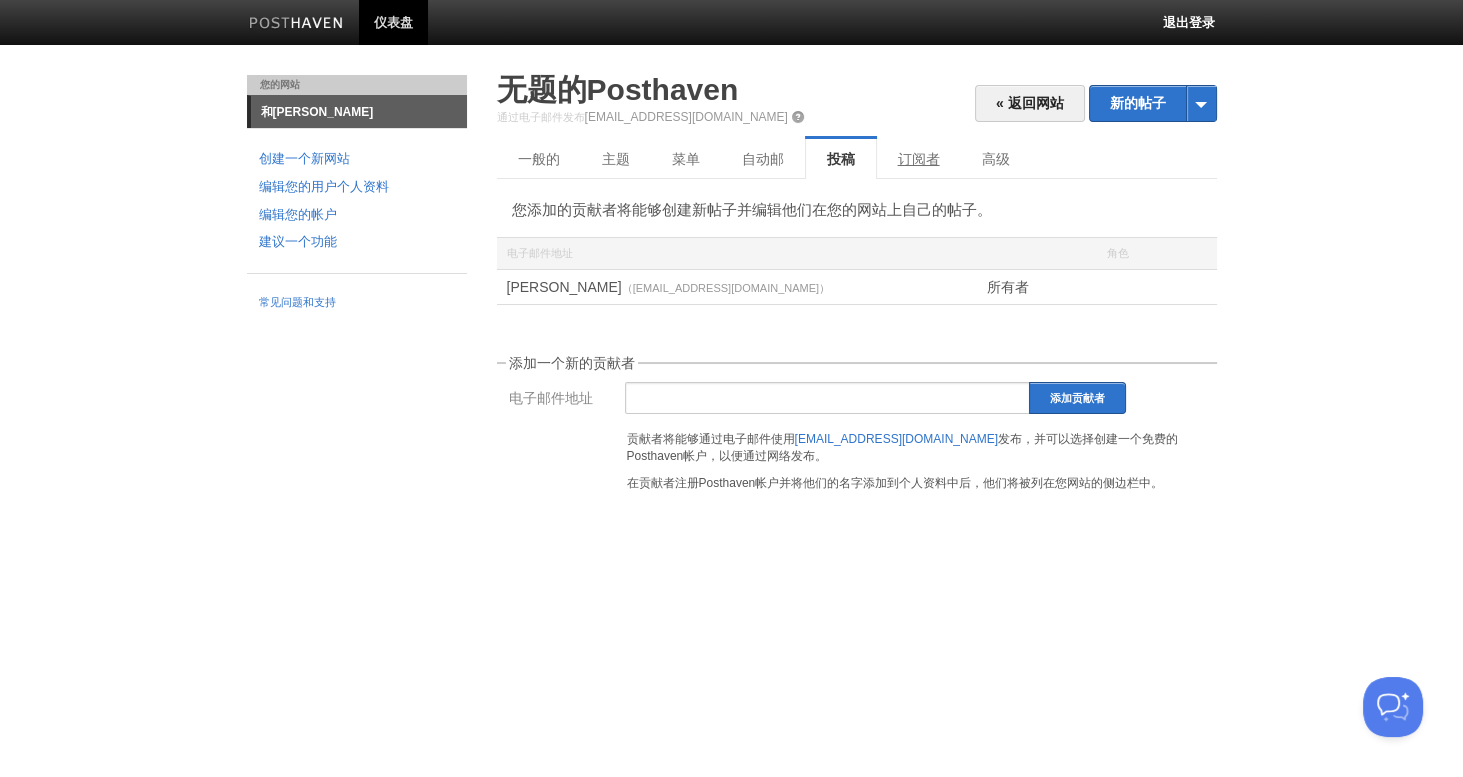 click on "订阅者" at bounding box center [919, 159] 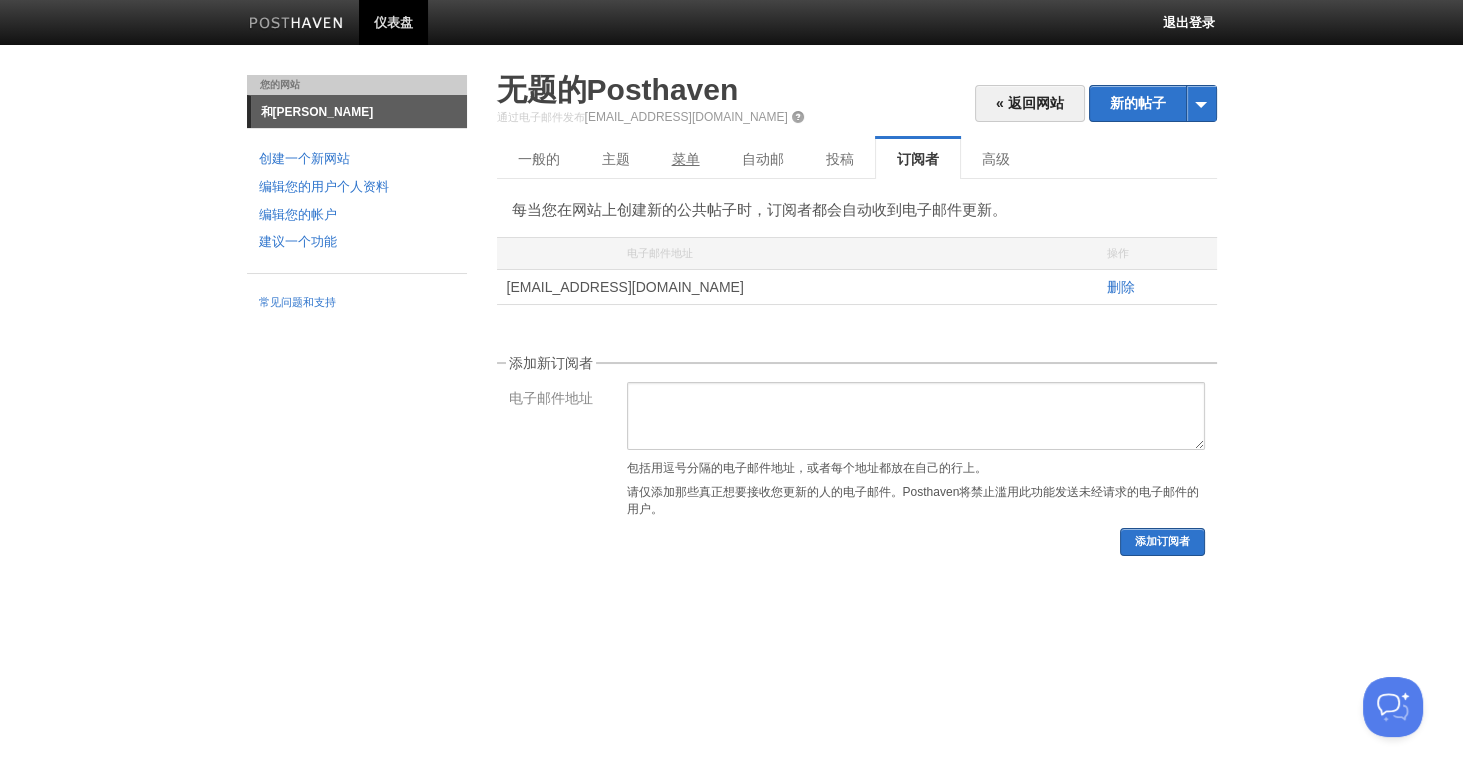 click on "菜单" at bounding box center [686, 159] 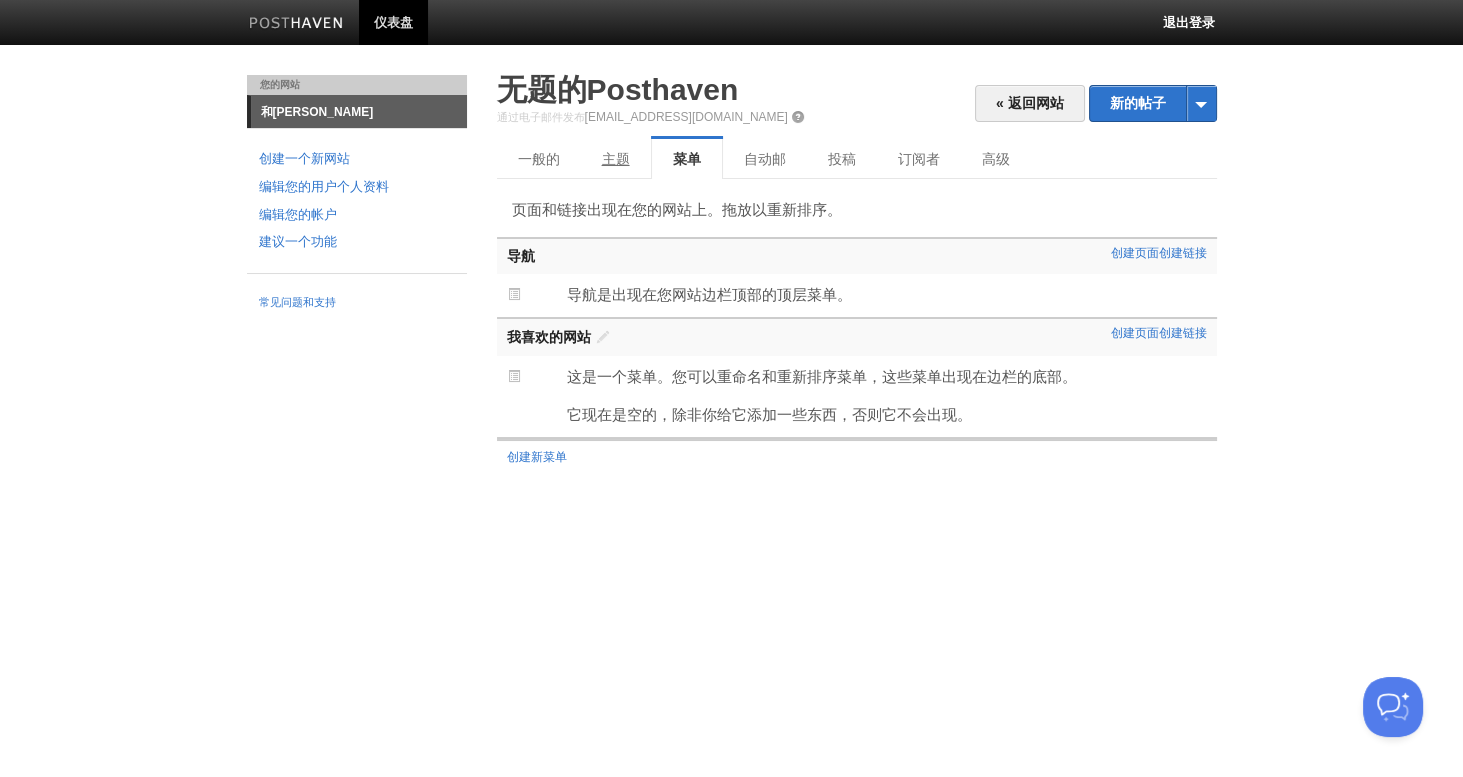 click on "主题" at bounding box center [616, 159] 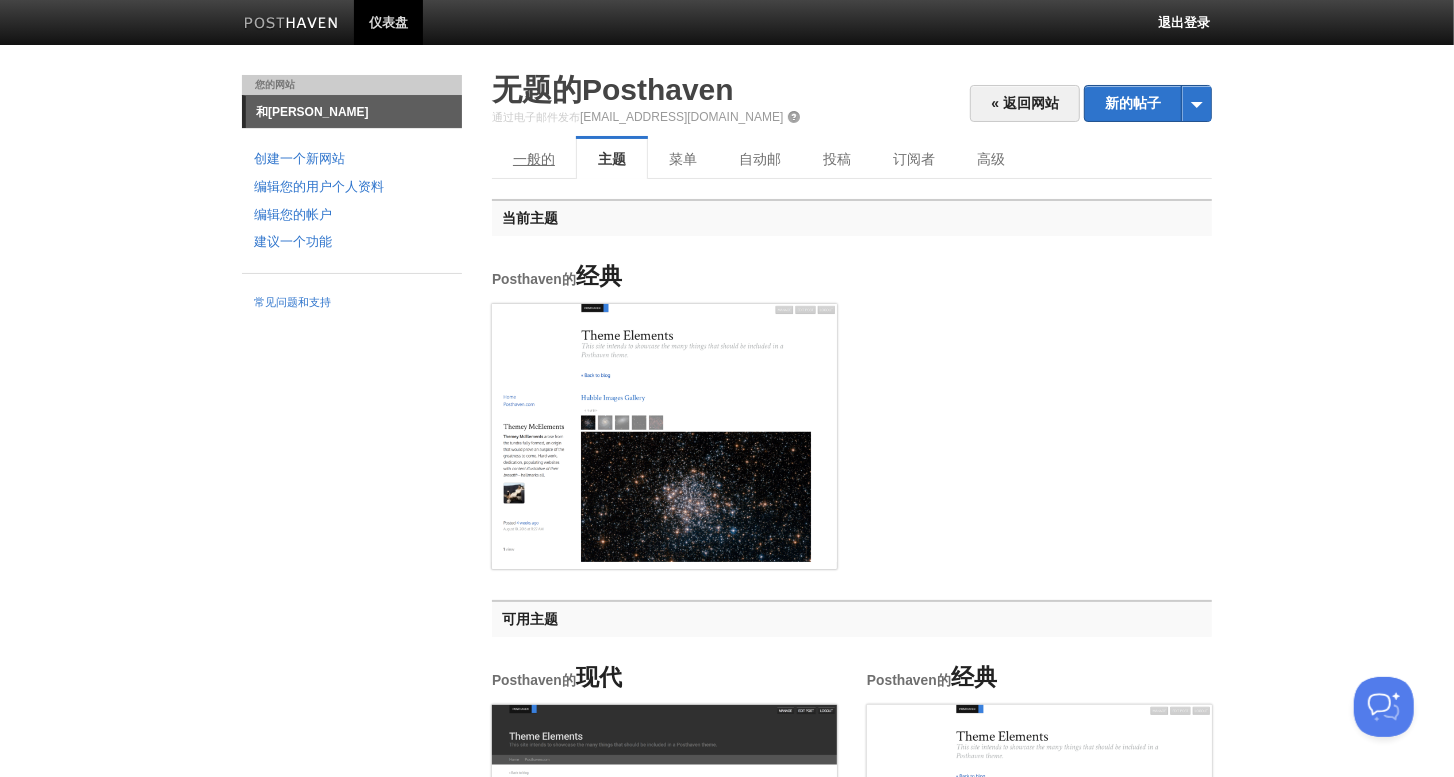 click on "一般的" at bounding box center [534, 159] 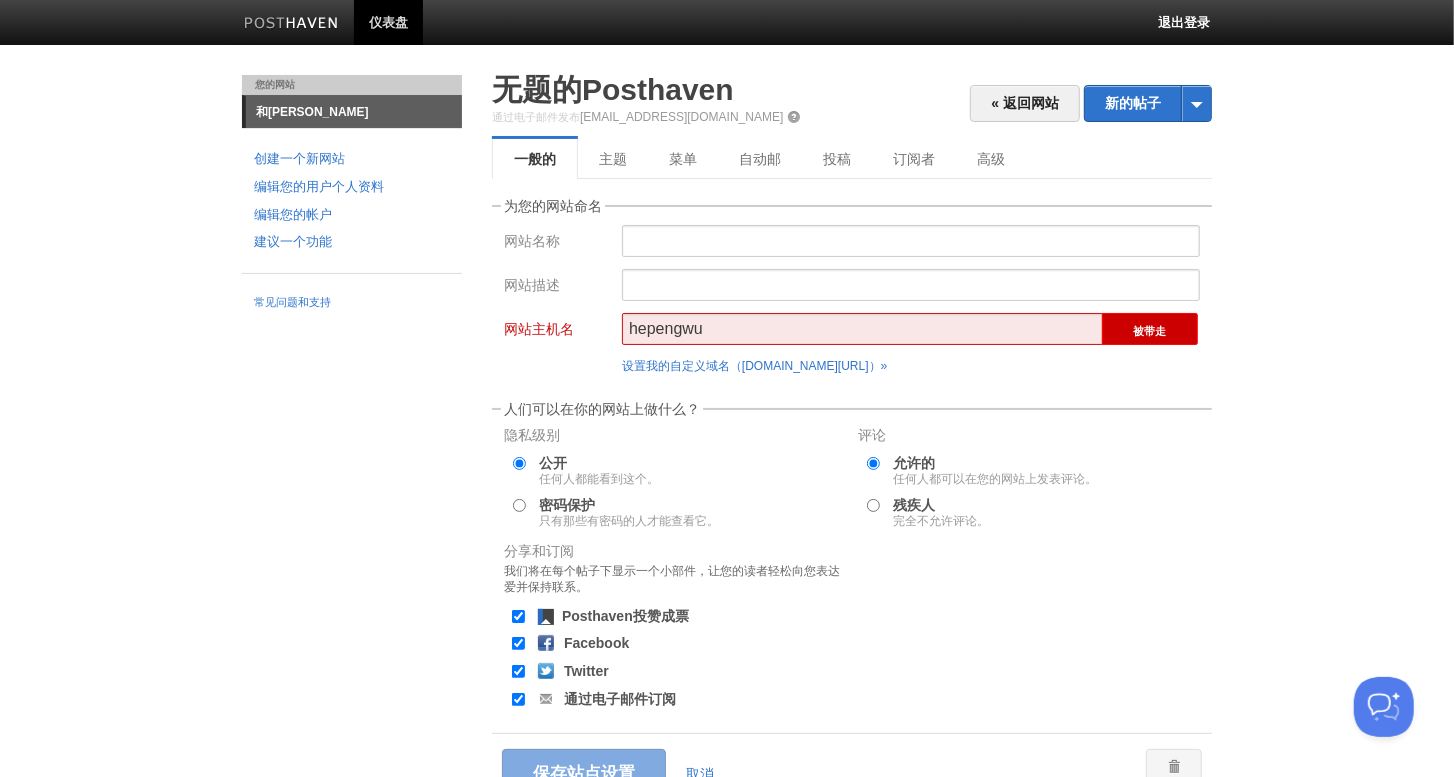 click on "无题的Posthaven" at bounding box center (852, 90) 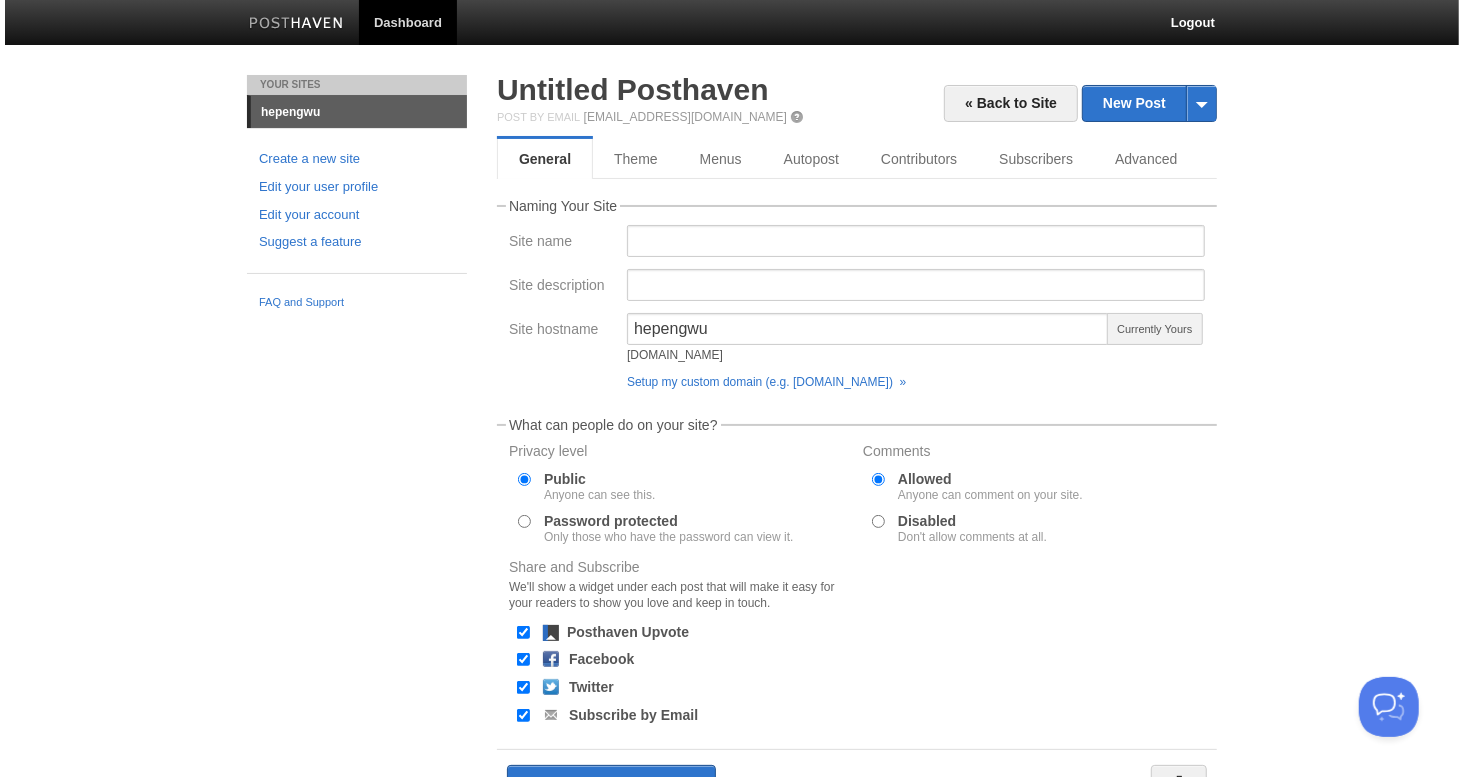 scroll, scrollTop: 0, scrollLeft: 0, axis: both 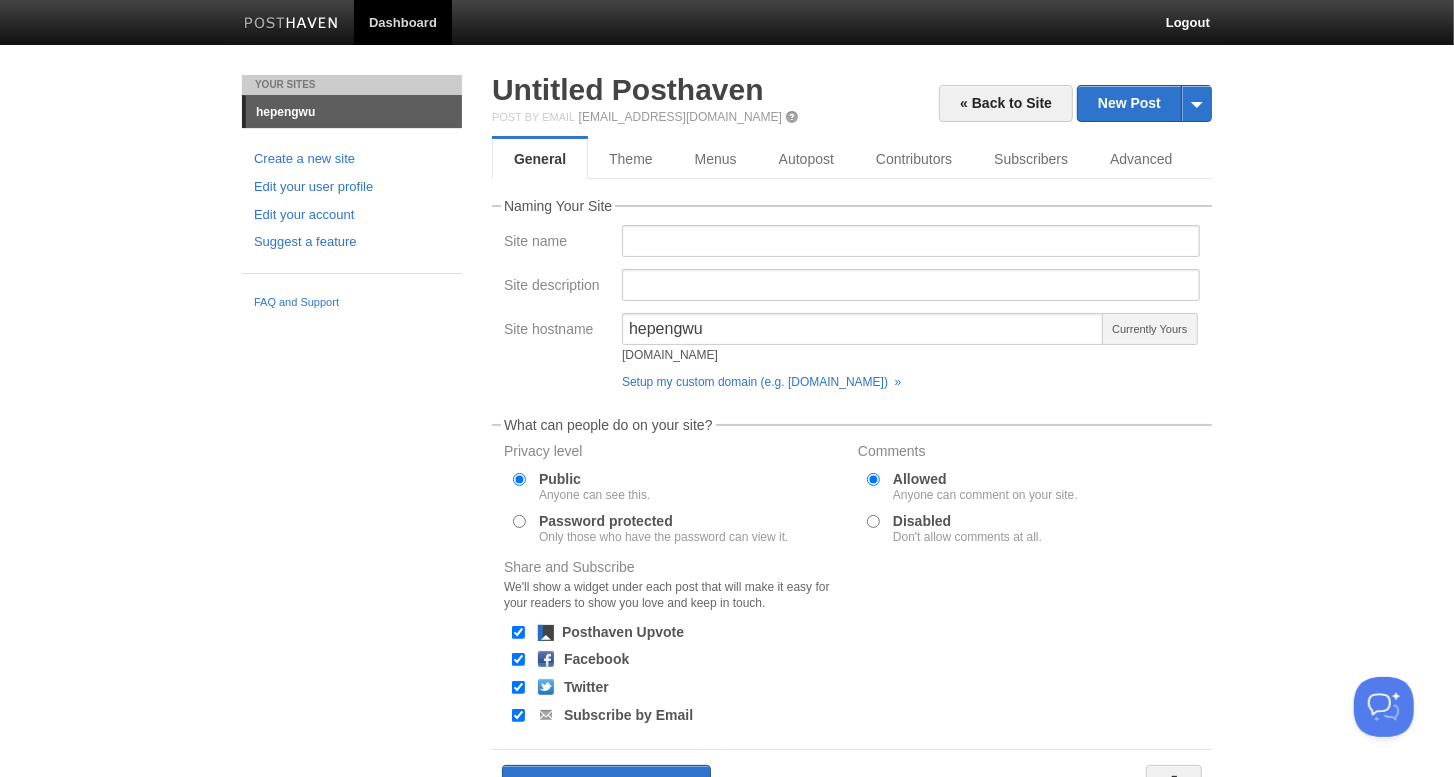 click on "Currently Yours" at bounding box center (1150, 329) 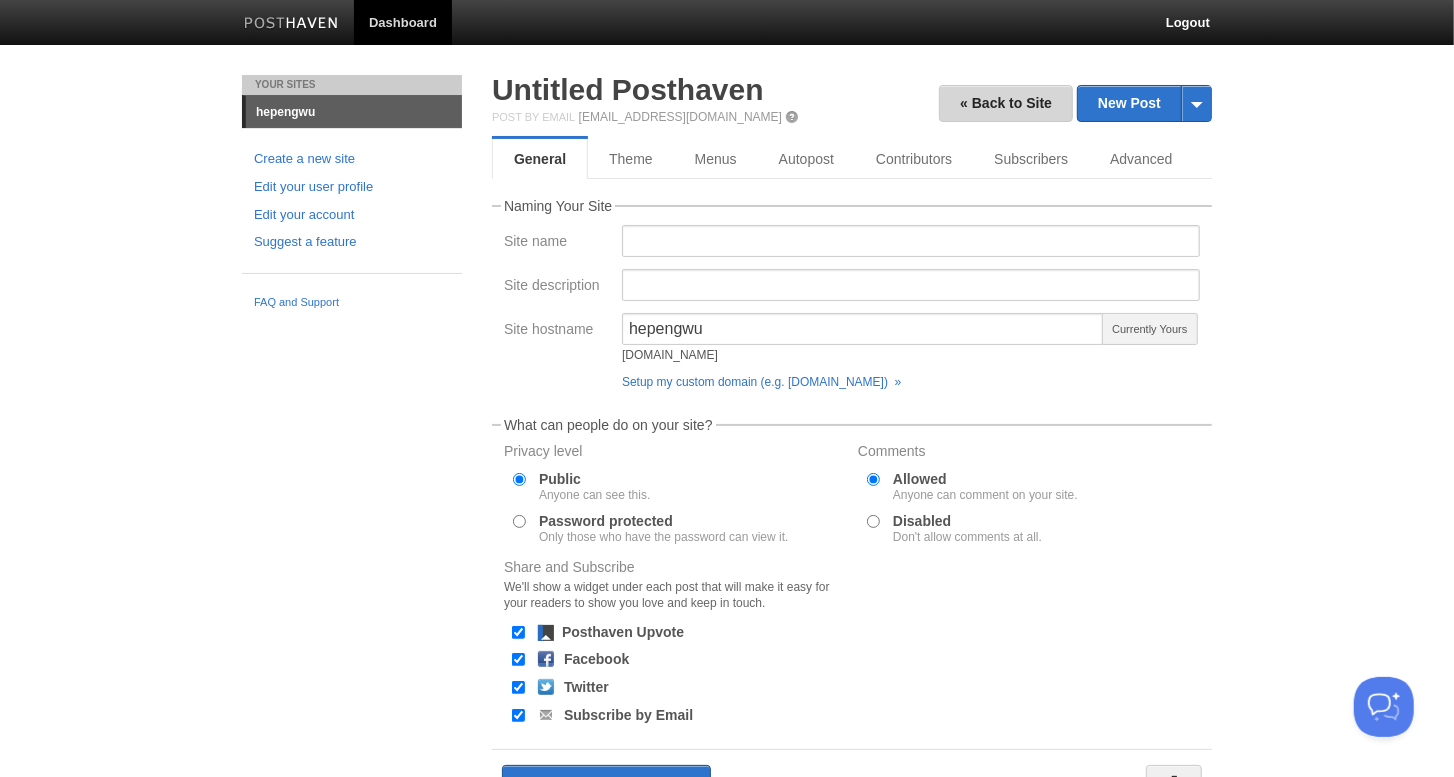 click on "« Back to Site" at bounding box center (1006, 103) 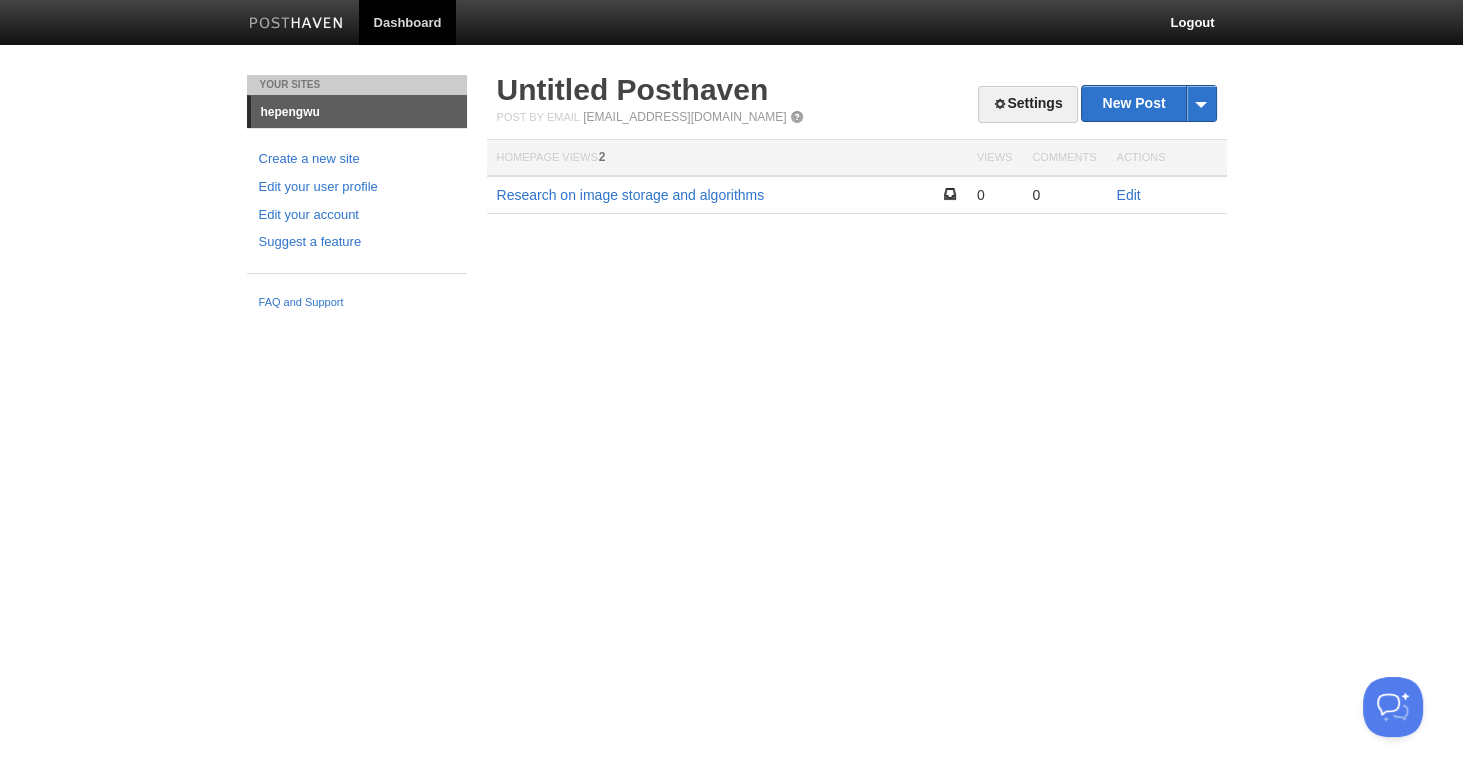 click on "hepengwu" at bounding box center [359, 112] 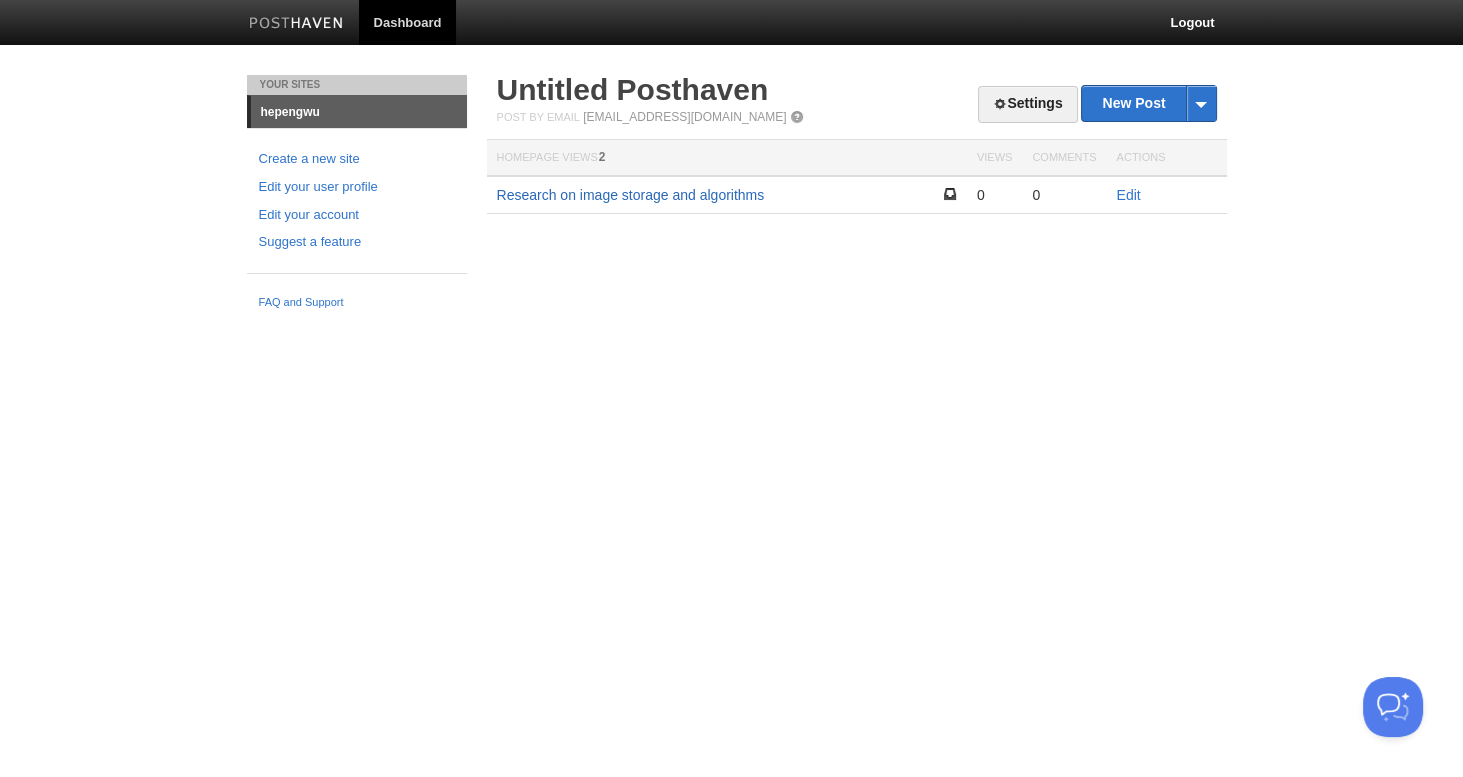 click on "Research on image storage and algorithms" at bounding box center [631, 195] 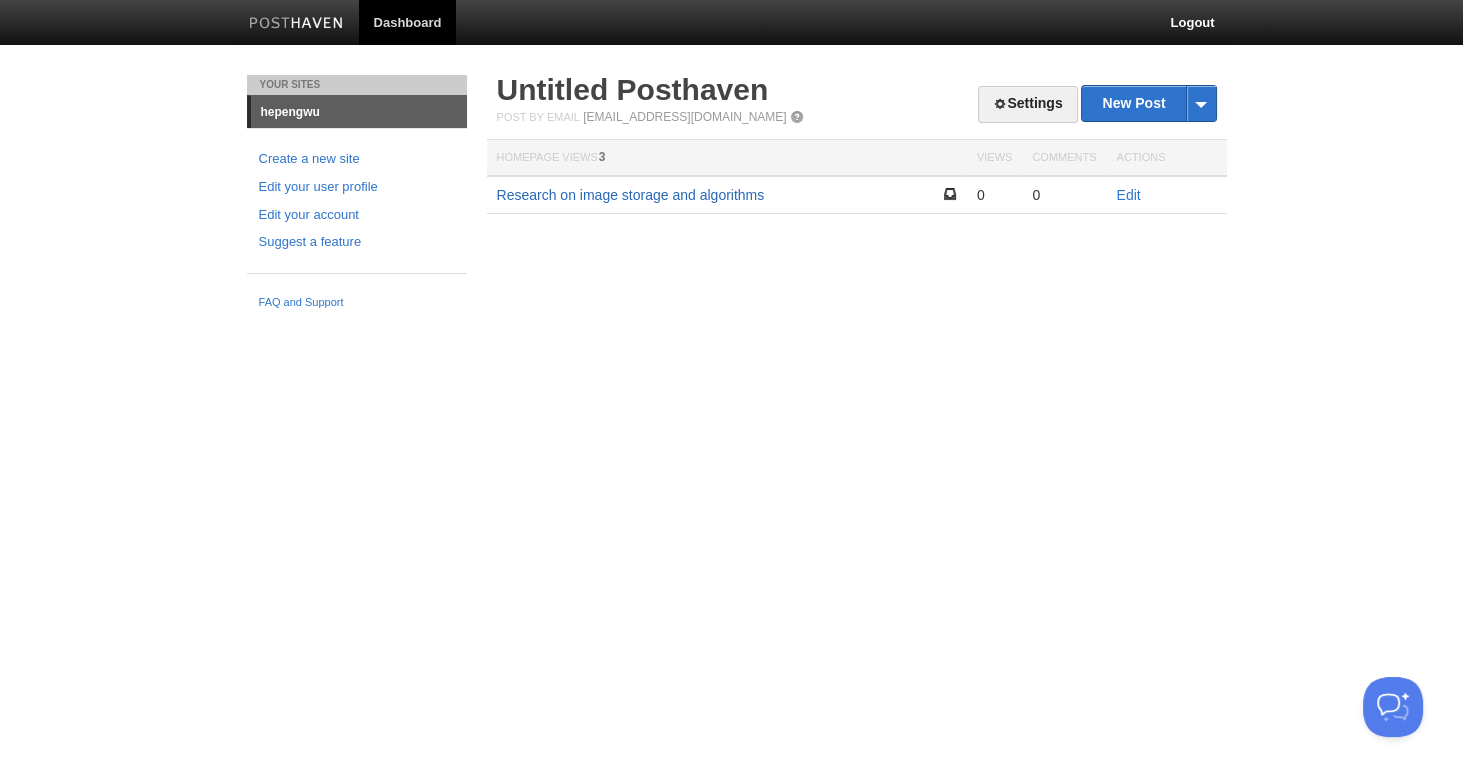 scroll, scrollTop: 0, scrollLeft: 0, axis: both 